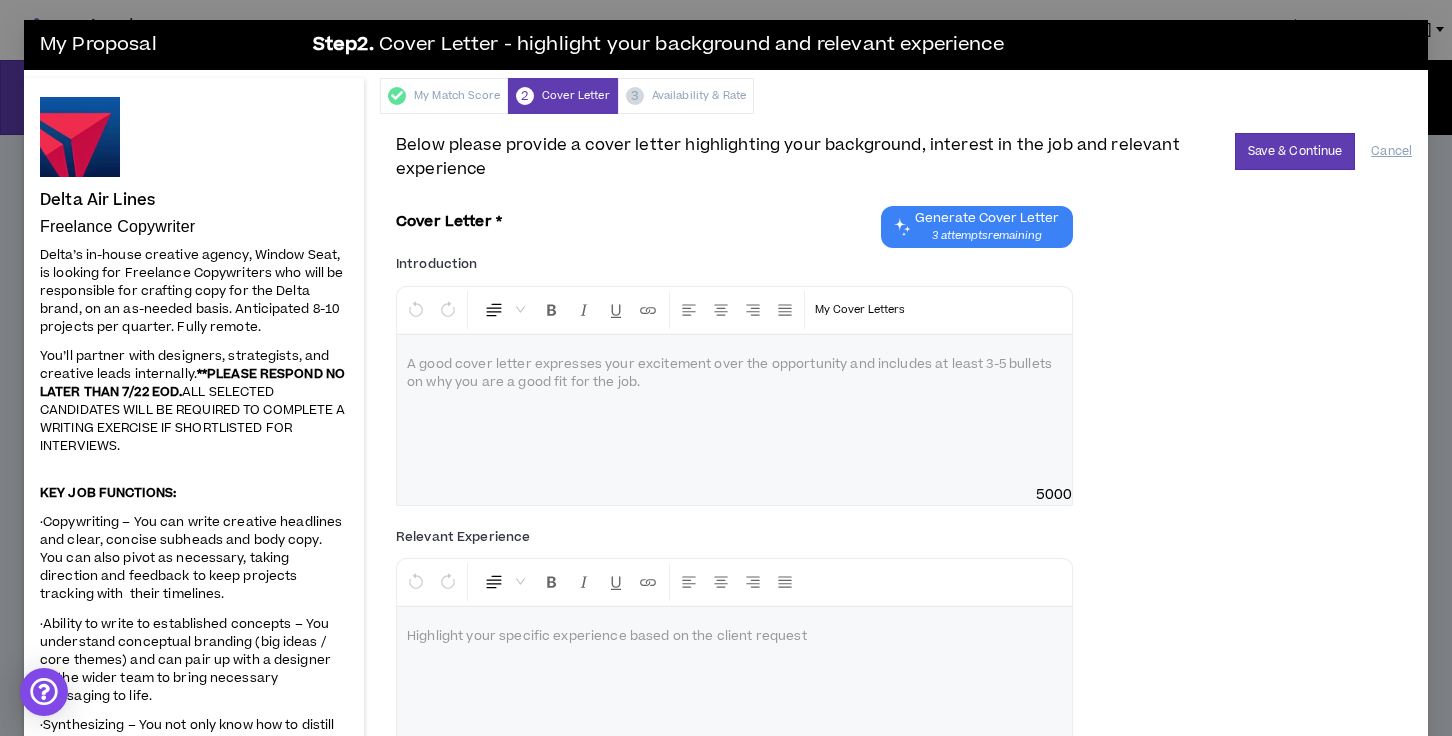 scroll, scrollTop: 0, scrollLeft: 0, axis: both 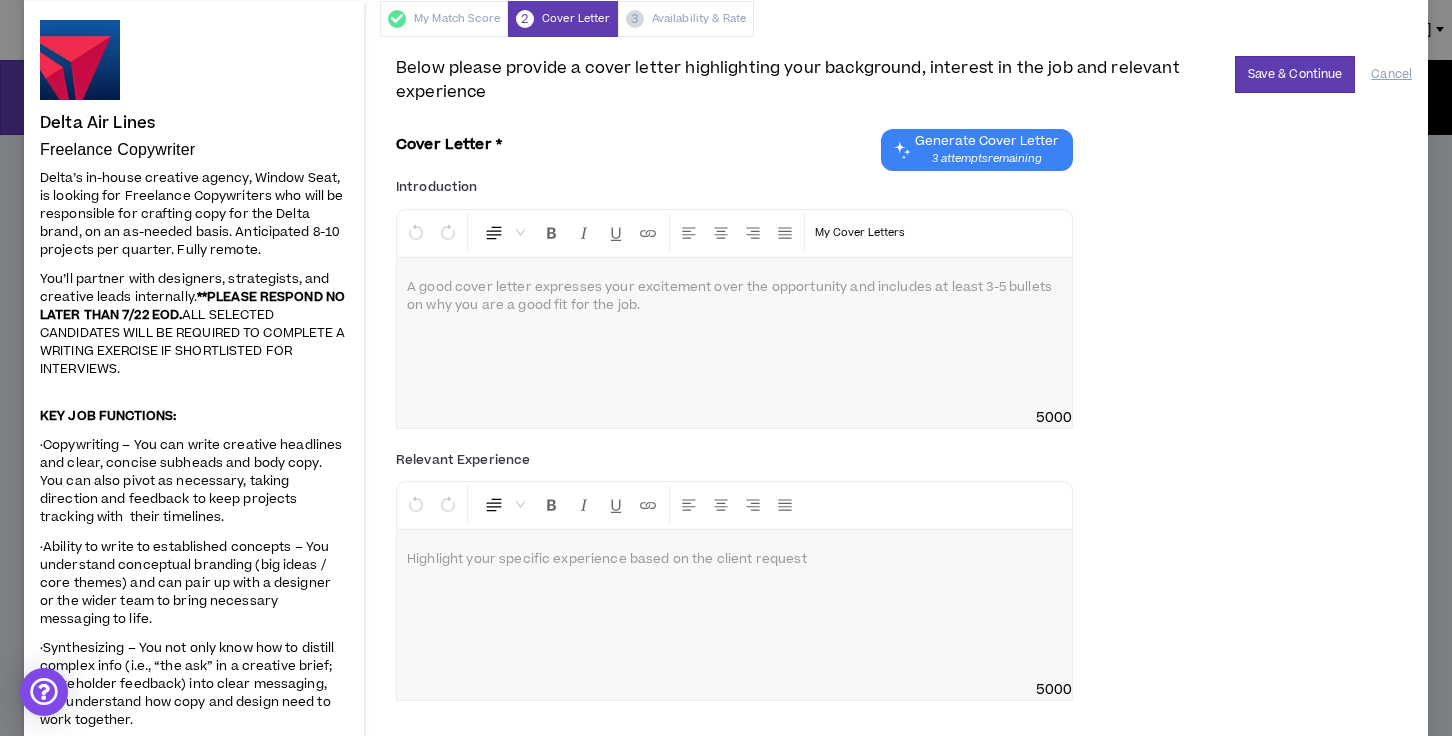 click at bounding box center [734, 333] 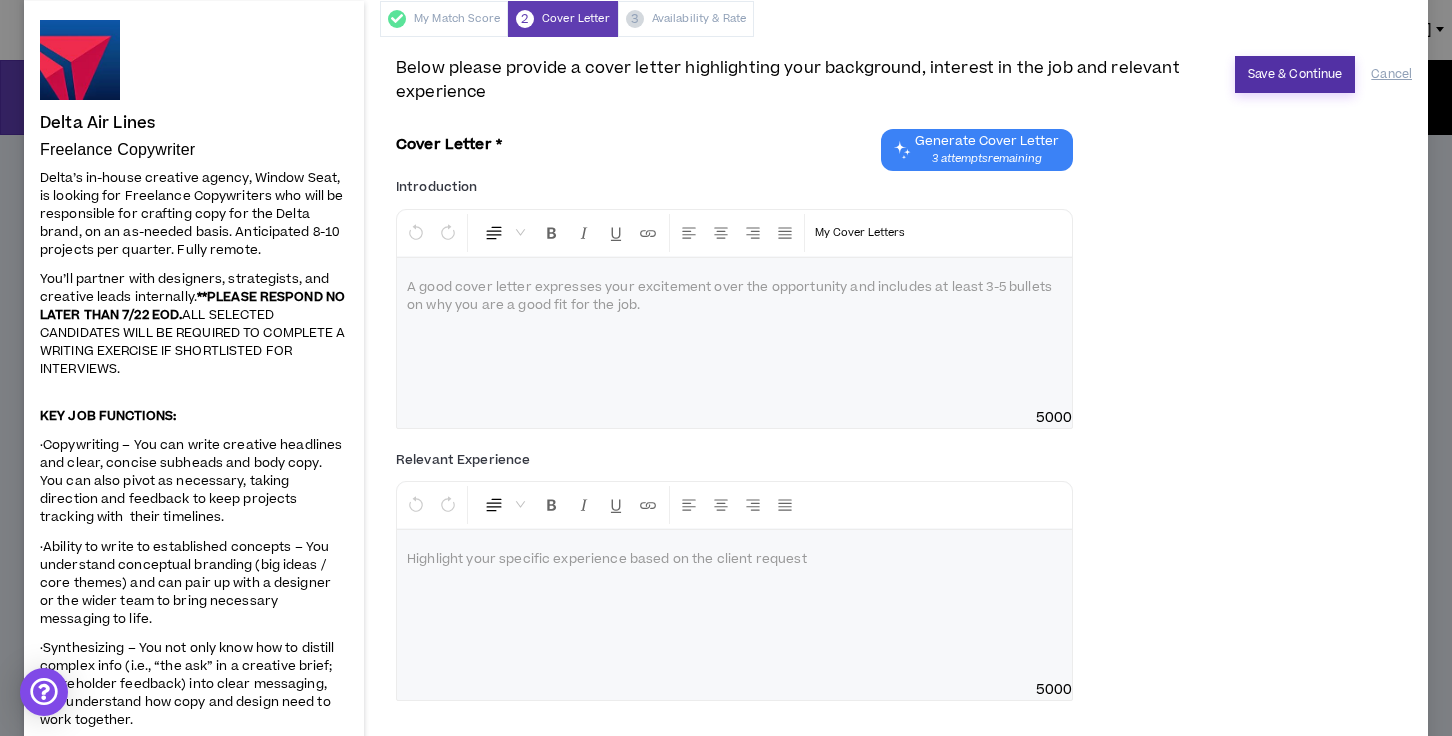 click on "Save & Continue" at bounding box center [1295, 74] 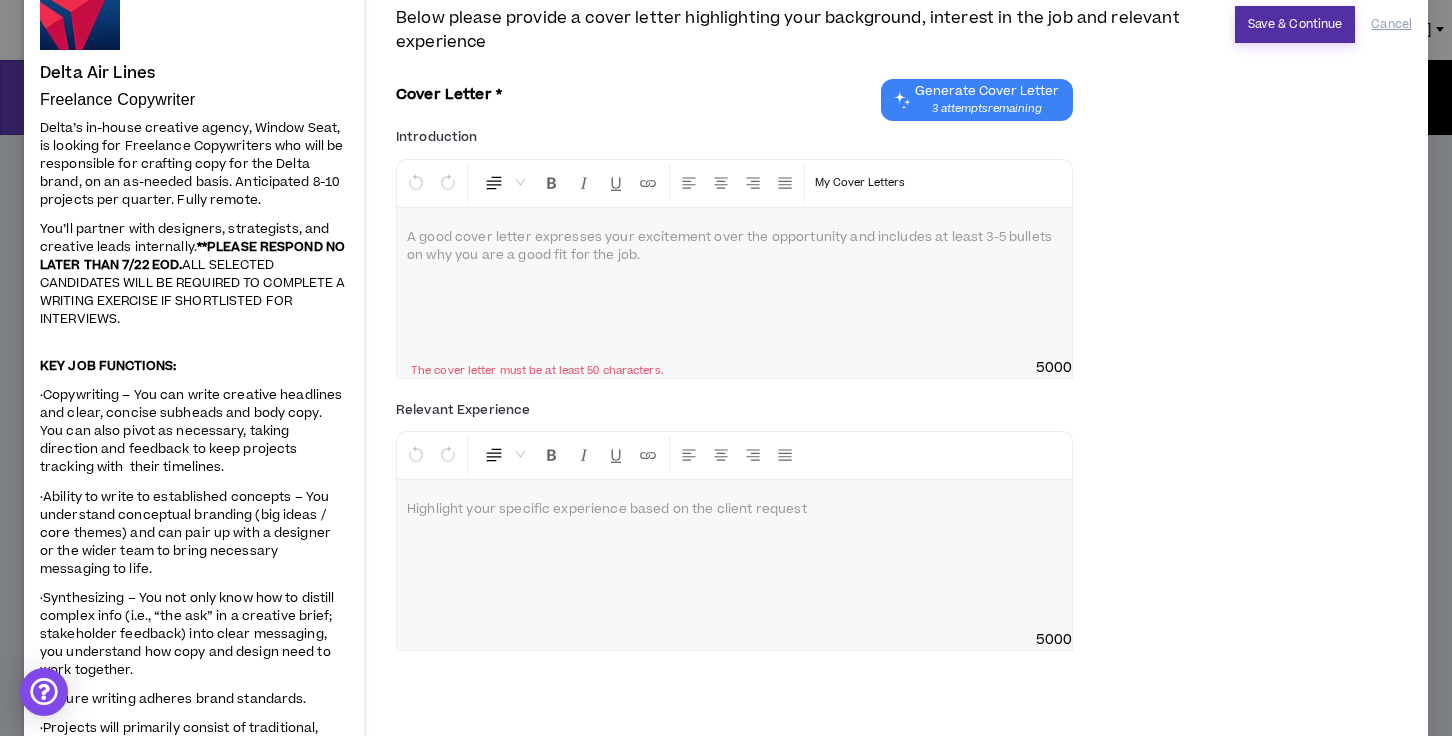 scroll, scrollTop: 130, scrollLeft: 0, axis: vertical 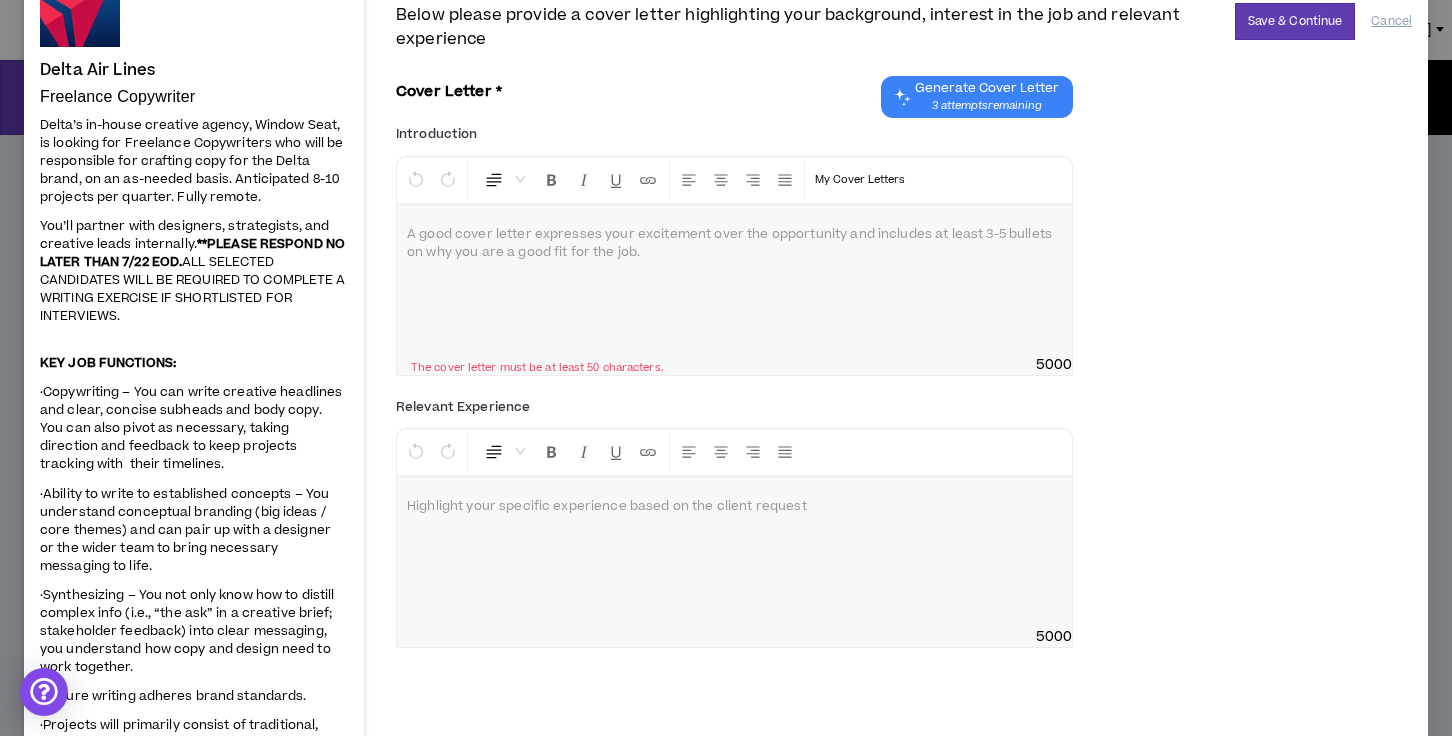 drag, startPoint x: 708, startPoint y: 264, endPoint x: 682, endPoint y: 262, distance: 26.076809 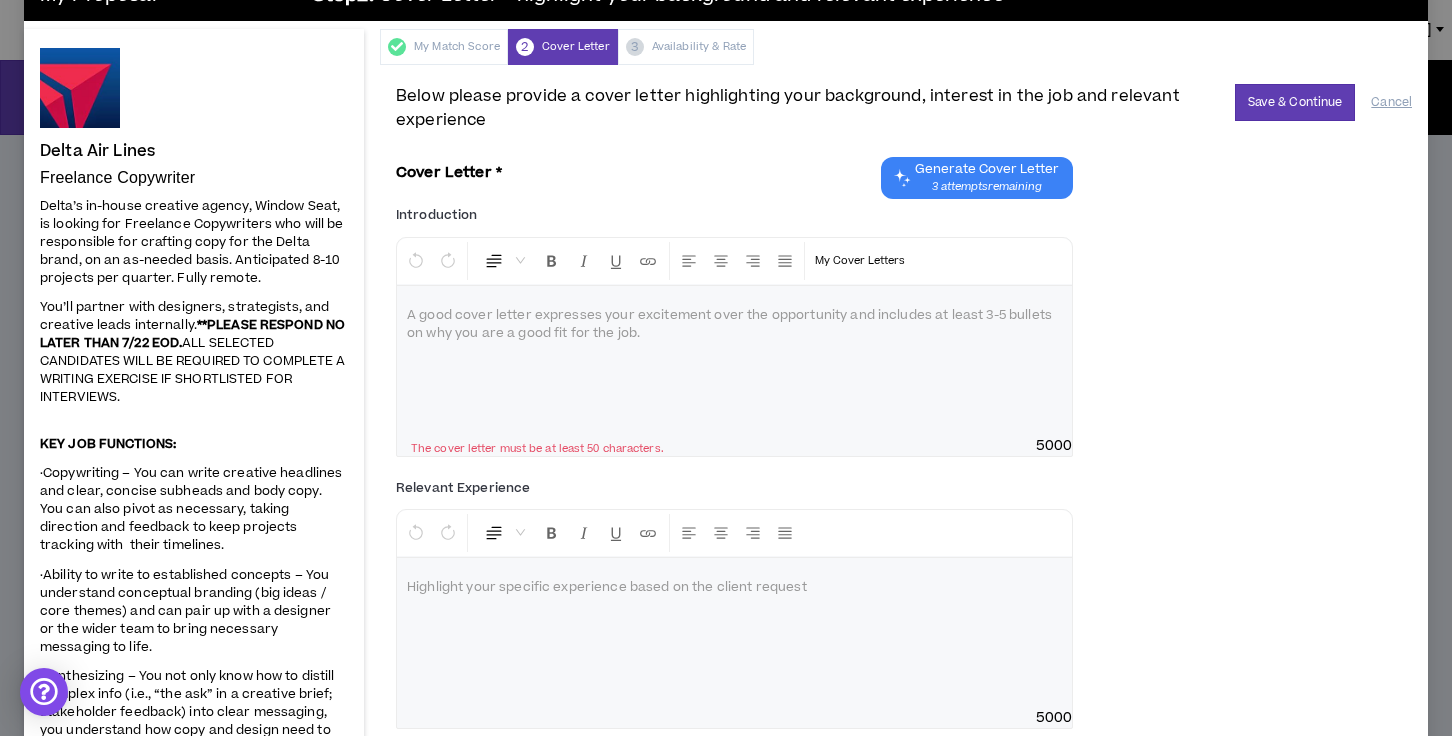 scroll, scrollTop: 11, scrollLeft: 0, axis: vertical 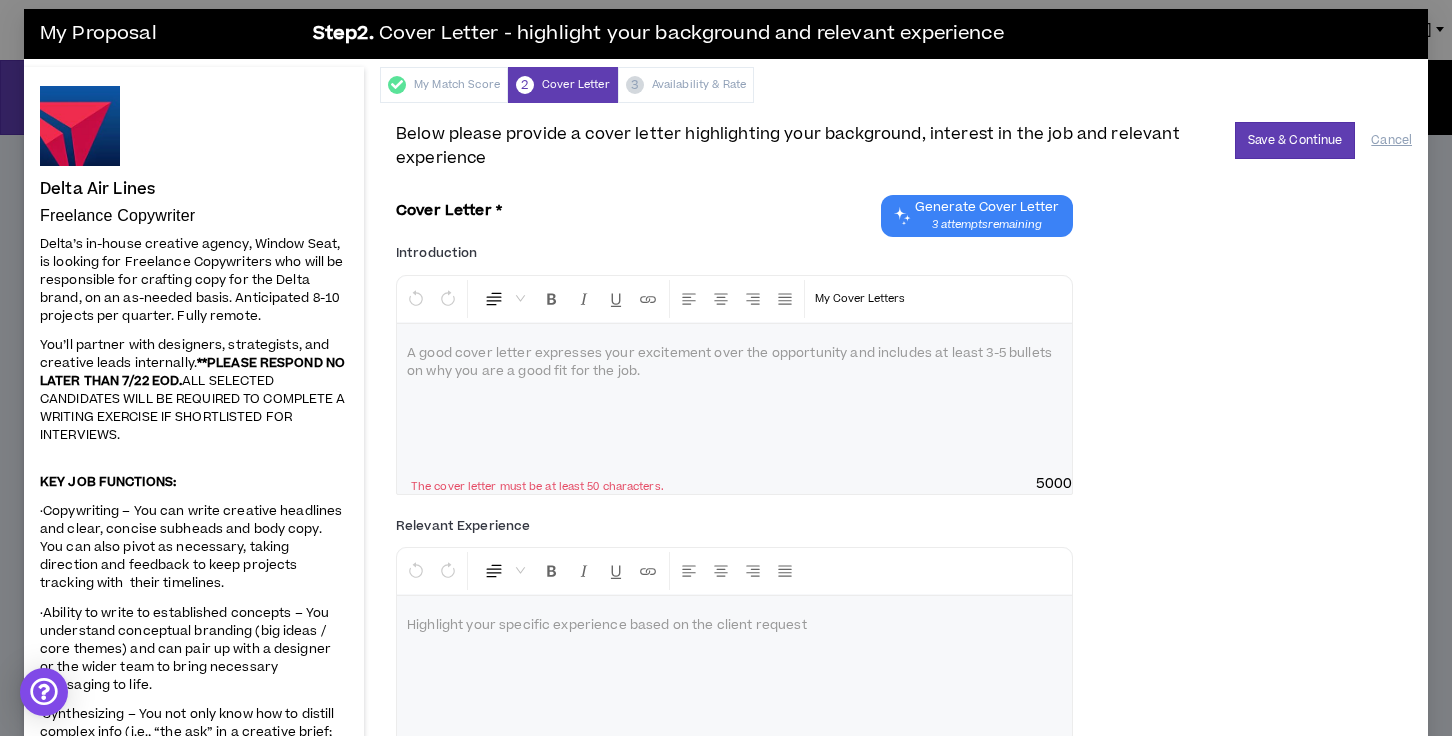 click on "My Match Score 2 Cover Letter 3 Availability & Rate" at bounding box center (904, 85) 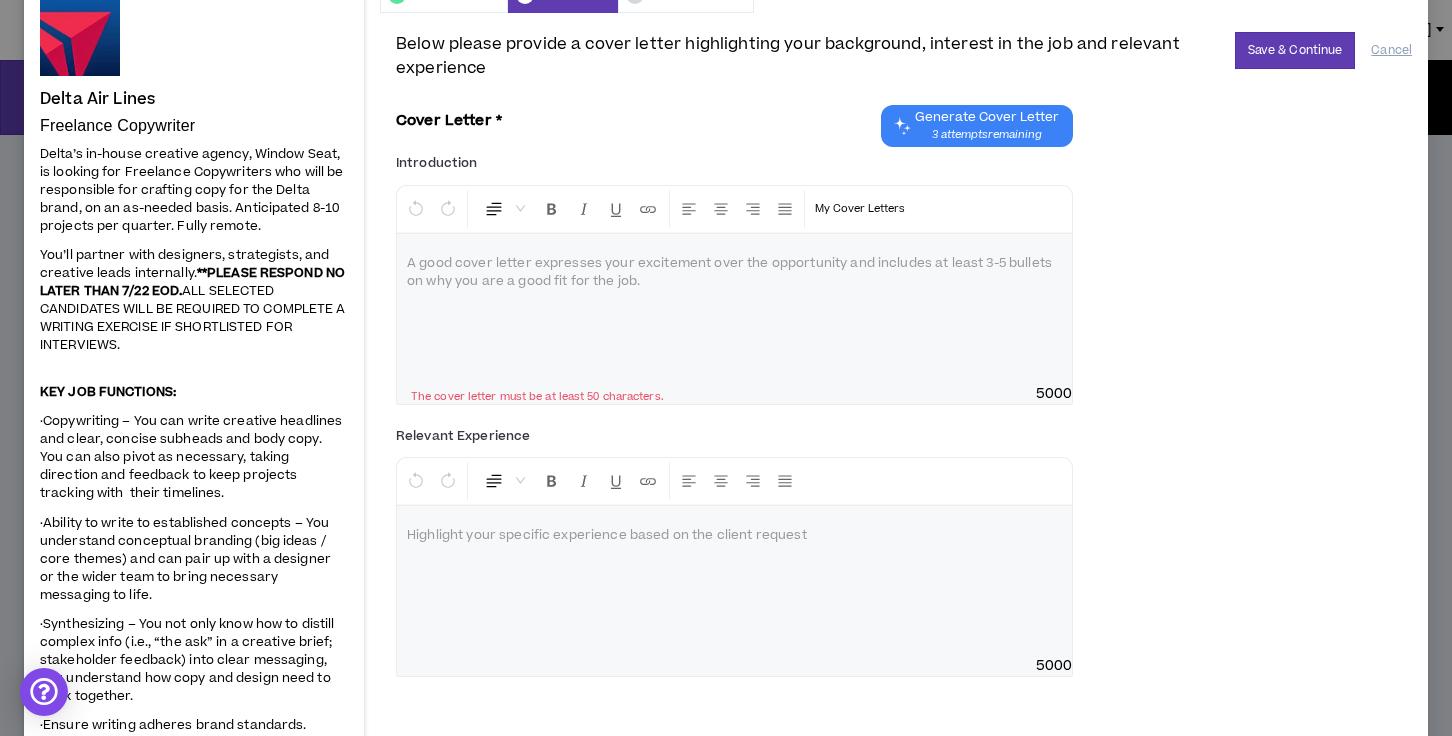 scroll, scrollTop: 0, scrollLeft: 0, axis: both 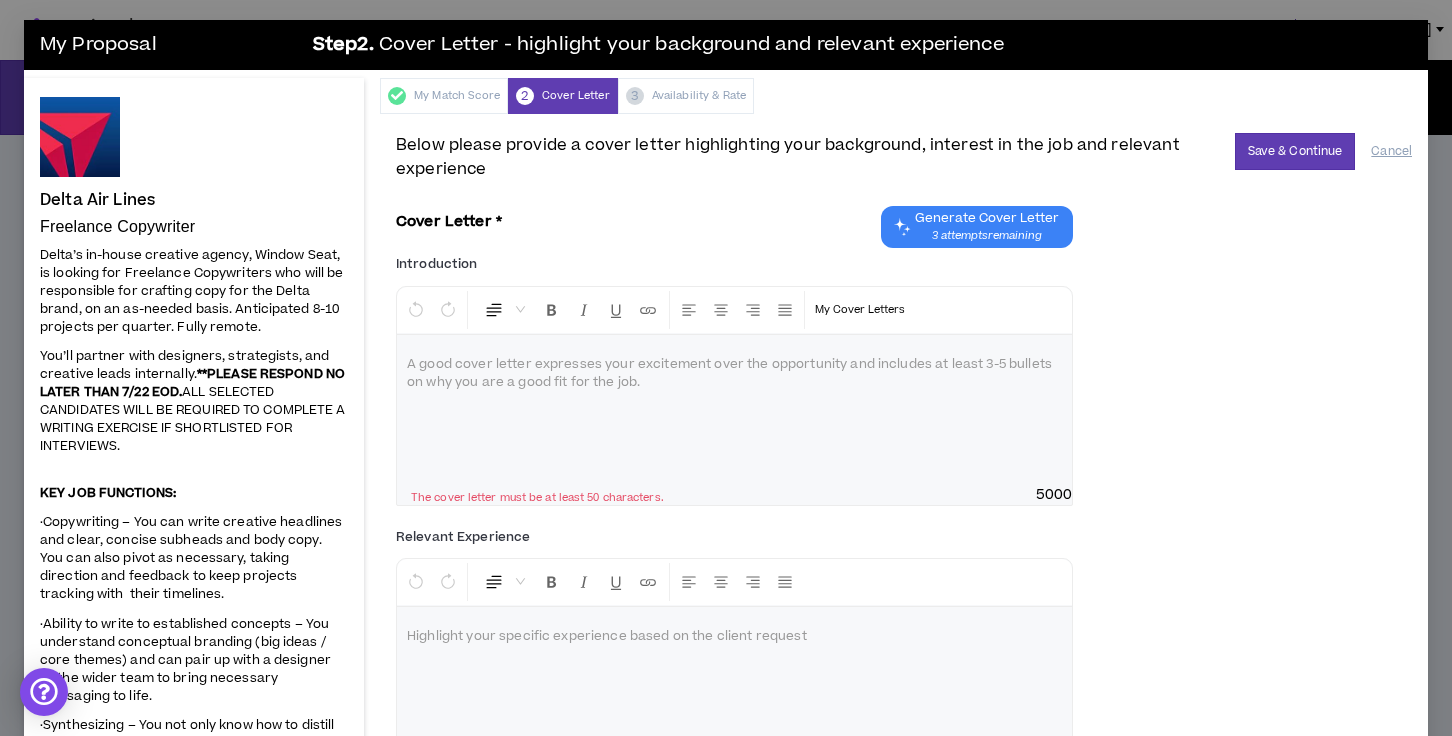 click on "My Match Score 2 Cover Letter 3 Availability & Rate" at bounding box center (904, 96) 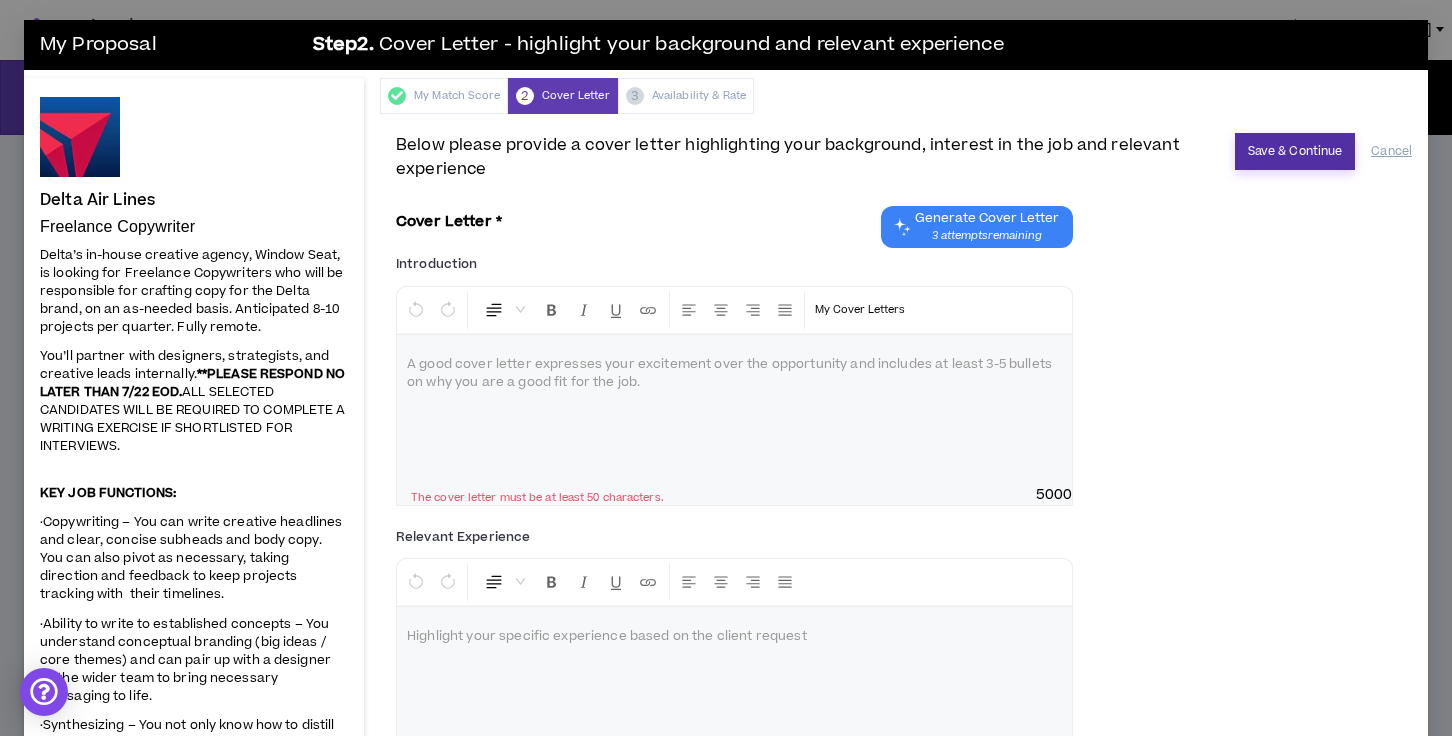 click on "Save & Continue" at bounding box center [1295, 151] 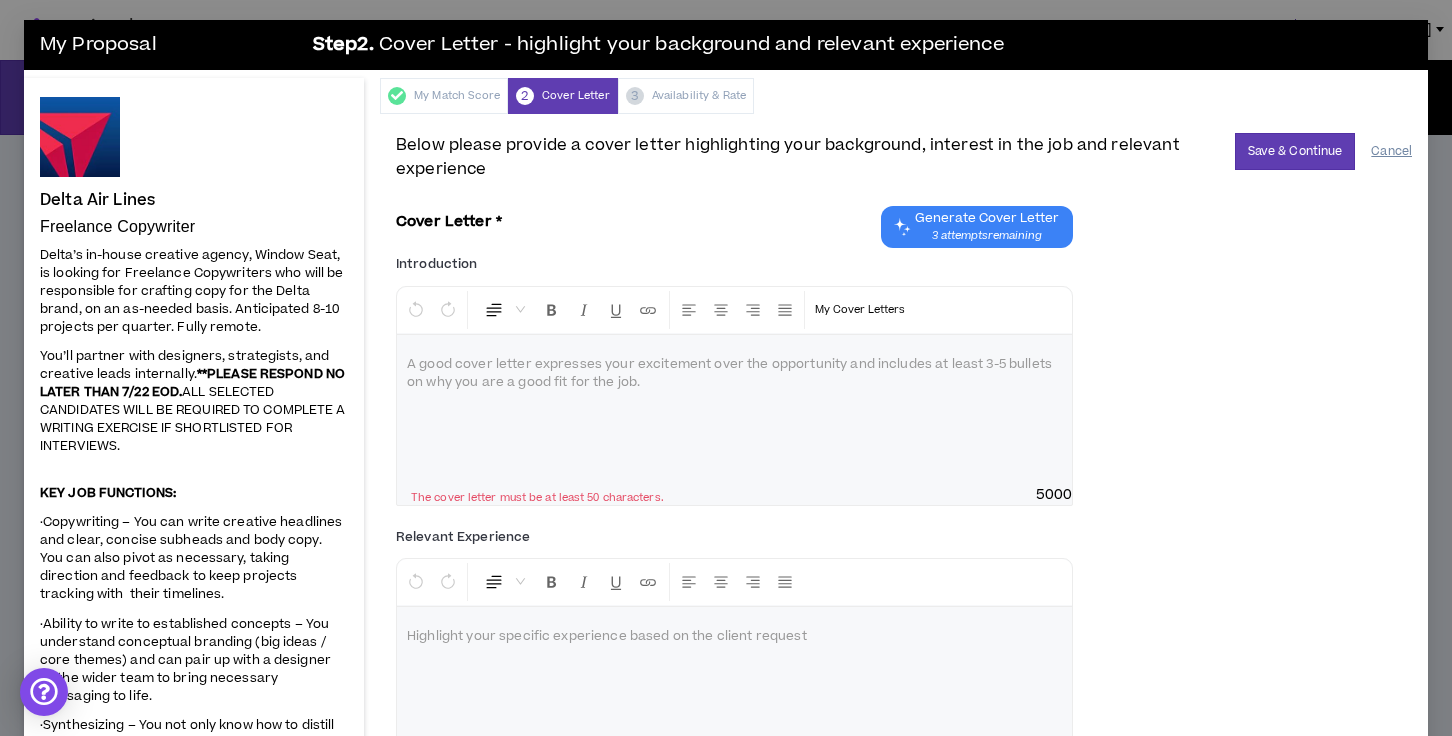 click on "Cancel" at bounding box center [1391, 151] 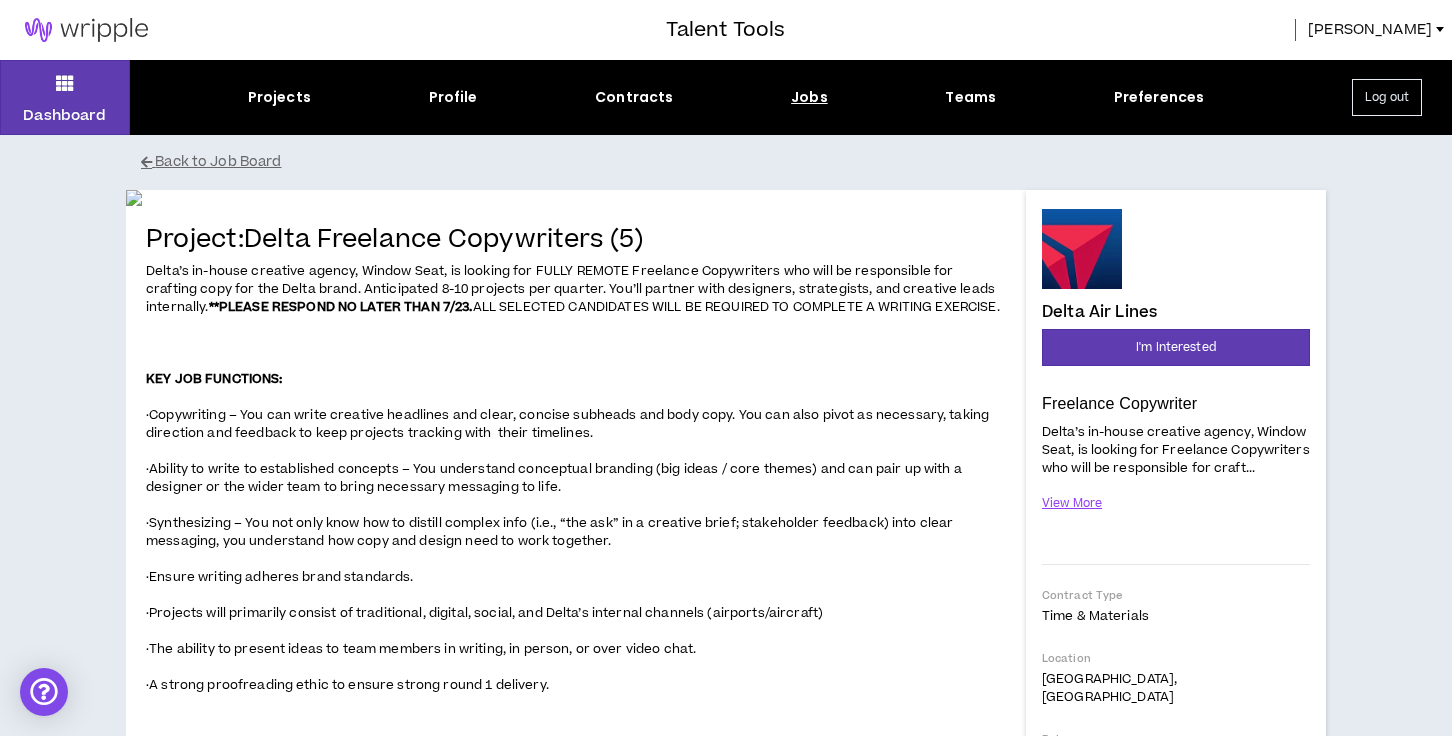 click on "[PERSON_NAME]" at bounding box center [1370, 30] 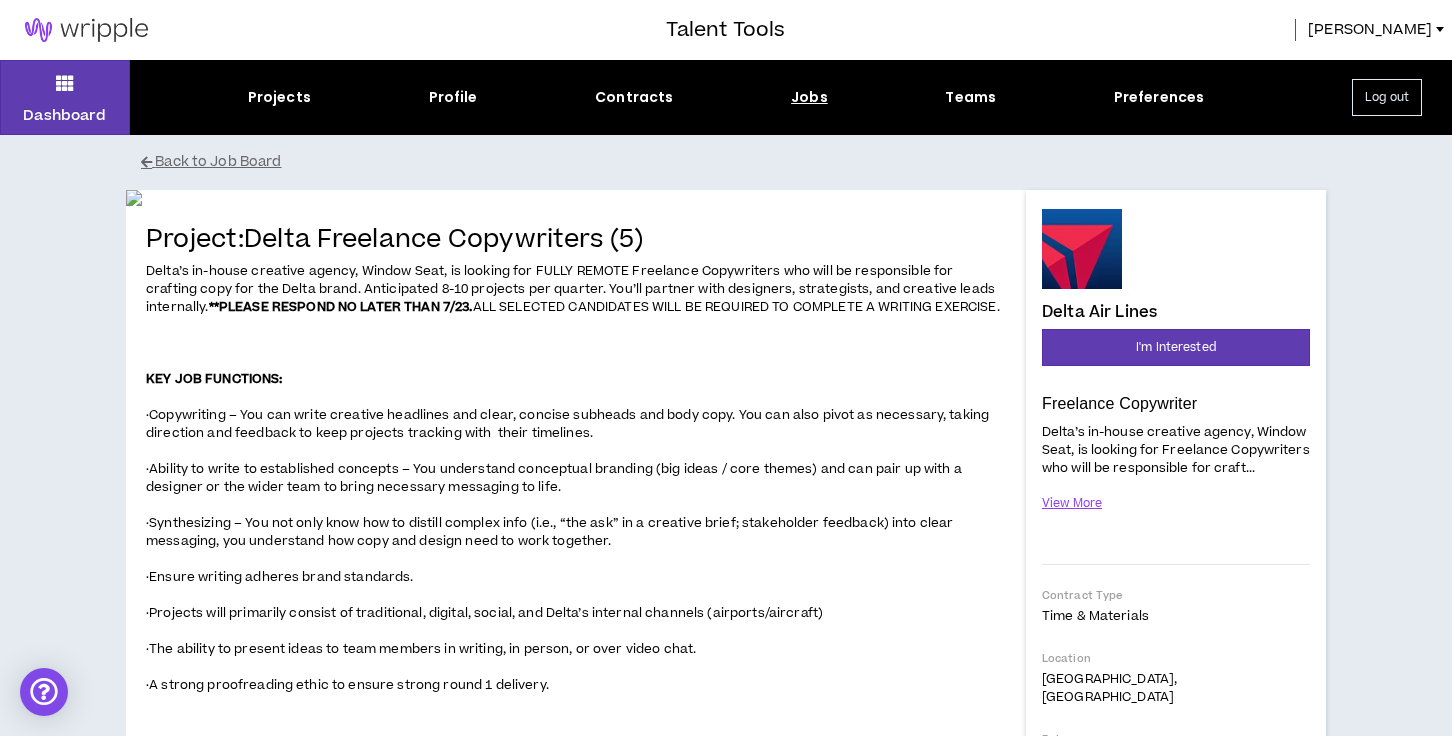 click on "Talent Tools Ali" at bounding box center [726, 30] 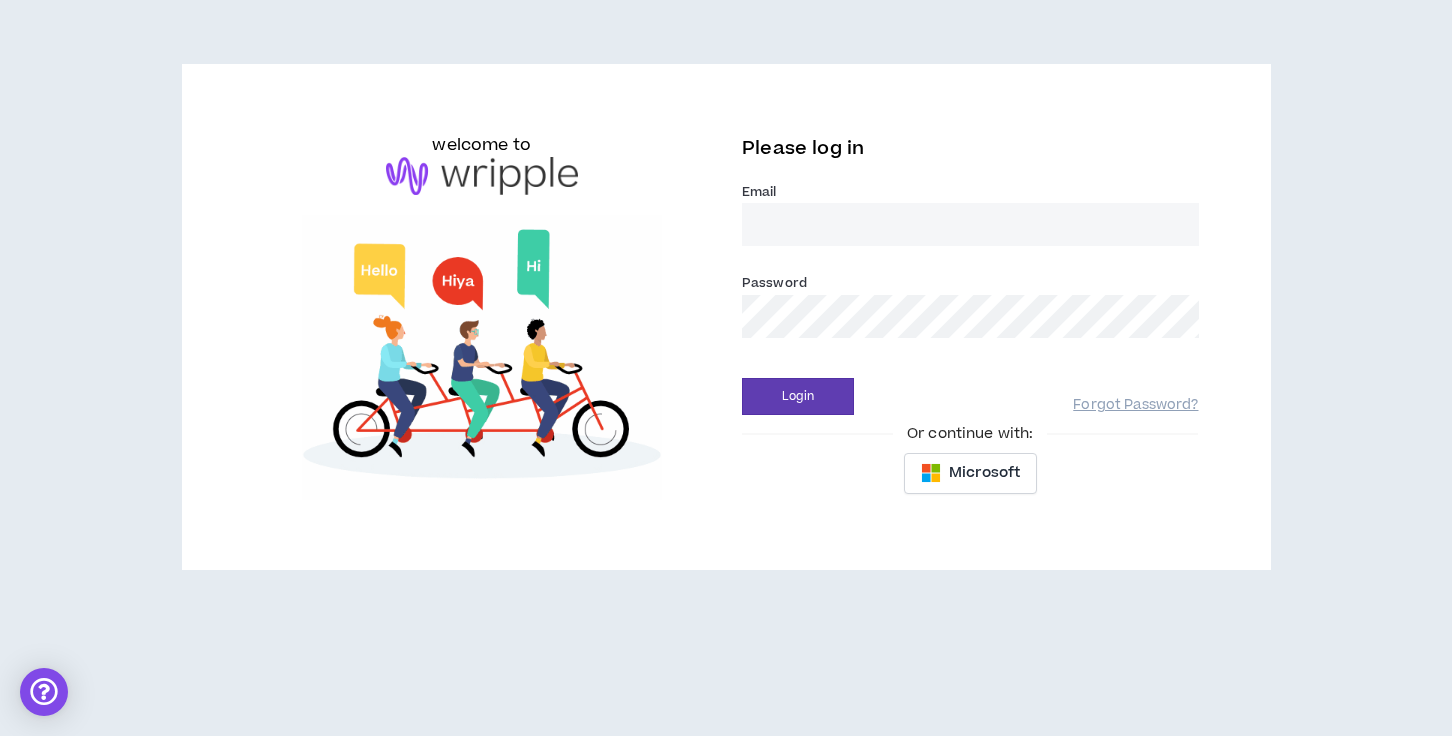 click on "Email  *" at bounding box center (970, 224) 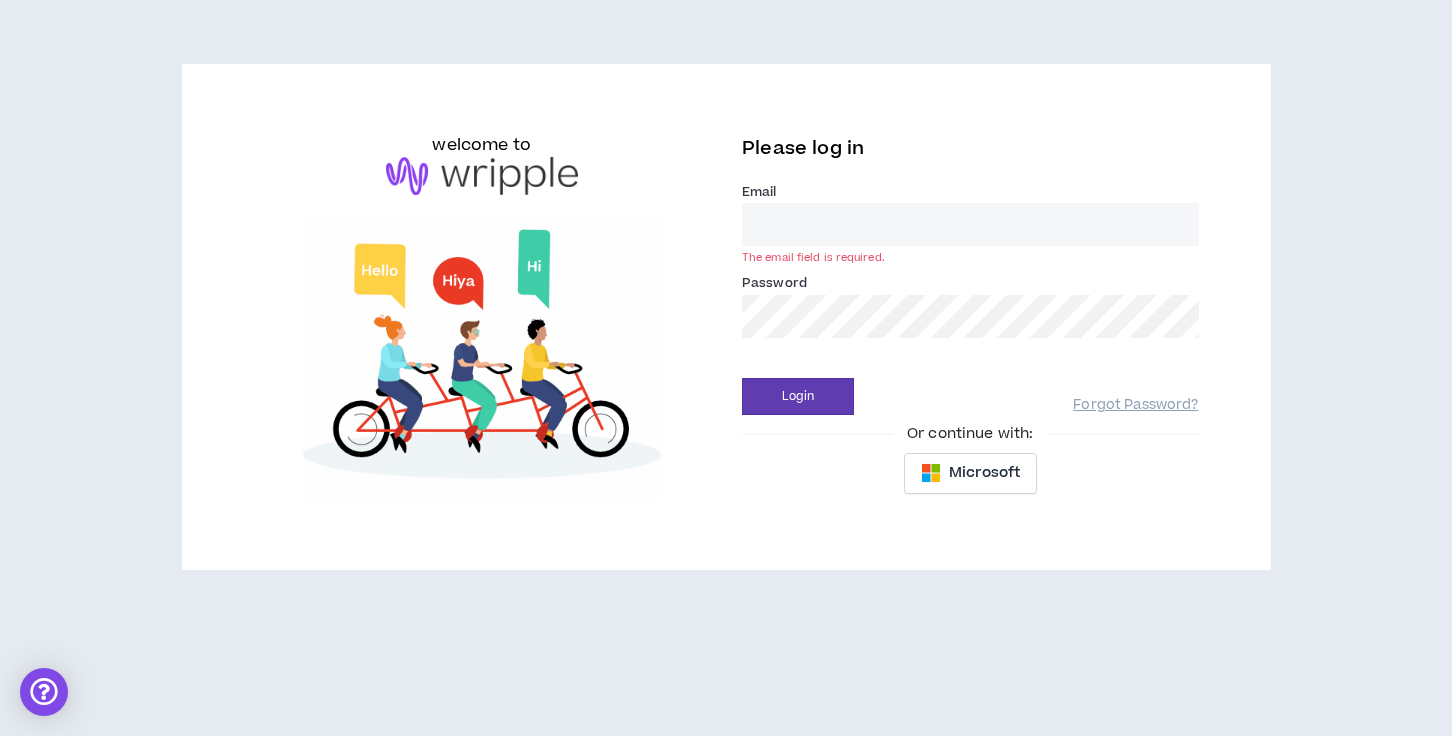 type on "[EMAIL_ADDRESS][DOMAIN_NAME]" 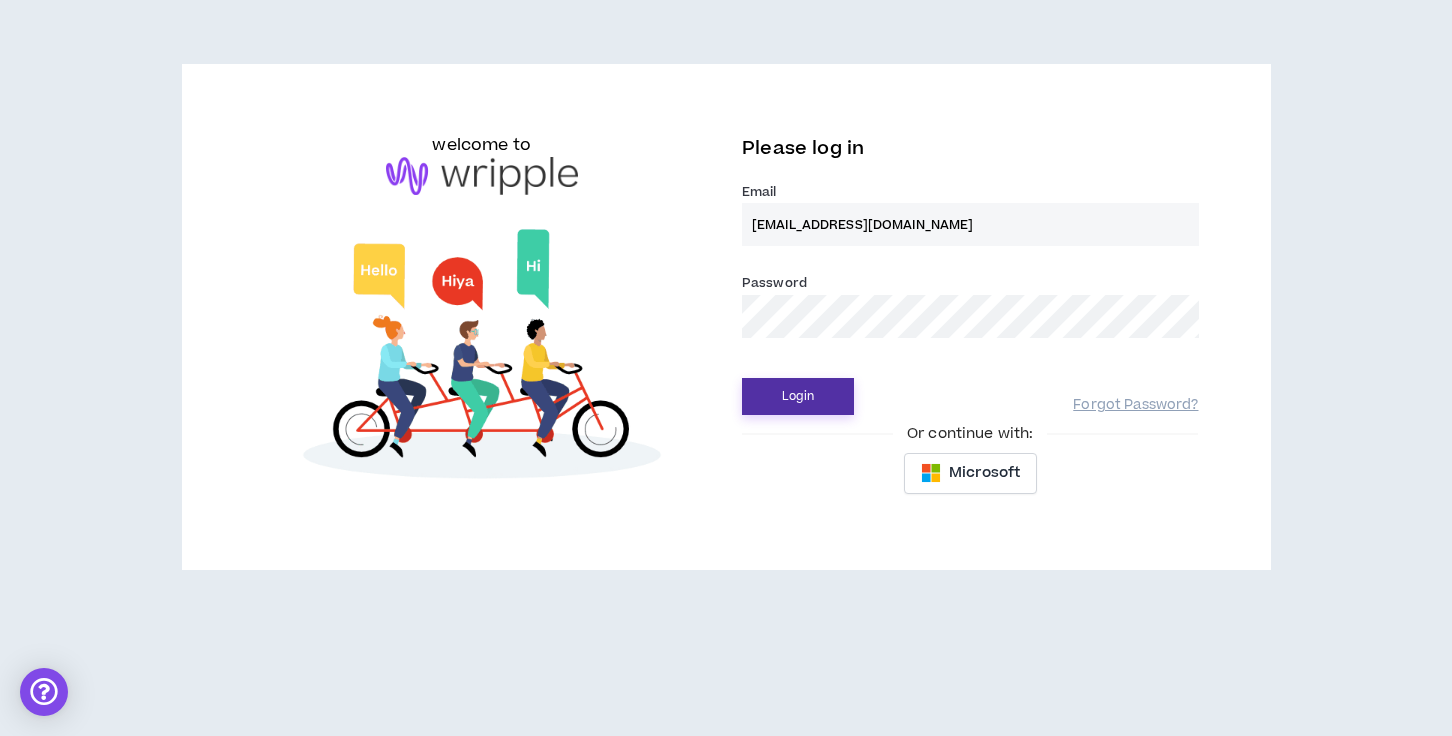 click on "Login" at bounding box center (798, 396) 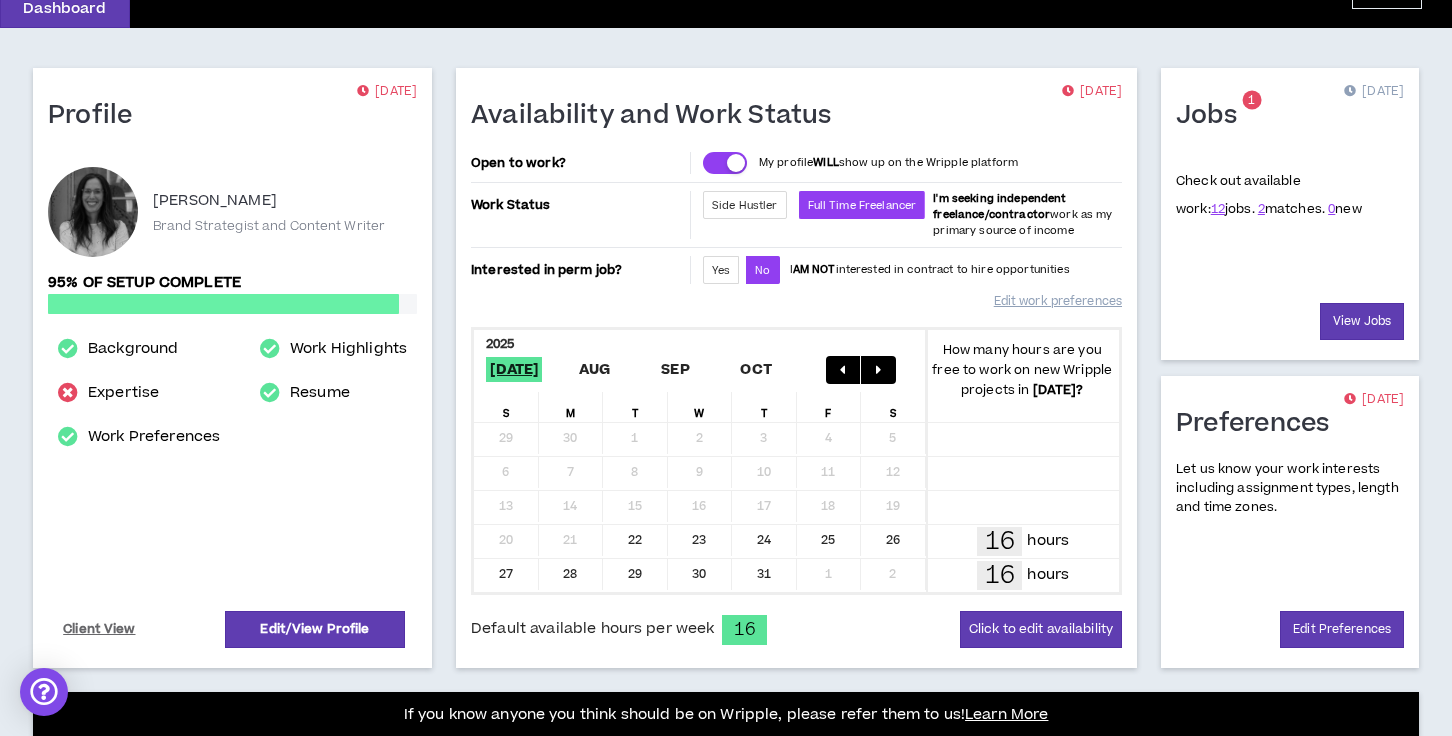 scroll, scrollTop: 141, scrollLeft: 0, axis: vertical 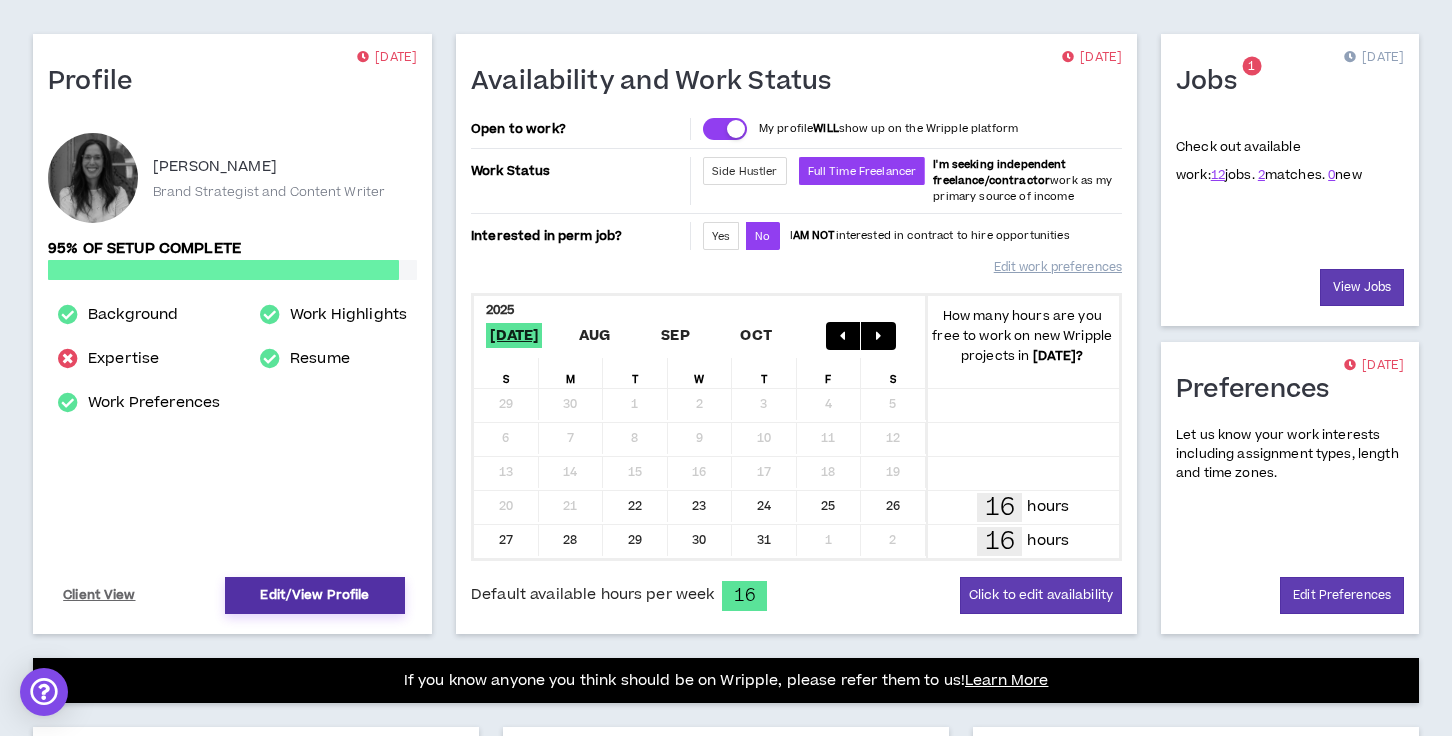 click on "Edit/View Profile" at bounding box center (315, 595) 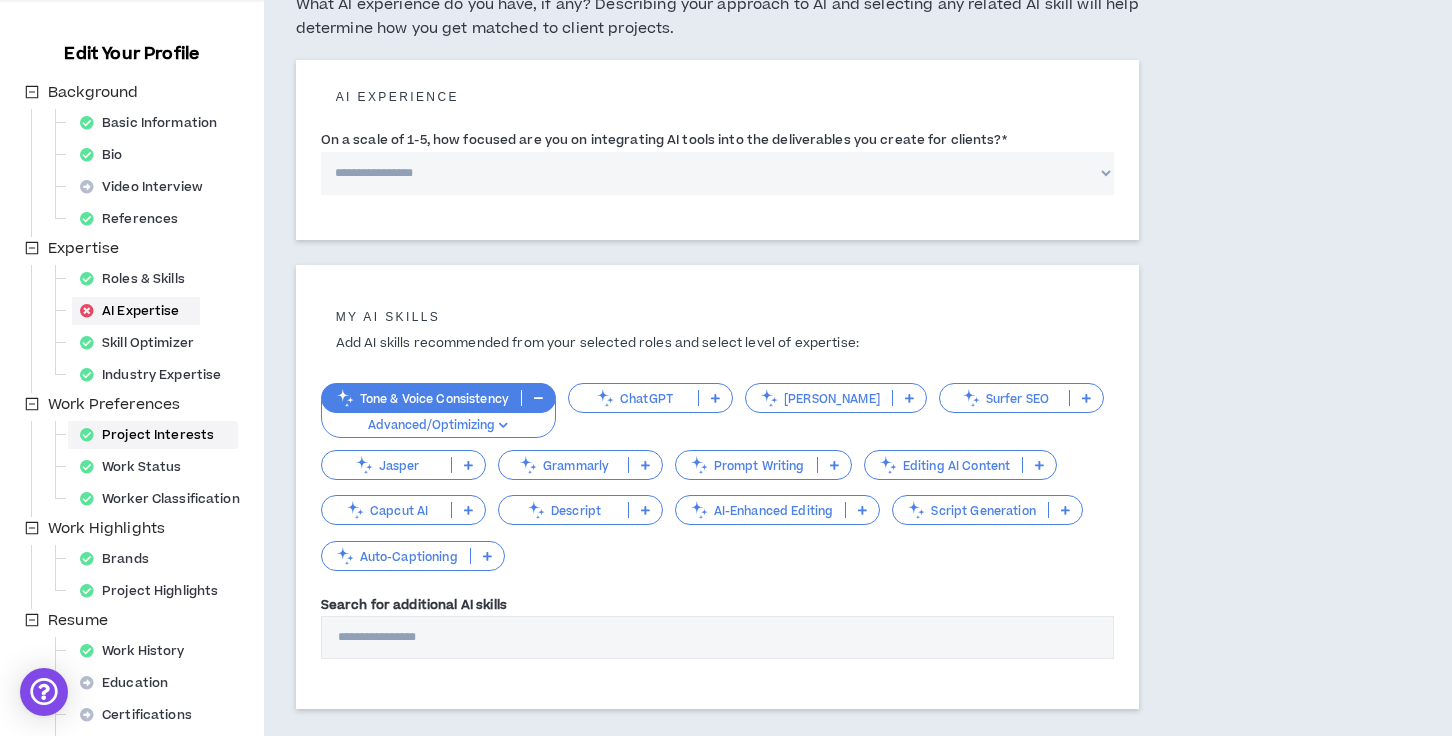 click on "Project Interests" at bounding box center (153, 435) 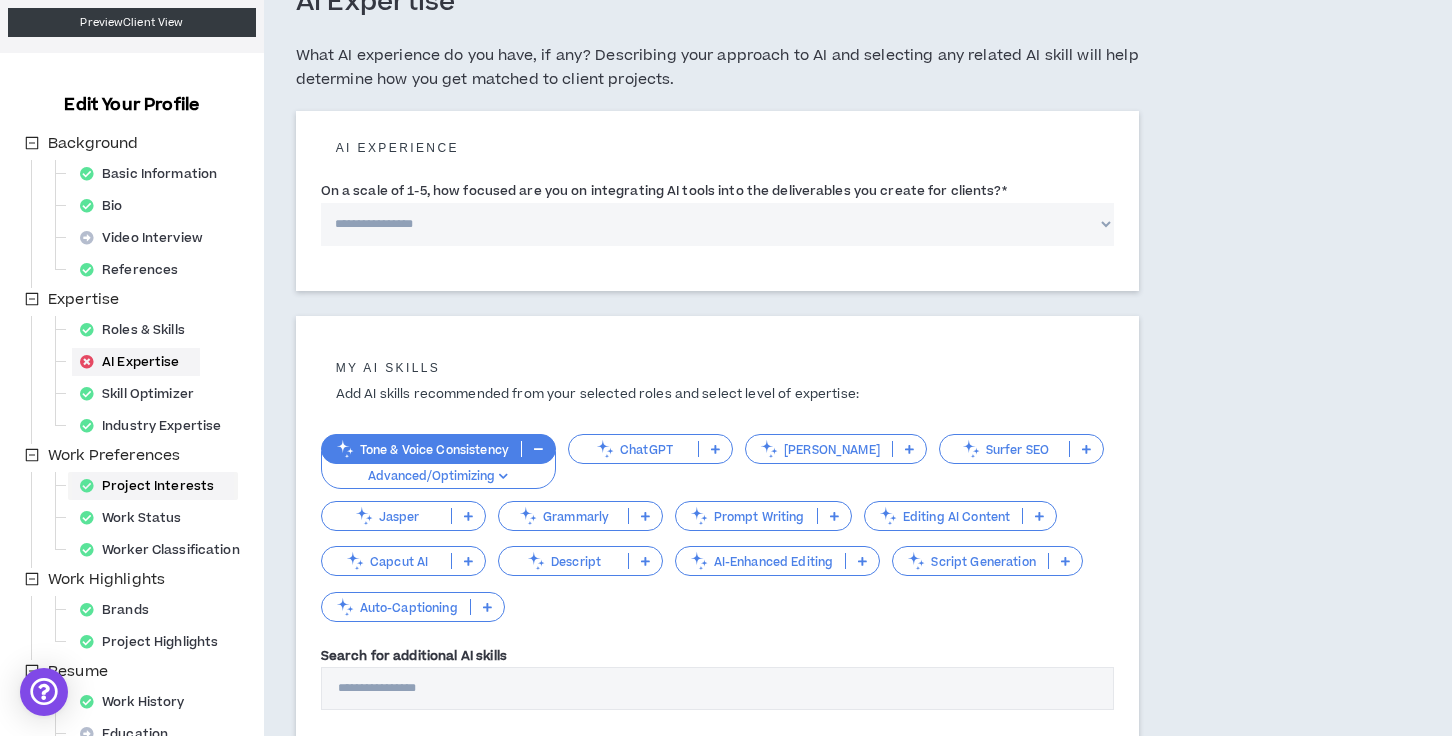 select on "*" 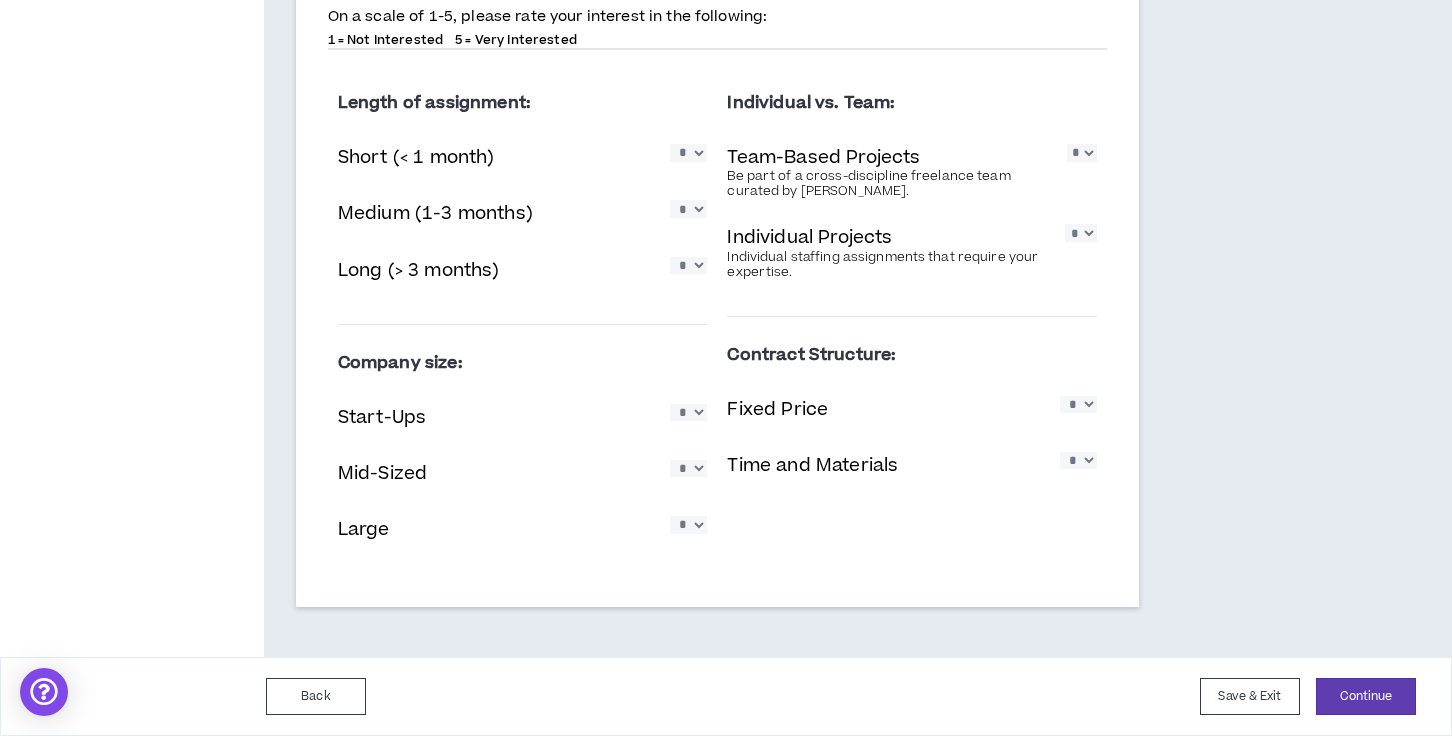 scroll, scrollTop: 1246, scrollLeft: 0, axis: vertical 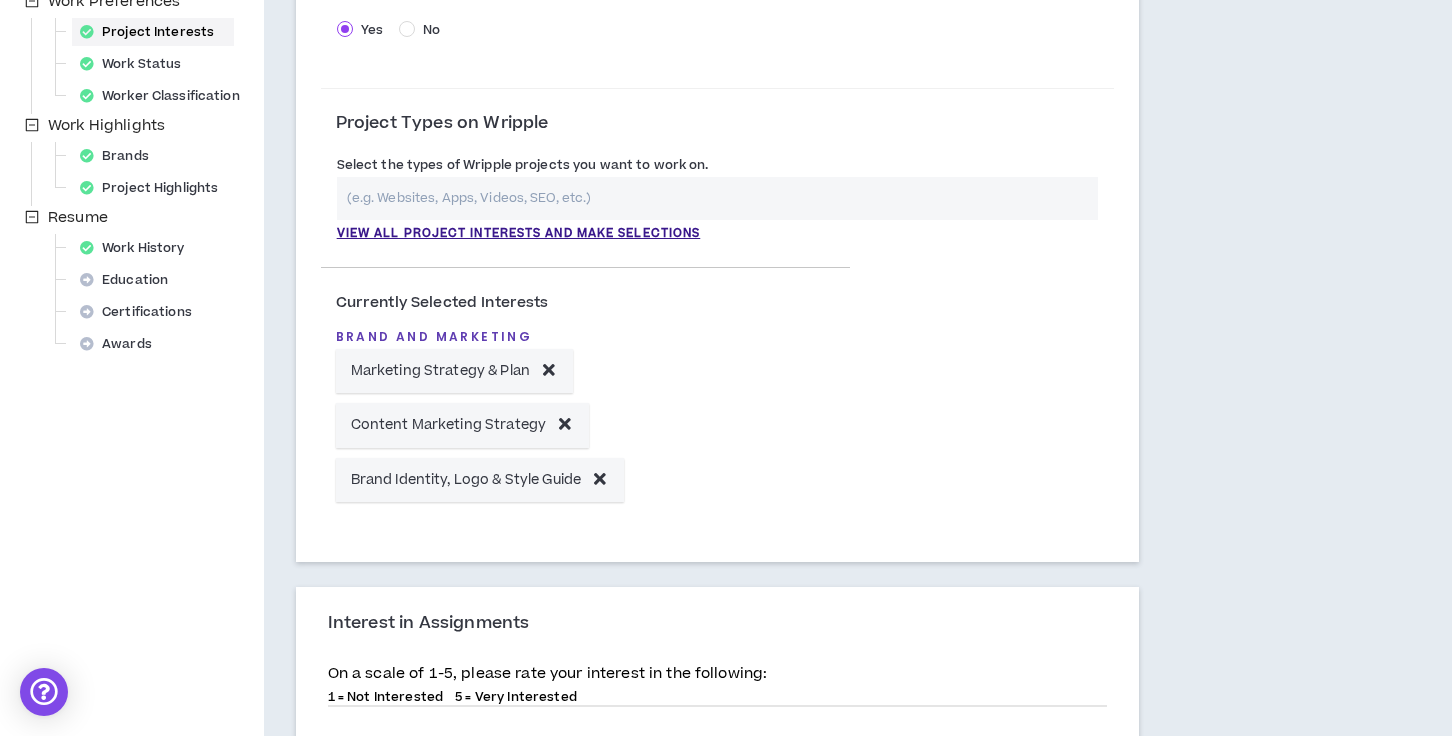 click at bounding box center [565, 423] 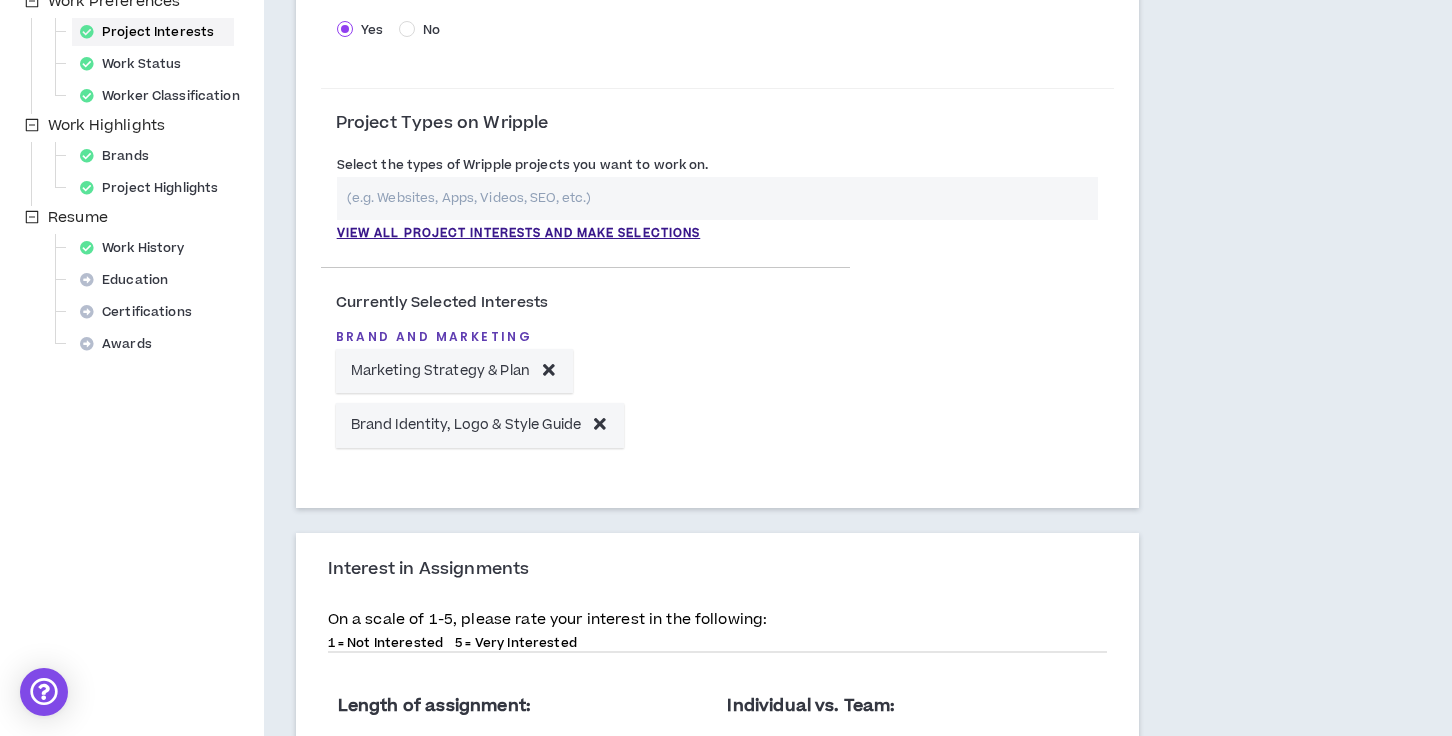 click at bounding box center (718, 198) 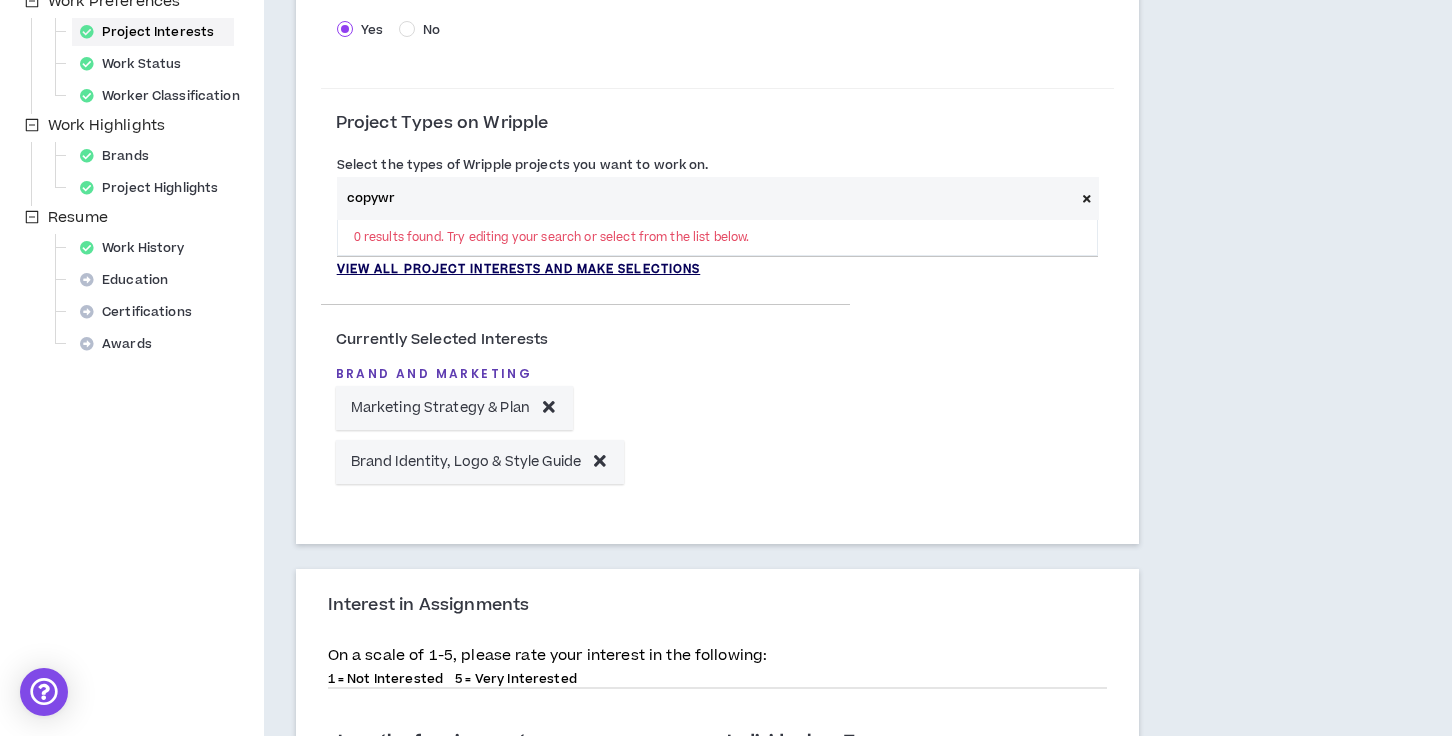 type on "copywr" 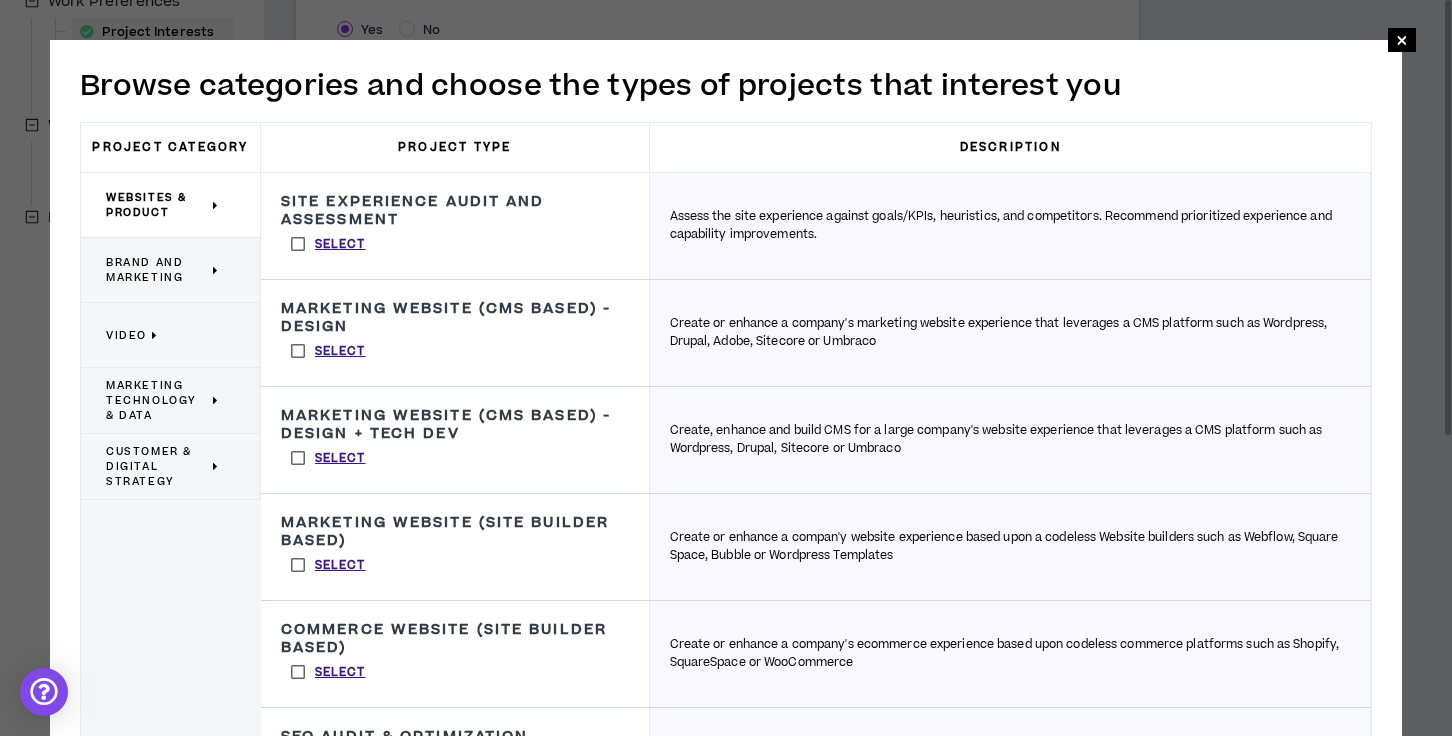 click on "Brand and Marketing" at bounding box center (163, 270) 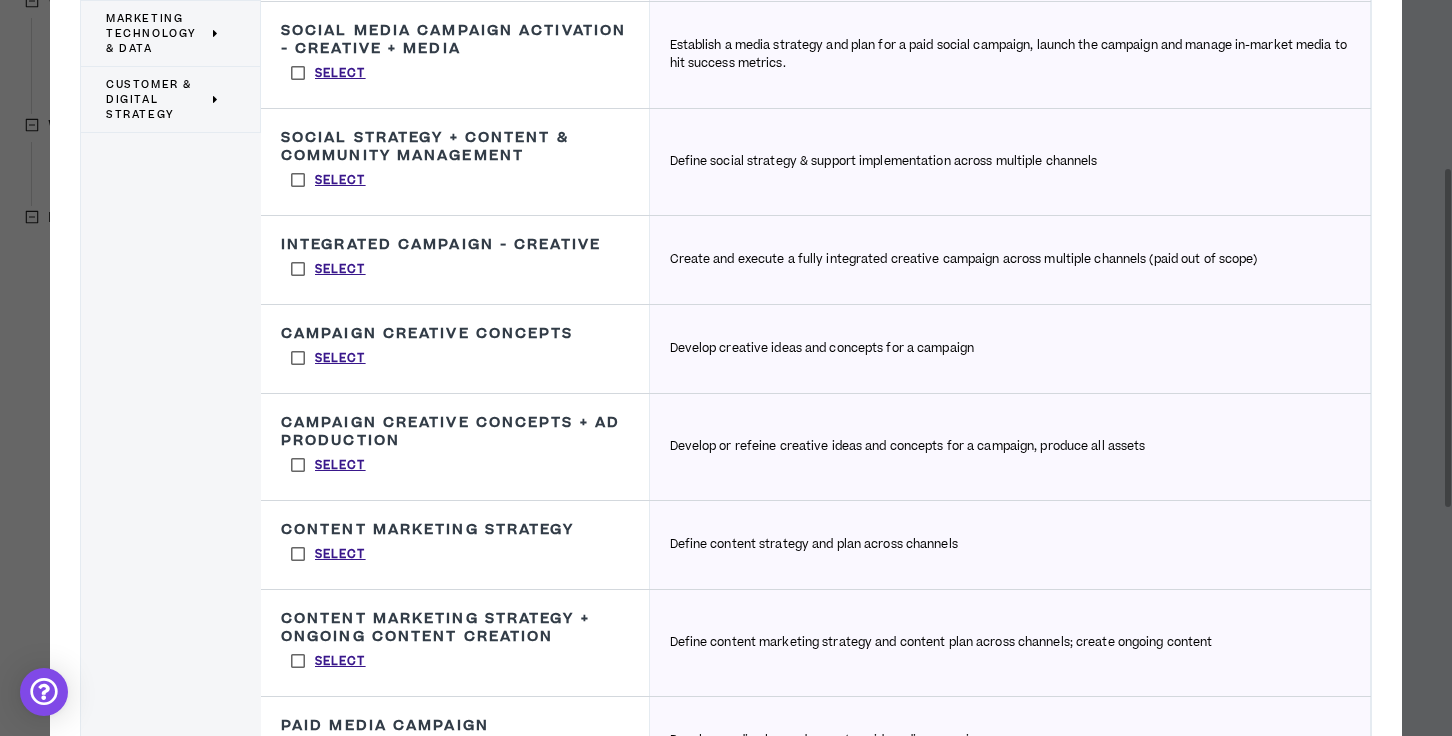 click on "Select" at bounding box center (328, 661) 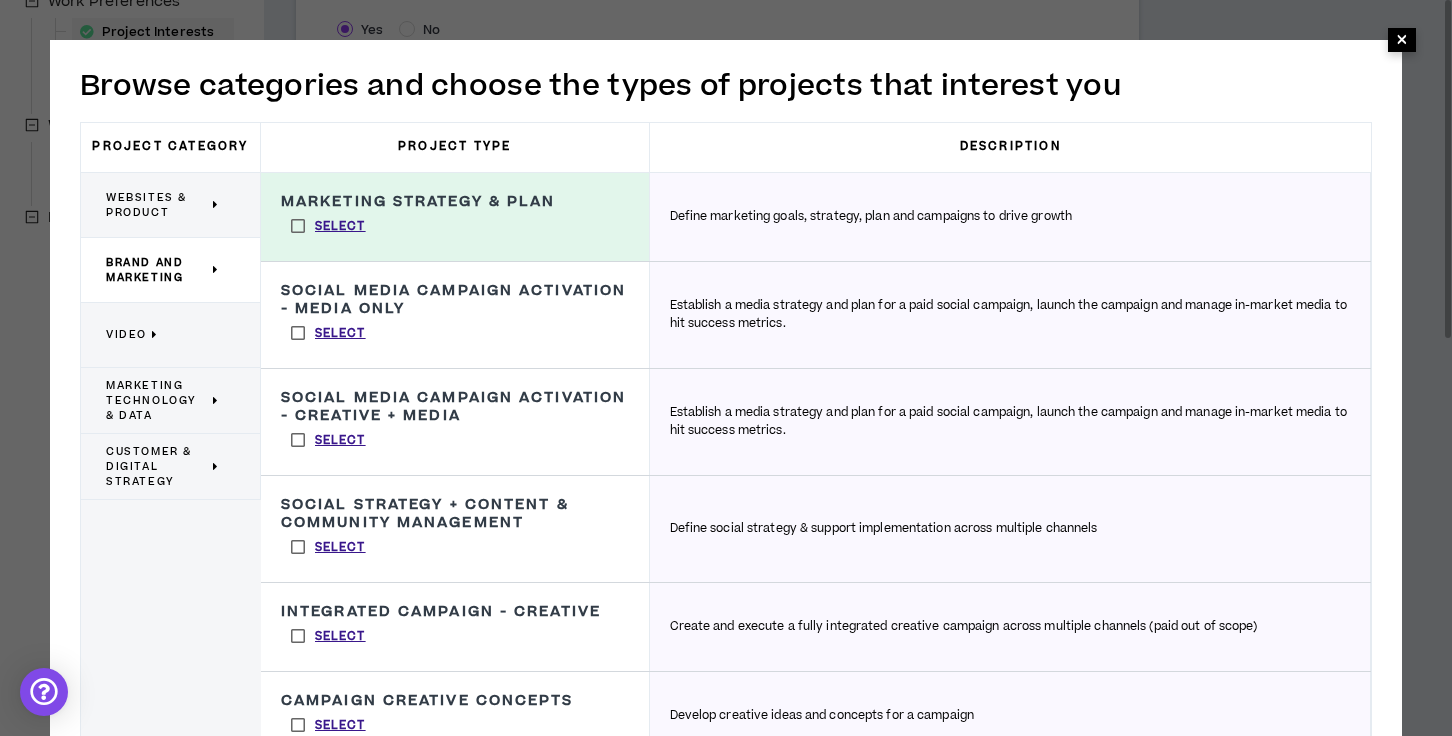 click on "×" at bounding box center (1402, 40) 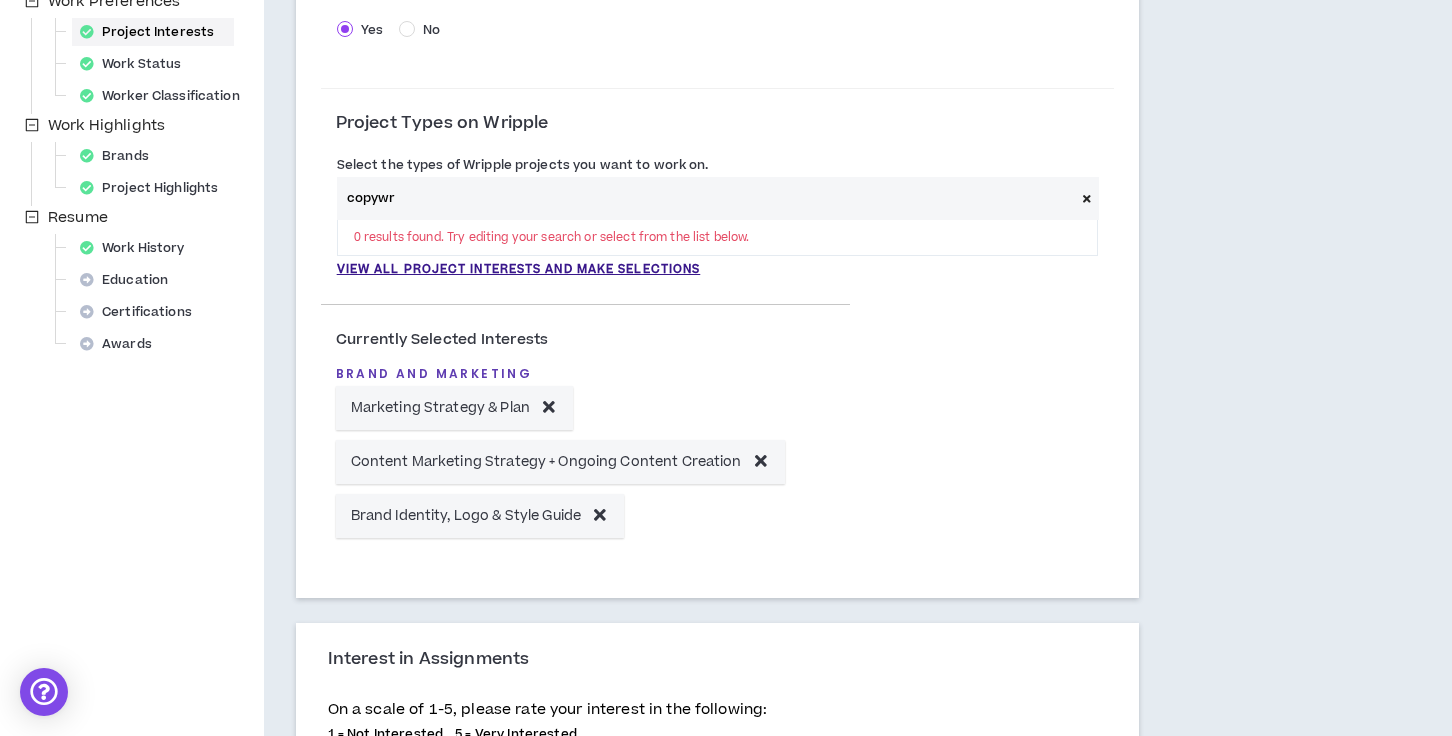 scroll, scrollTop: 595, scrollLeft: 0, axis: vertical 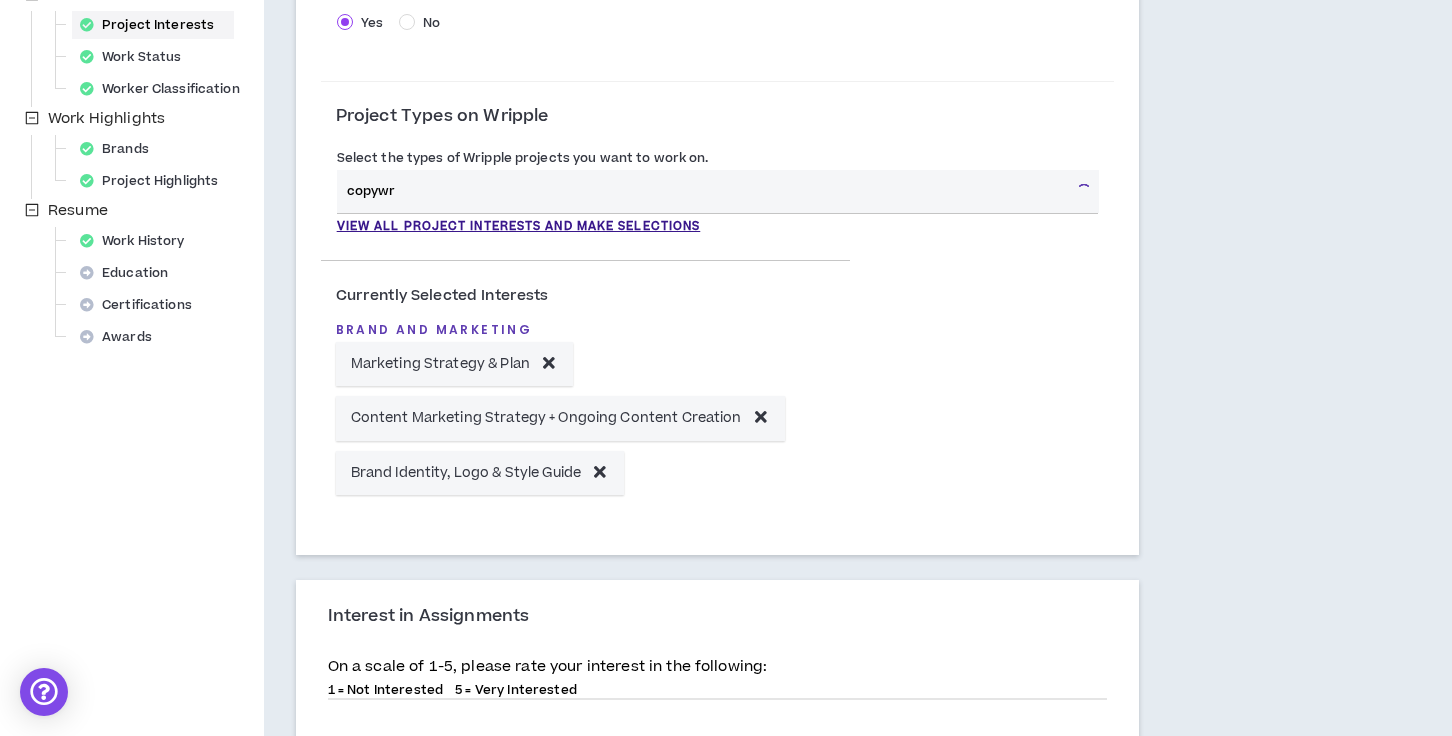 click on "copywr" at bounding box center [703, 191] 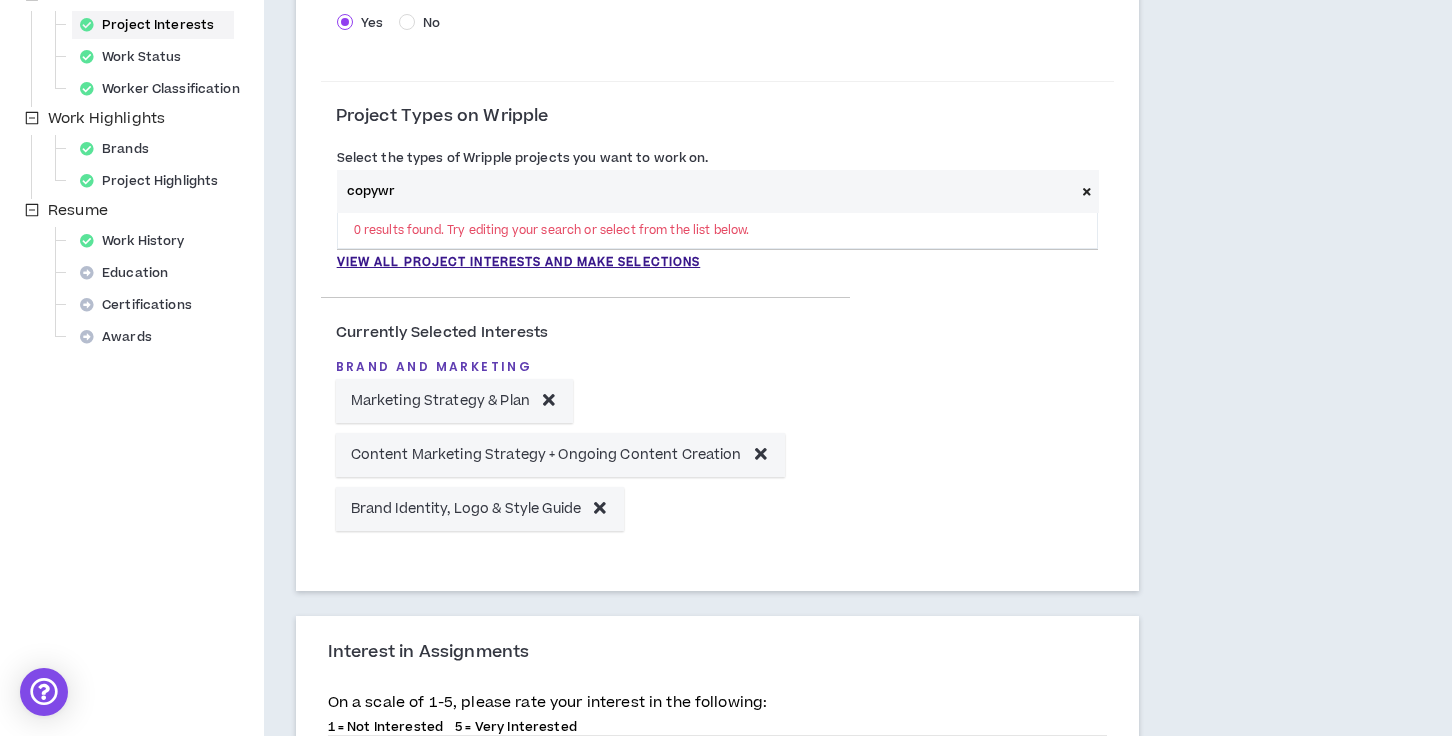 click on "copywr" at bounding box center (706, 191) 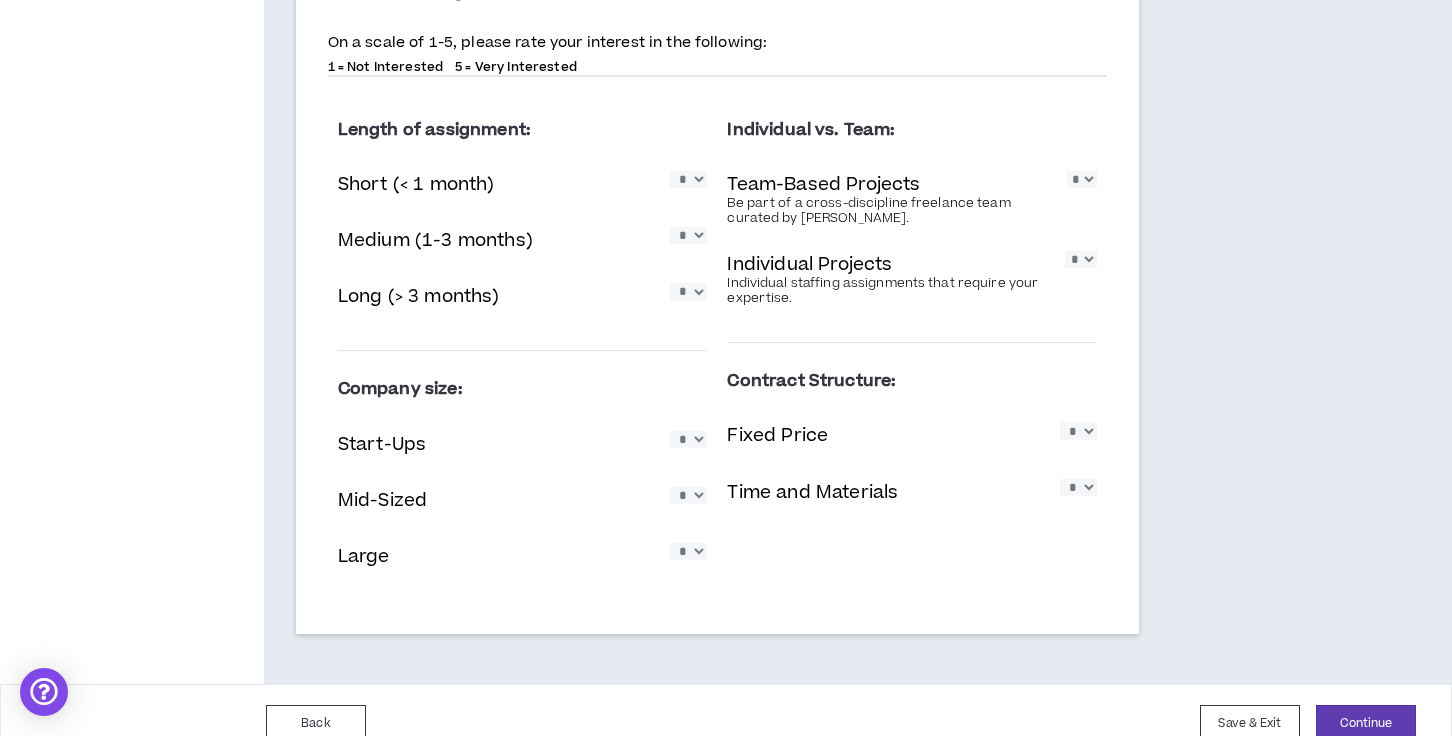 scroll, scrollTop: 1282, scrollLeft: 0, axis: vertical 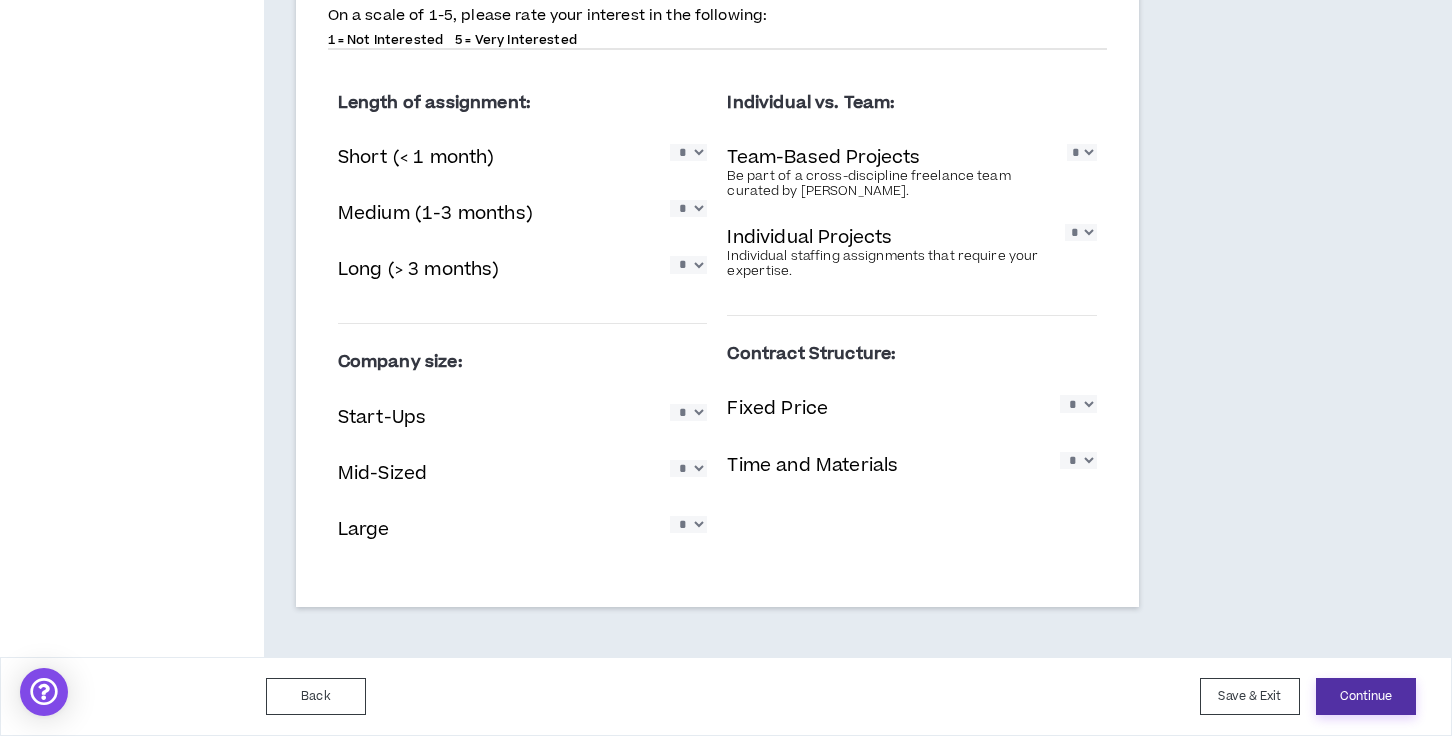 type 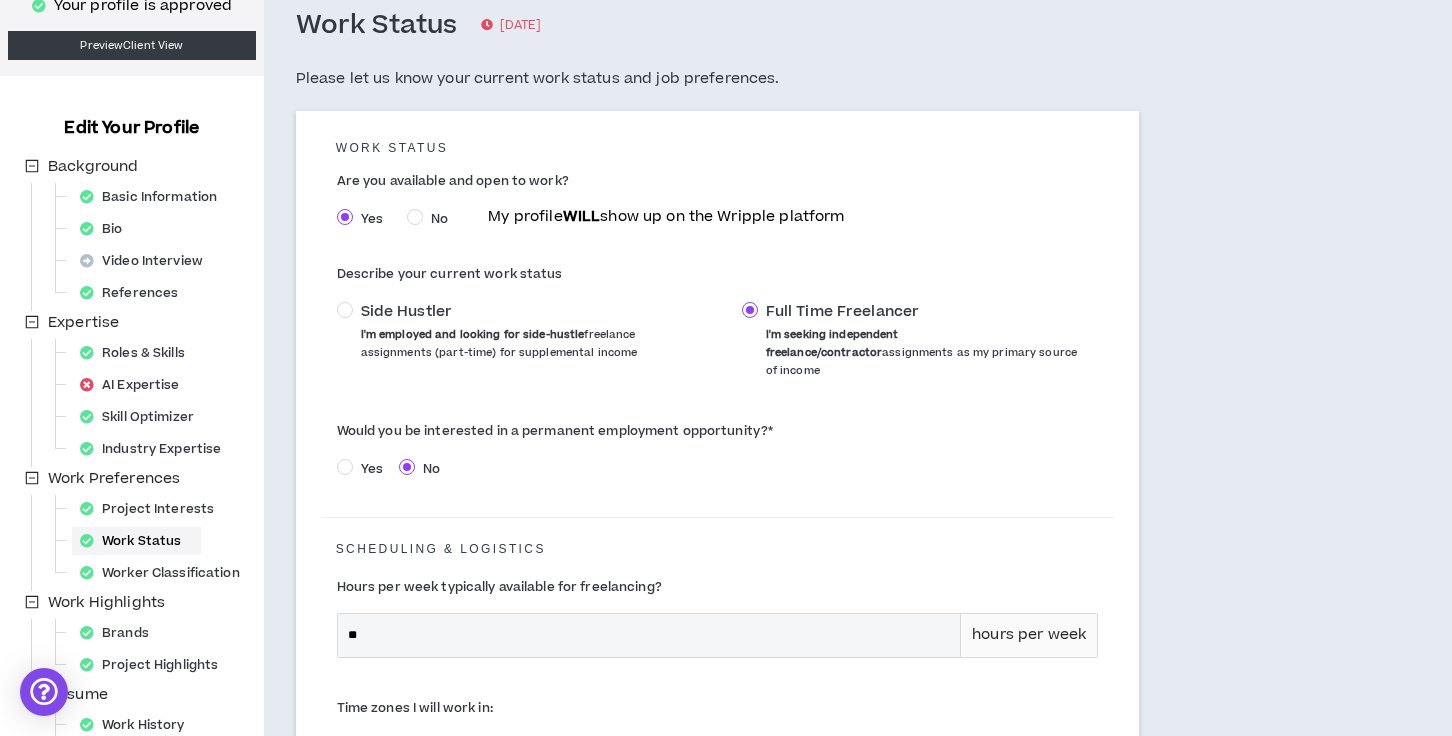 scroll, scrollTop: 113, scrollLeft: 0, axis: vertical 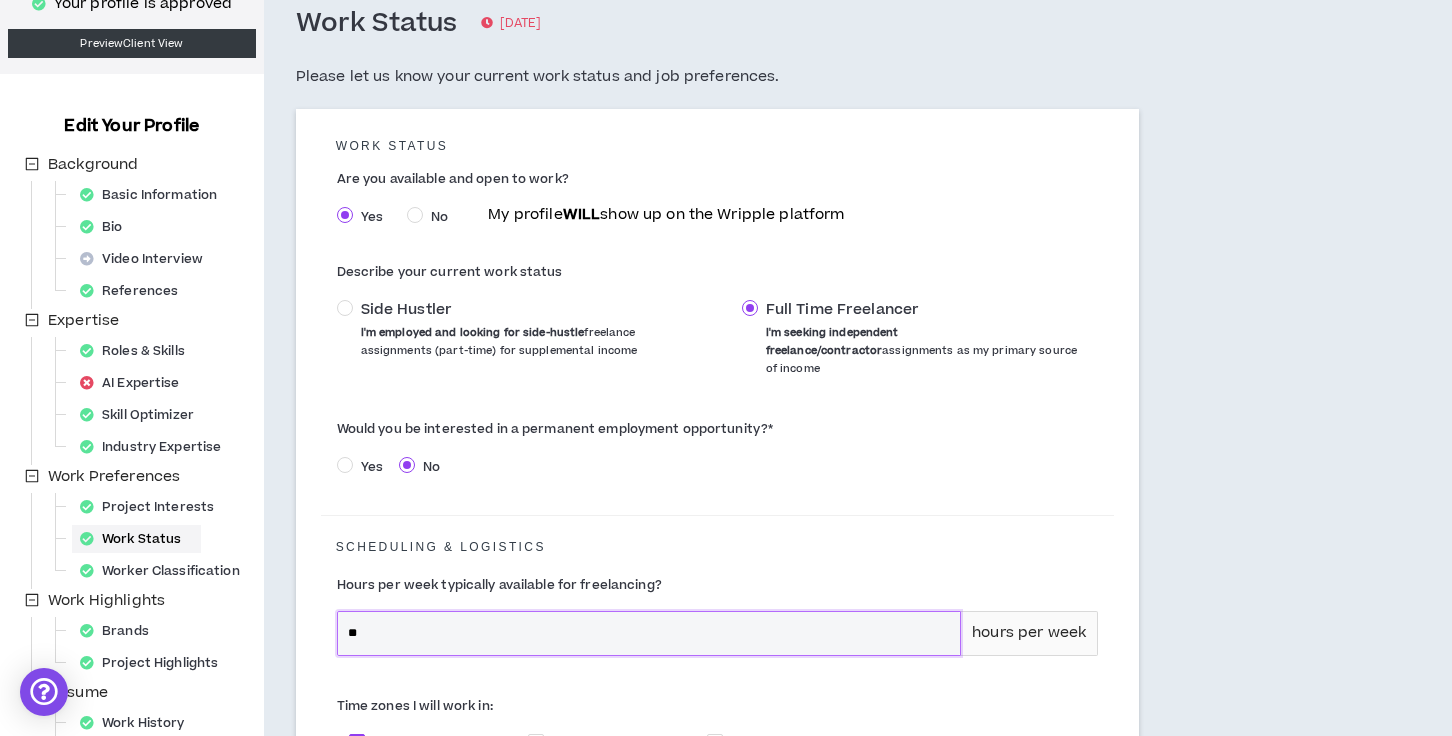 click on "**" at bounding box center (649, 633) 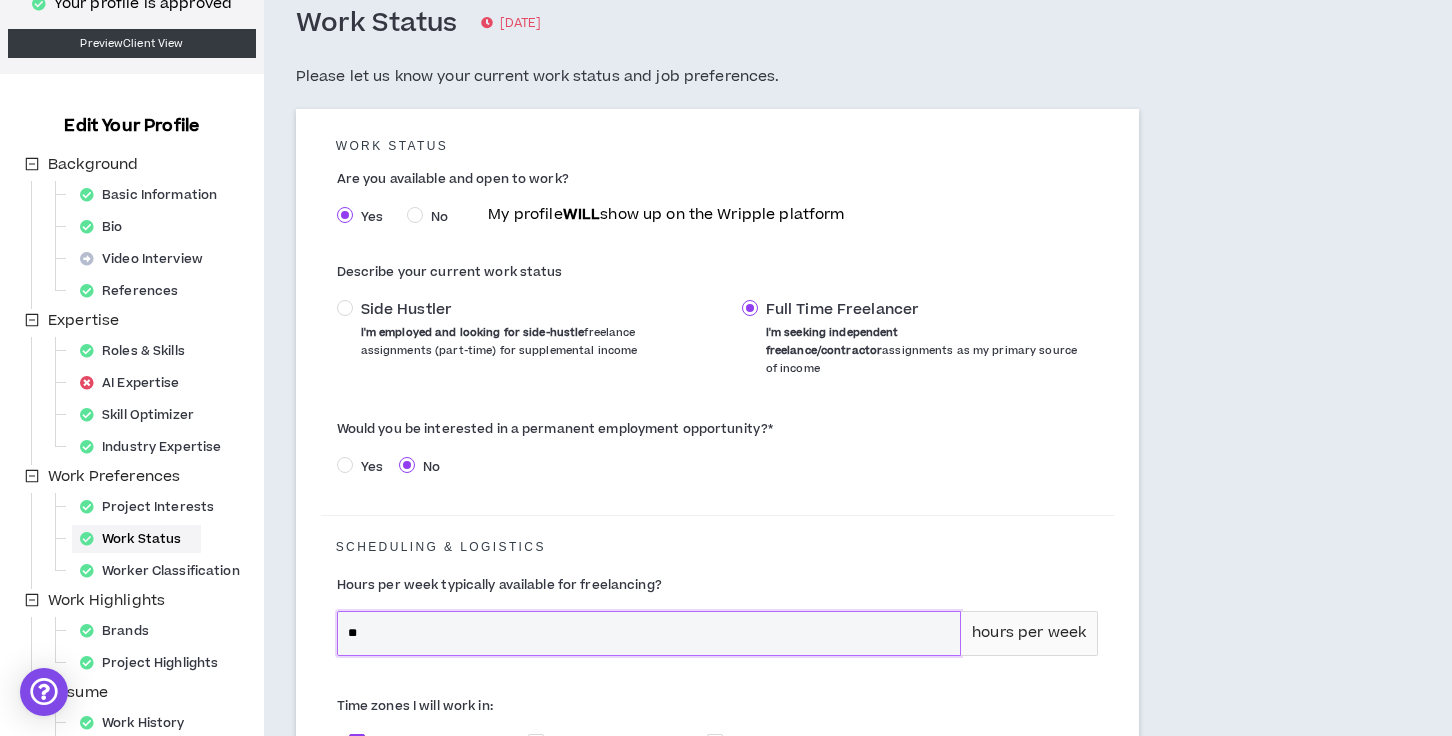 type on "**" 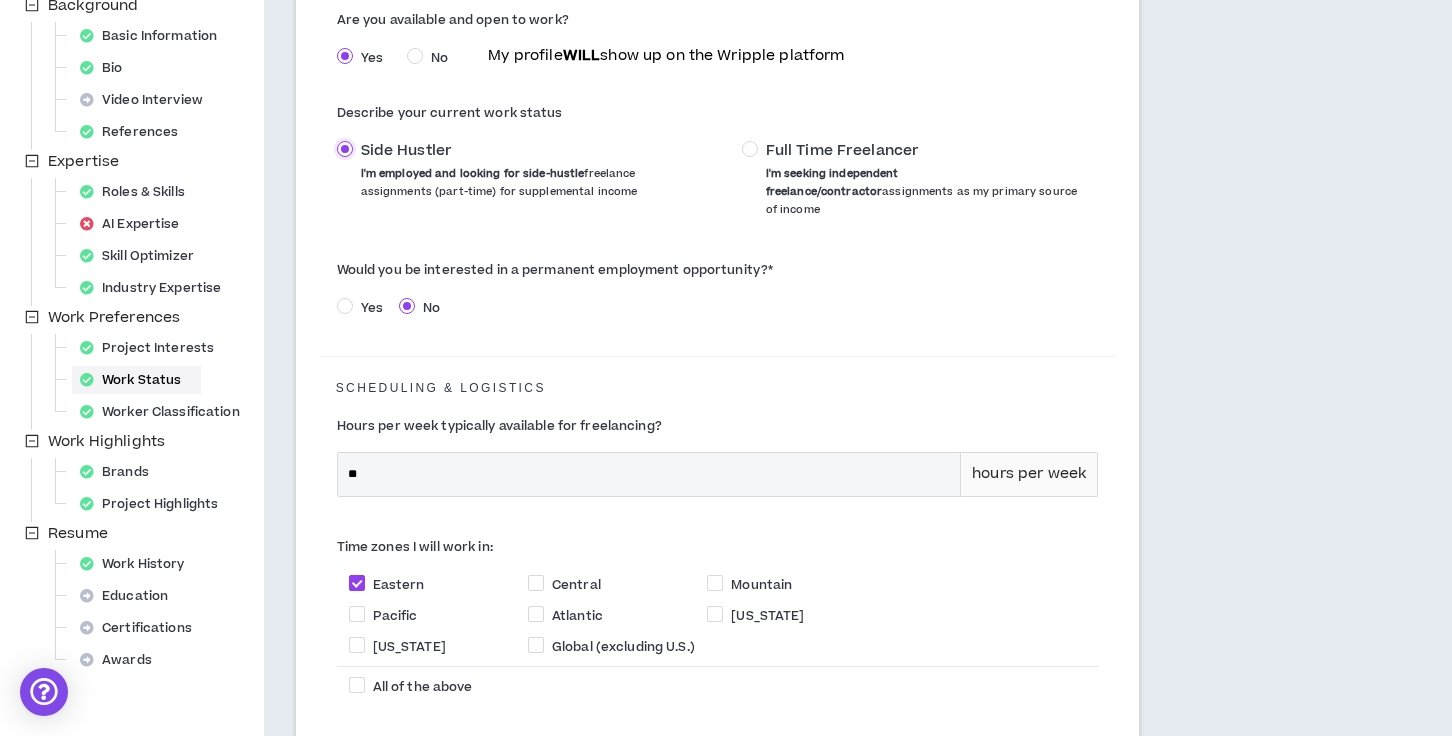 scroll, scrollTop: 514, scrollLeft: 0, axis: vertical 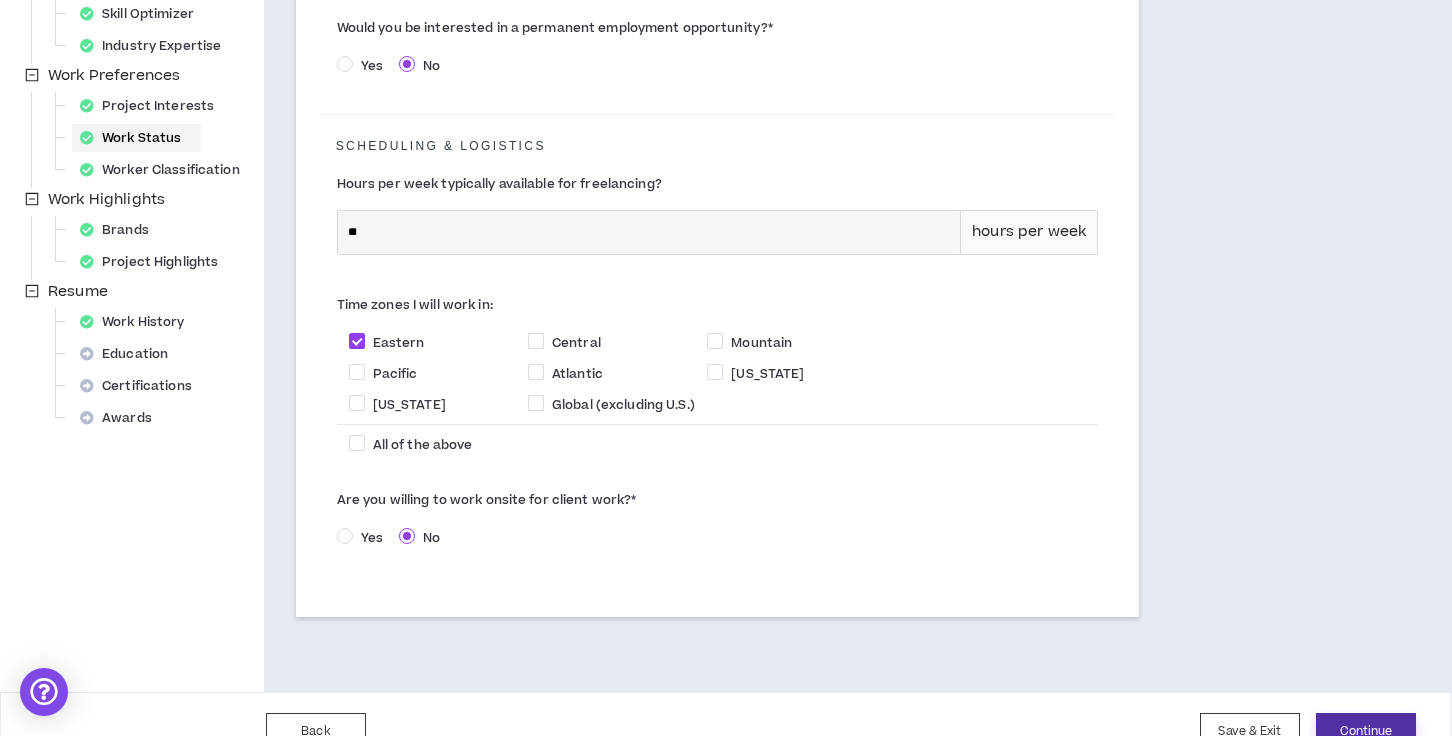 click on "Continue" at bounding box center [1366, 731] 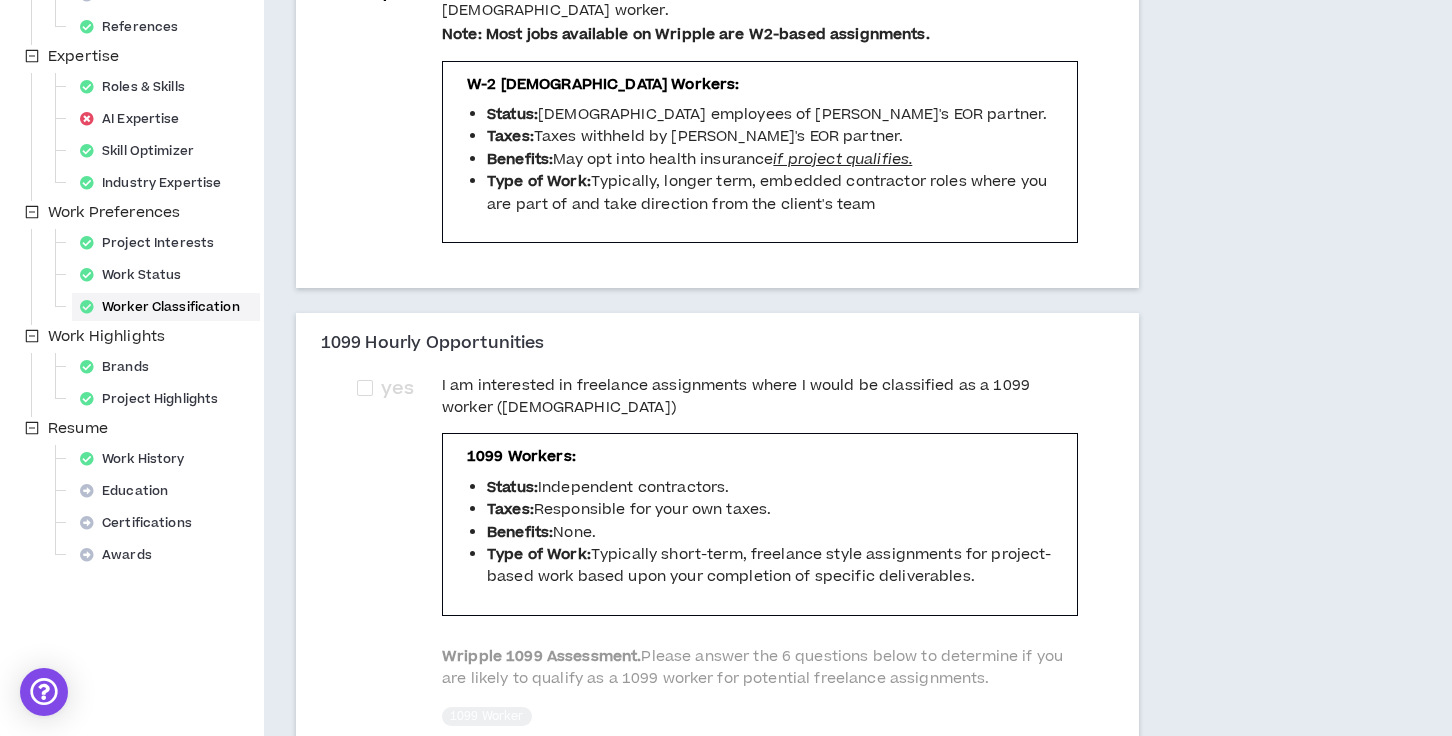 scroll, scrollTop: 0, scrollLeft: 0, axis: both 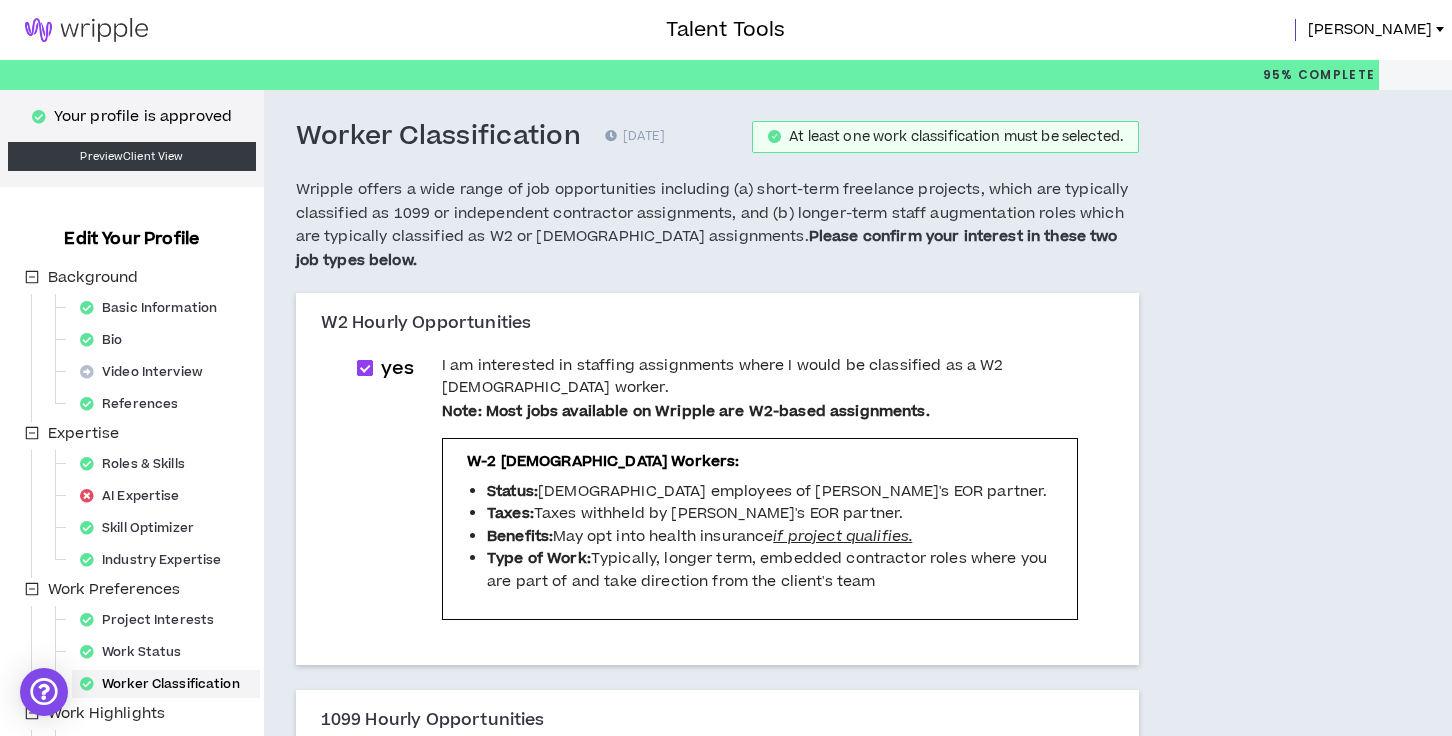 click at bounding box center [365, 368] 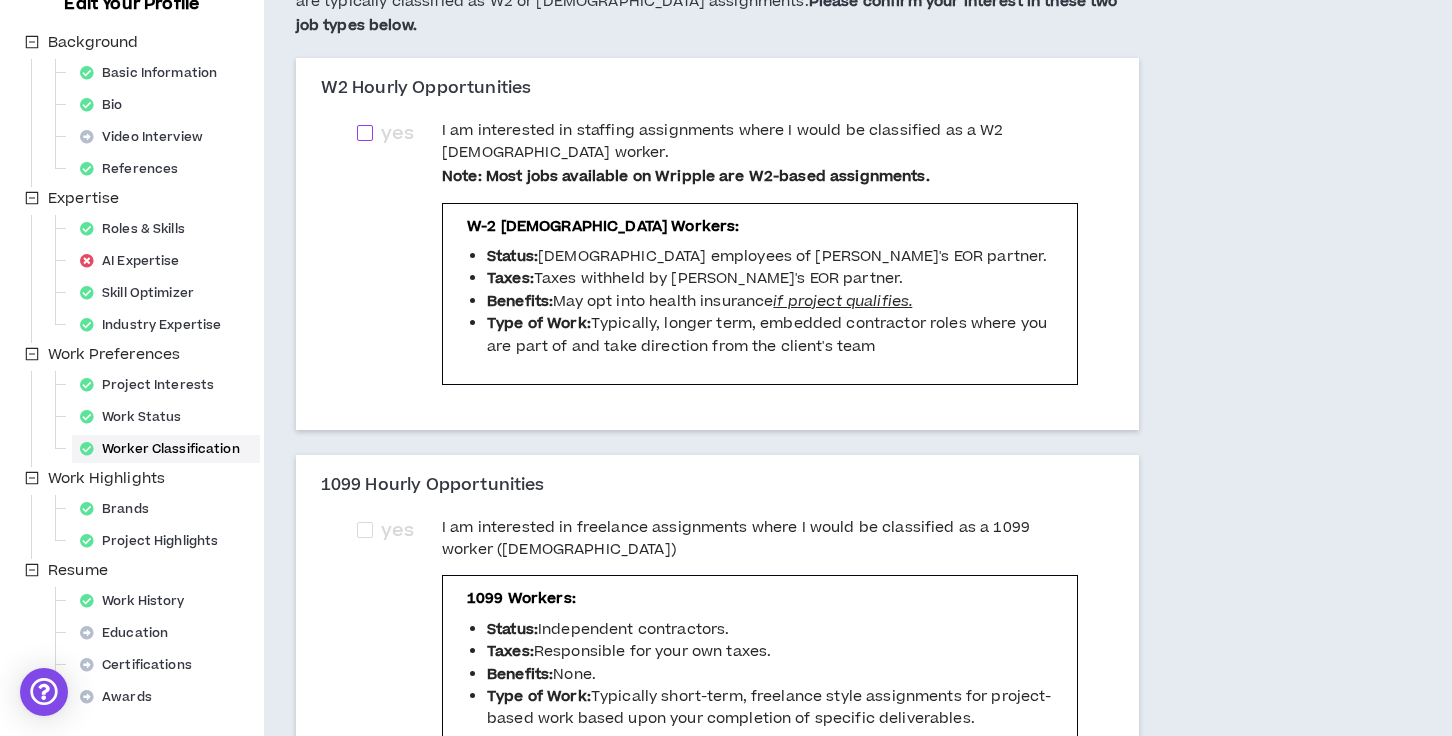 scroll, scrollTop: 234, scrollLeft: 0, axis: vertical 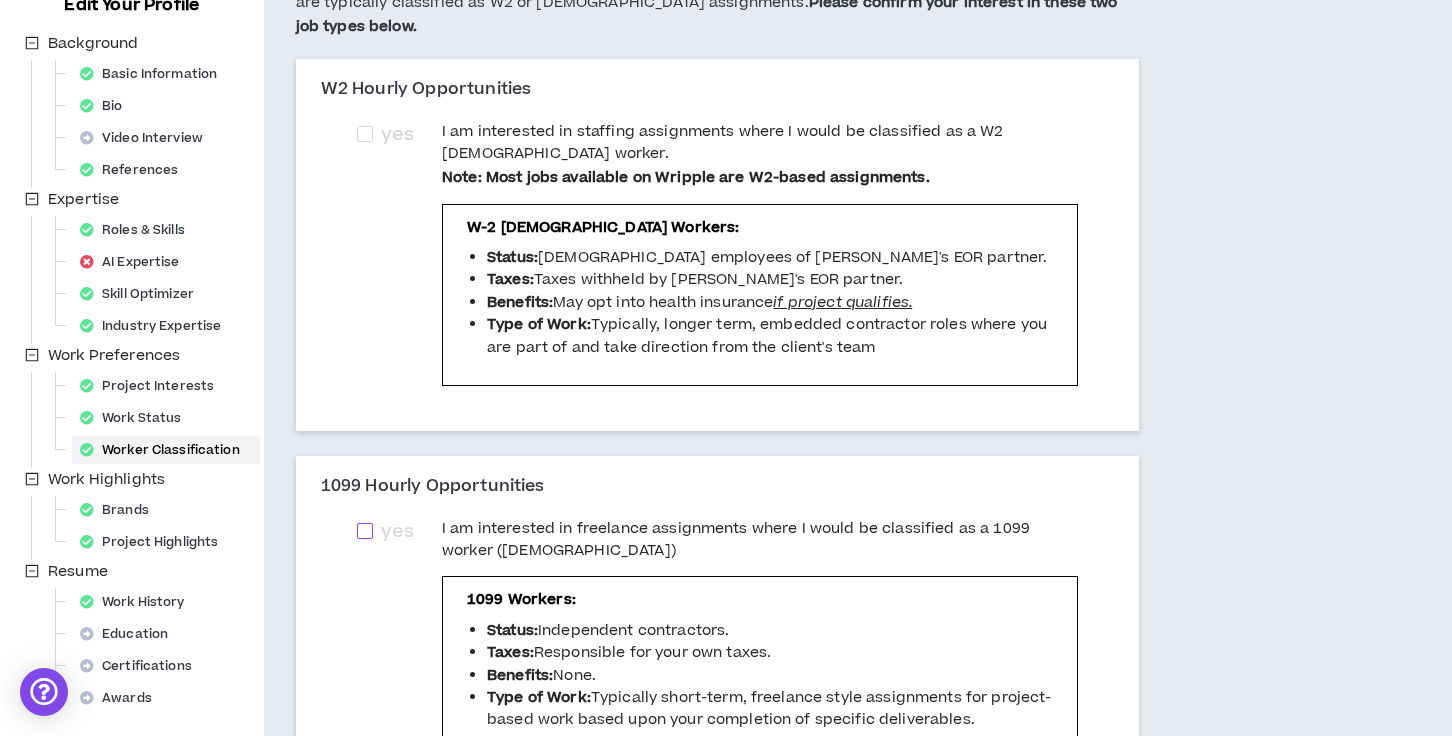 click at bounding box center (365, 531) 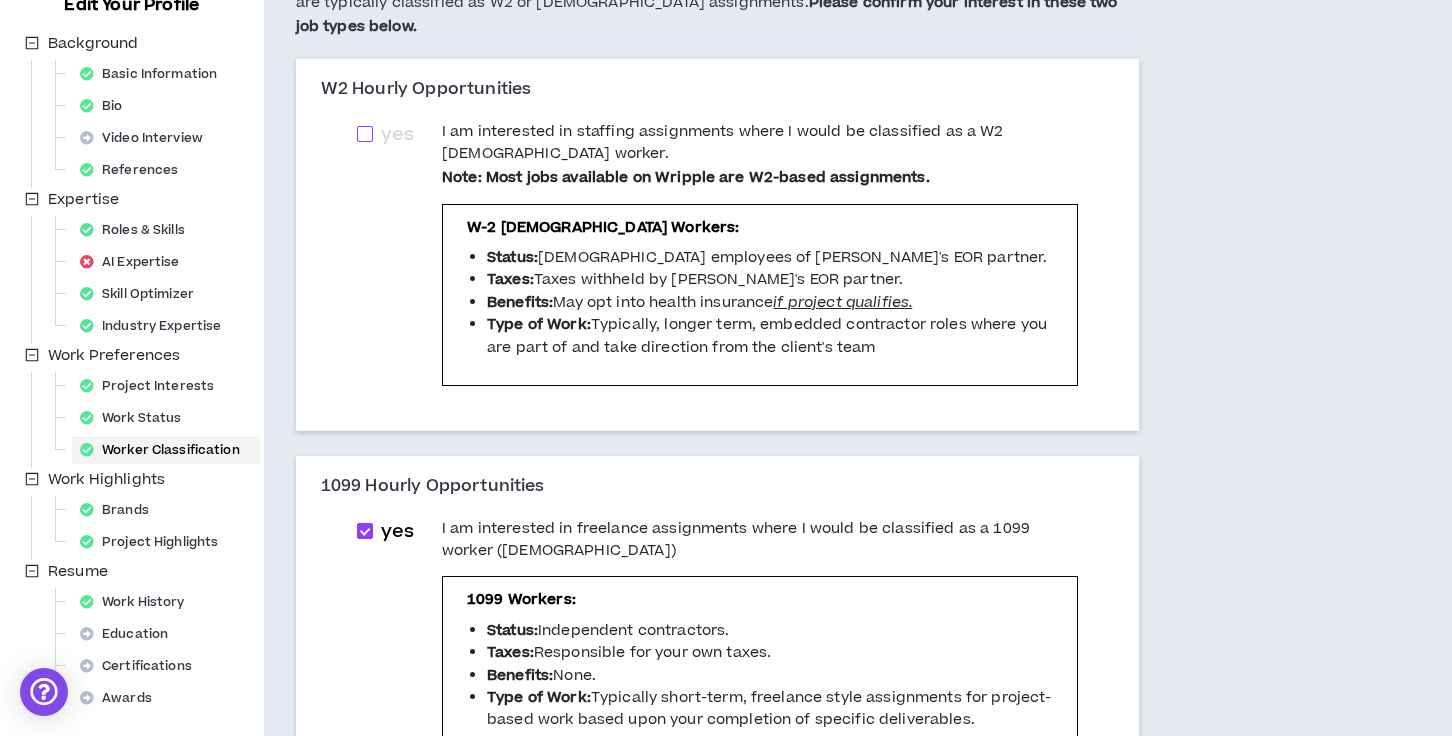 click at bounding box center [365, 134] 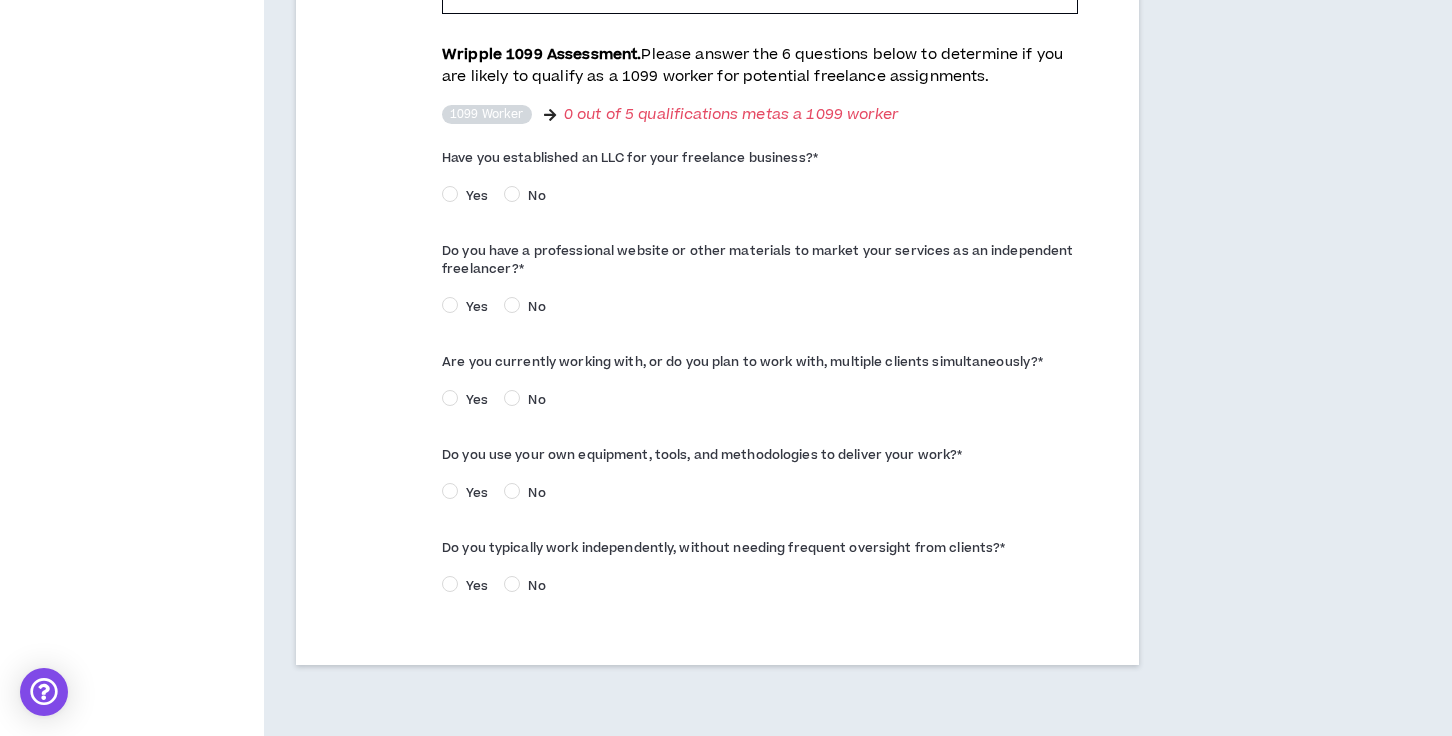 scroll, scrollTop: 978, scrollLeft: 0, axis: vertical 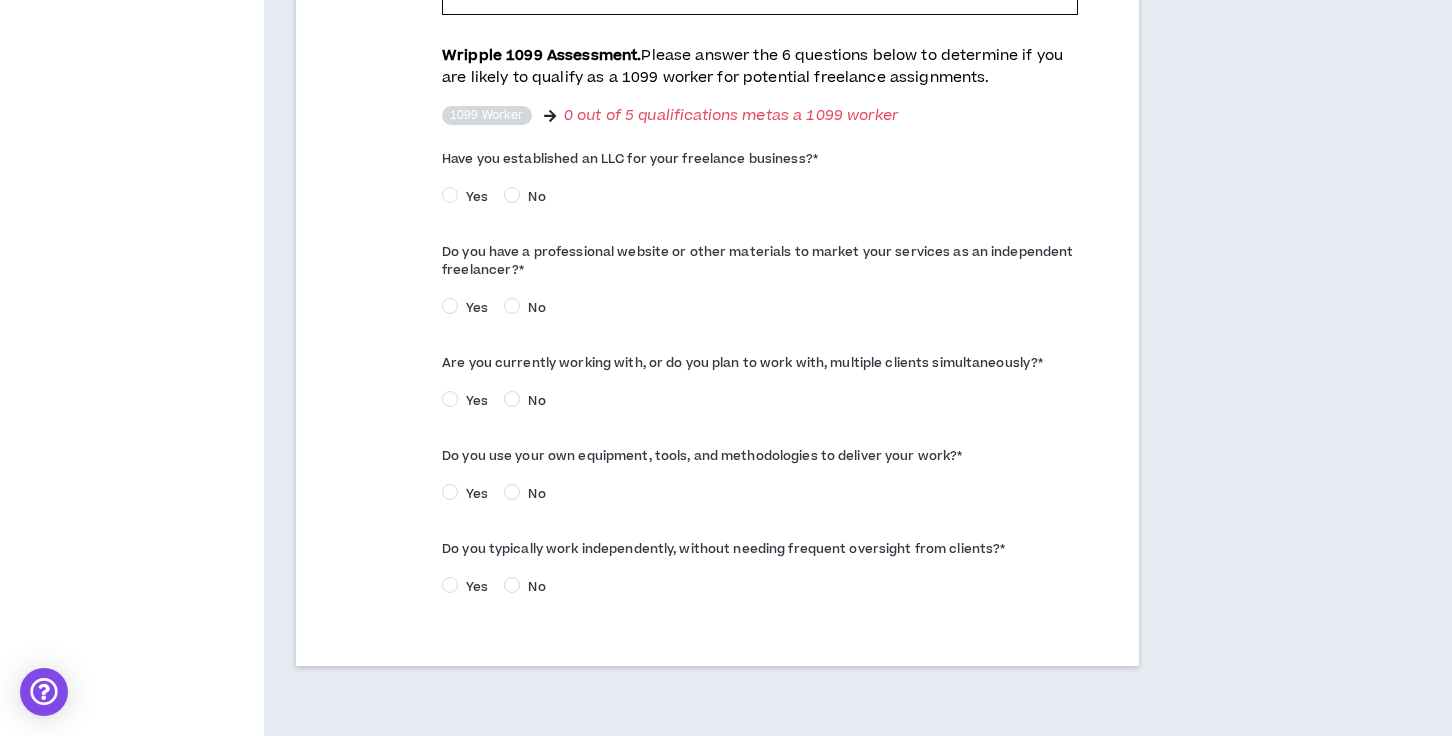 click on "Yes" at bounding box center [477, 197] 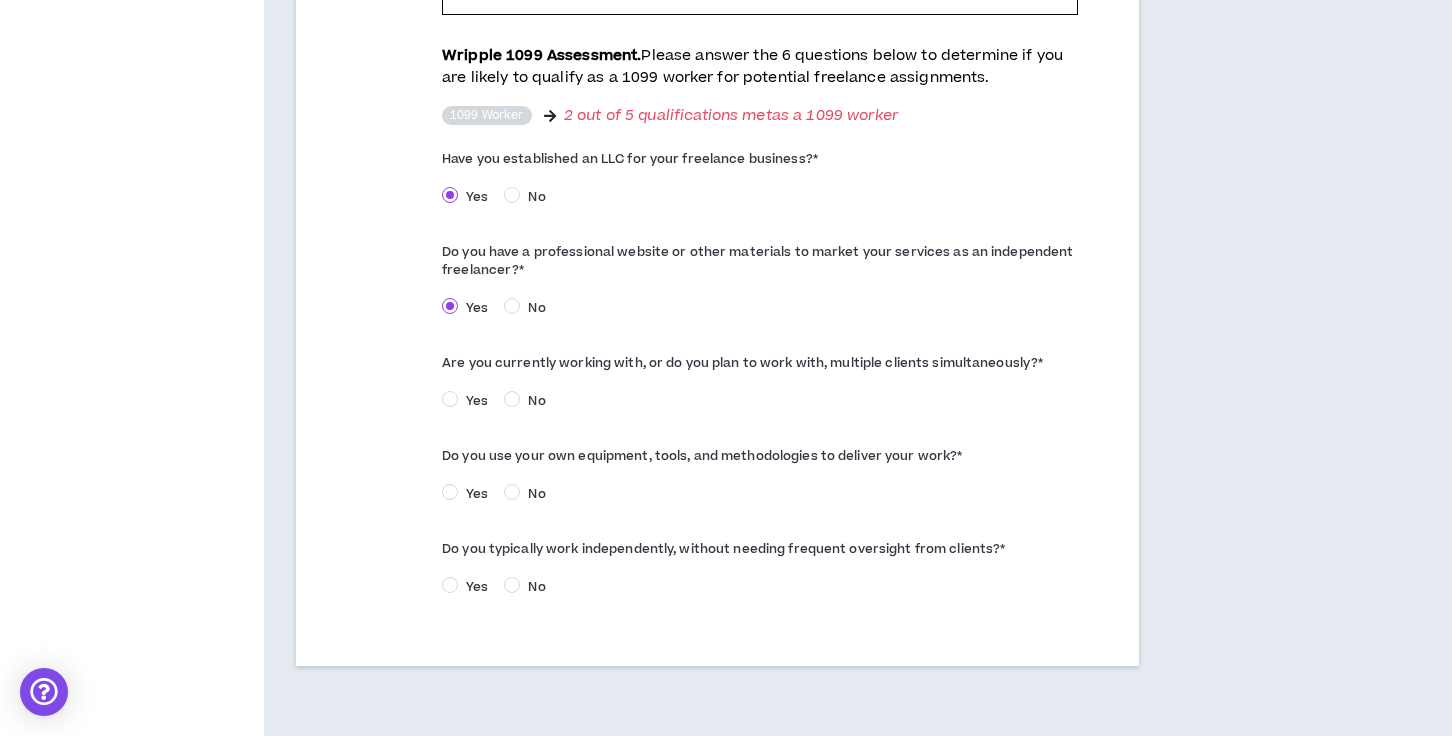 click on "Yes" at bounding box center (469, 492) 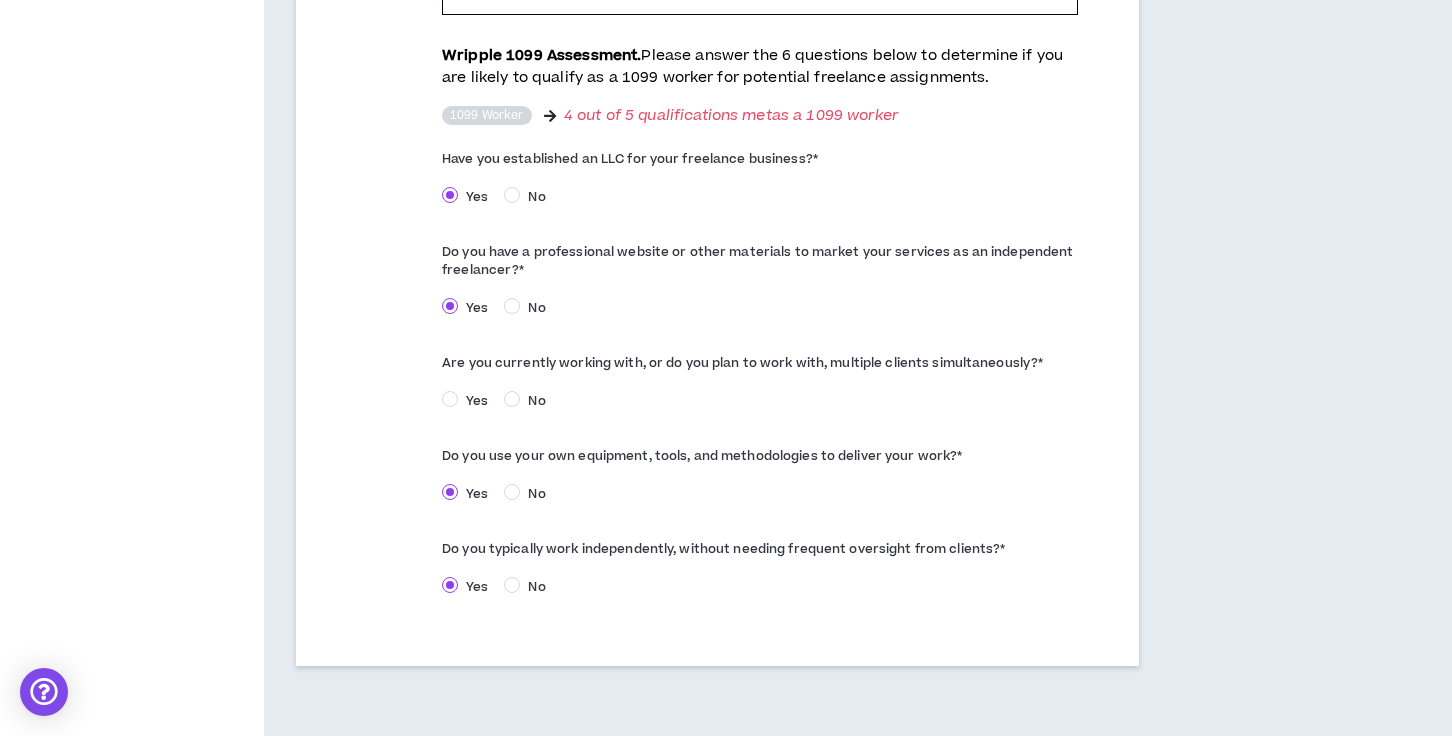 drag, startPoint x: 463, startPoint y: 402, endPoint x: 476, endPoint y: 410, distance: 15.264338 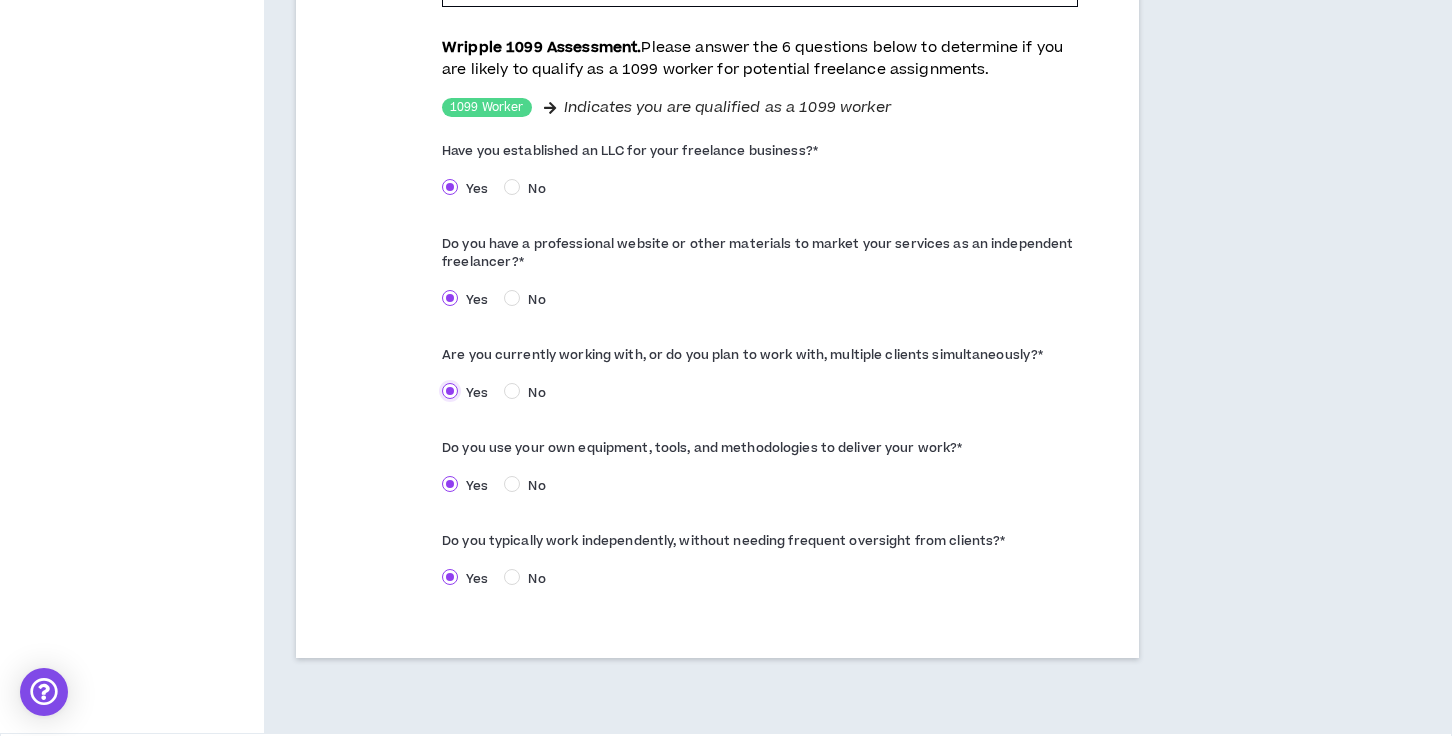 scroll, scrollTop: 1064, scrollLeft: 0, axis: vertical 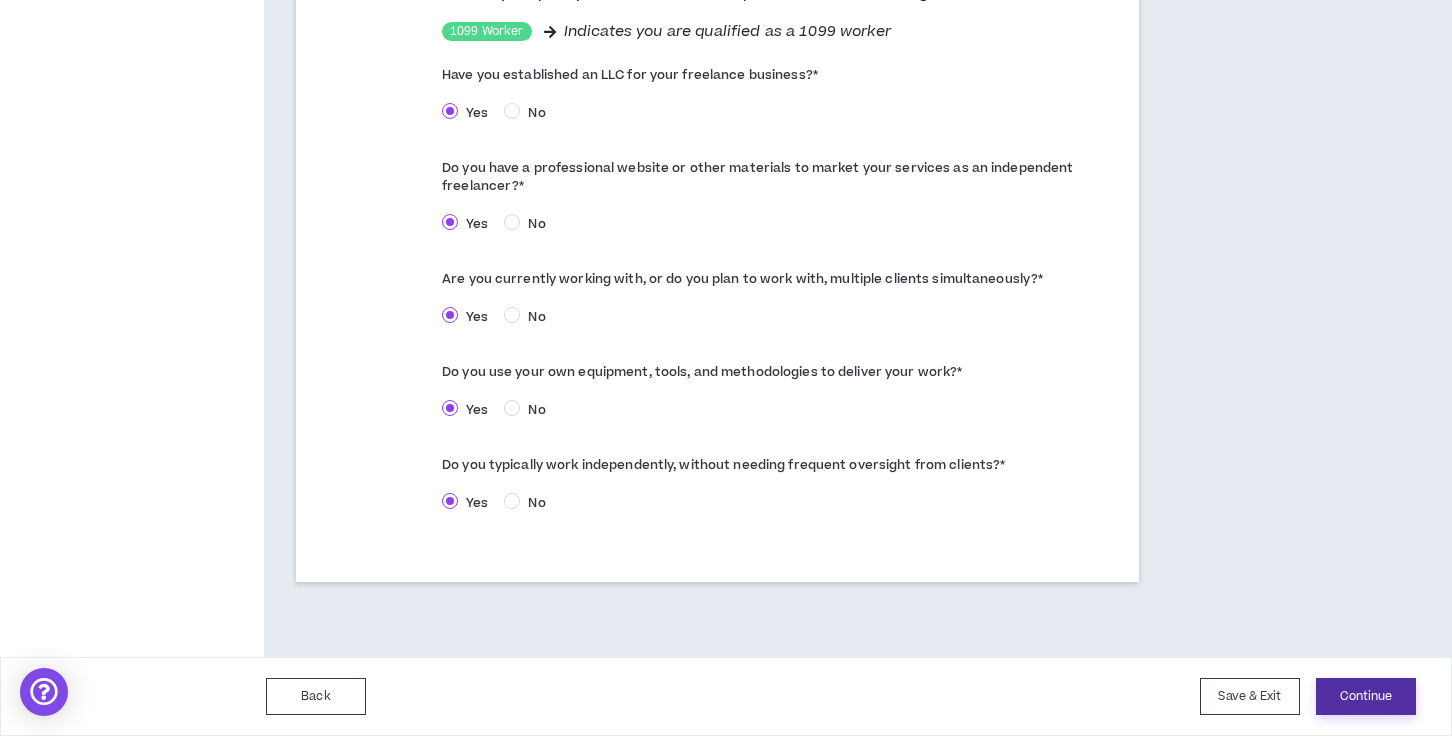 click on "Continue" at bounding box center [1366, 696] 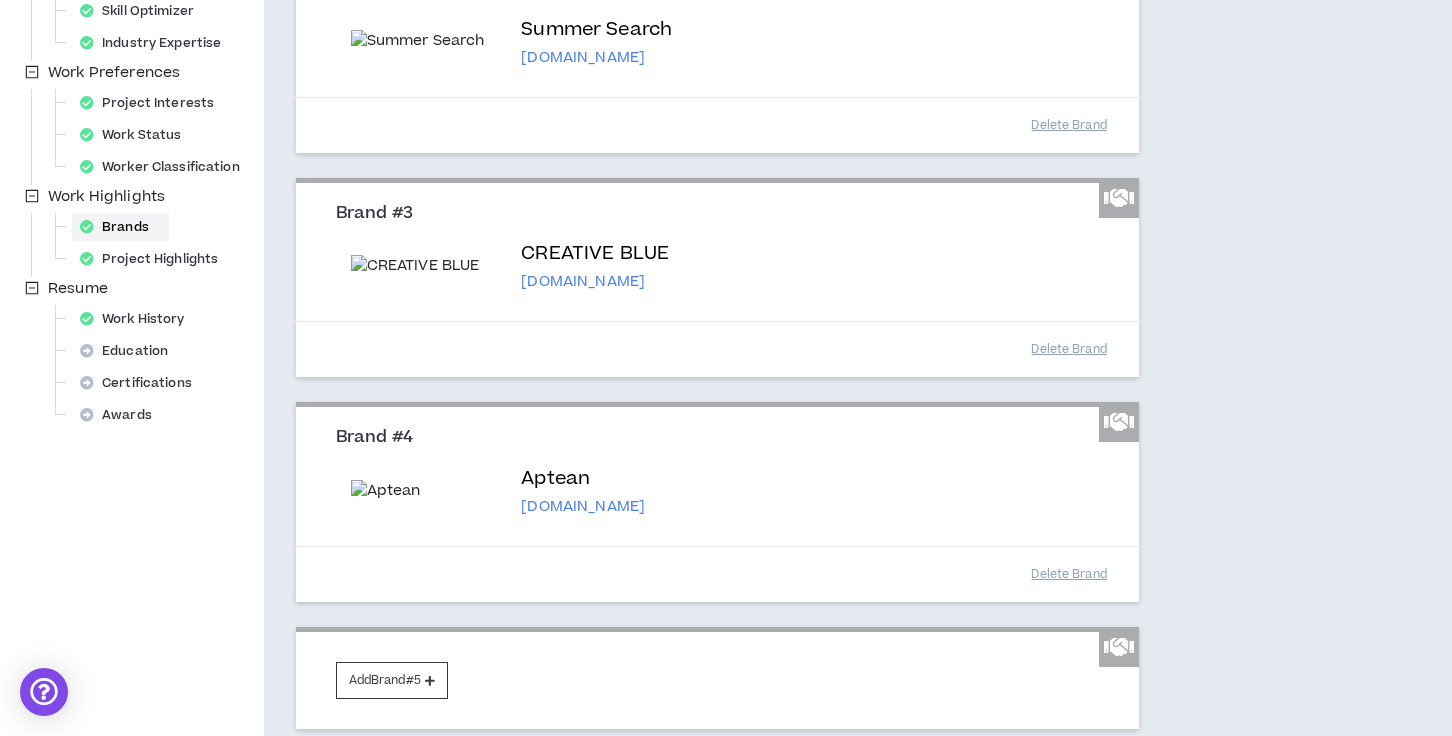 scroll, scrollTop: 516, scrollLeft: 0, axis: vertical 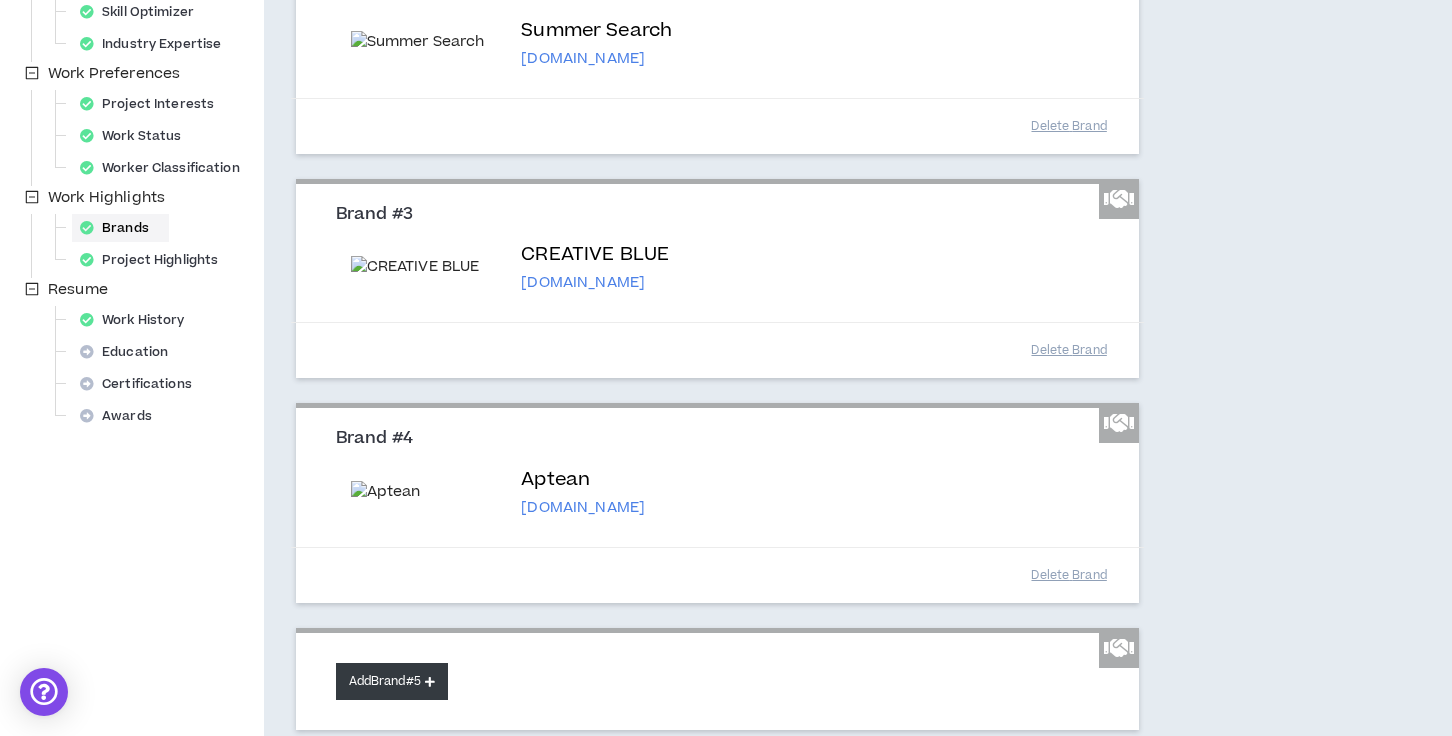 click at bounding box center [430, 681] 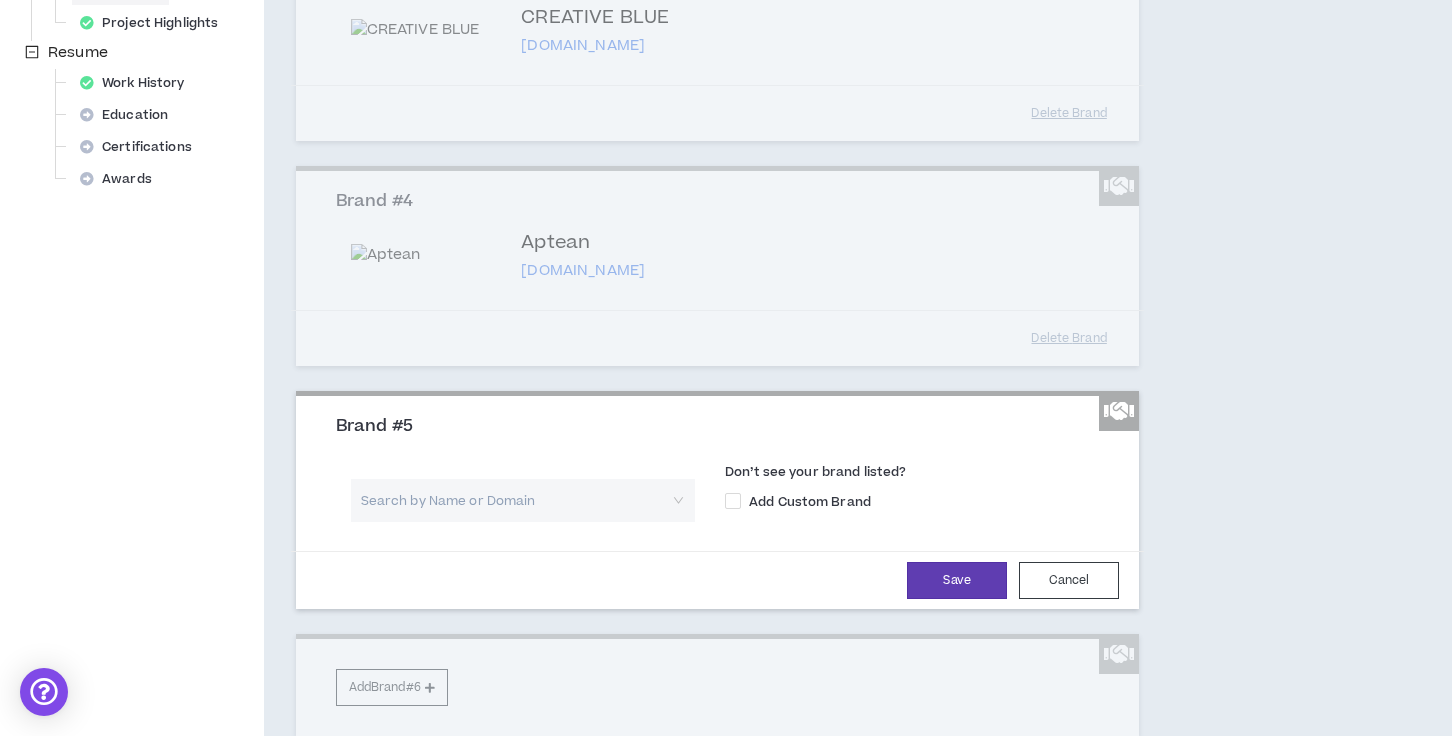 scroll, scrollTop: 932, scrollLeft: 0, axis: vertical 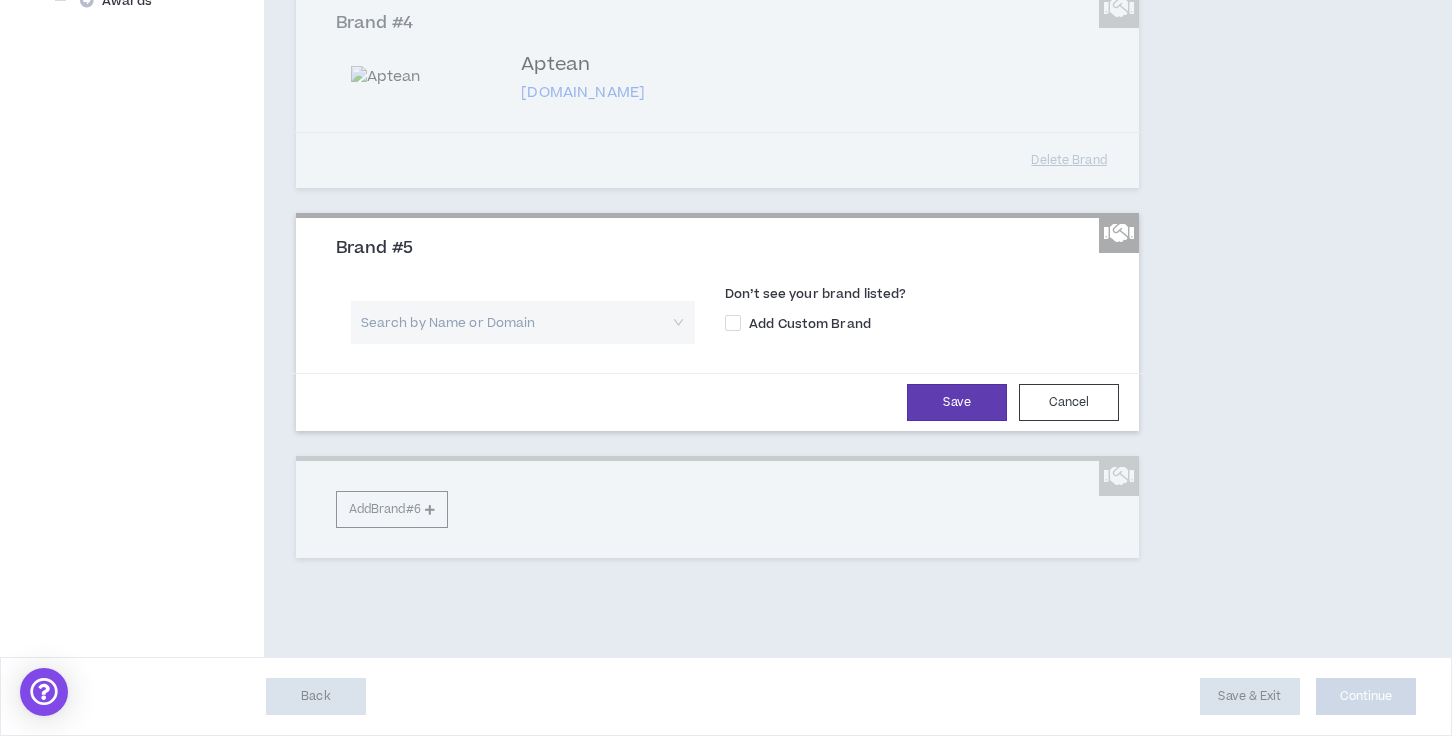 click on "Brand #1 Vertex Ventures [DOMAIN_NAME] Don’t see your brand listed? Add Custom Brand Delete   Brand Brand #2 Summer Search [DOMAIN_NAME] Don’t see your brand listed? Add Custom Brand Delete   Brand Brand #3 CREATIVE BLUE [DOMAIN_NAME] Don’t see your brand listed? Add Custom Brand Delete   Brand Brand #4 Aptean [DOMAIN_NAME] Don’t see your brand listed? Add Custom Brand Delete   Brand Brand #5 Search by Name or Domain Don’t see your brand listed? Add Custom Brand Save Cancel Add  Brand  #6" at bounding box center [718, -64] 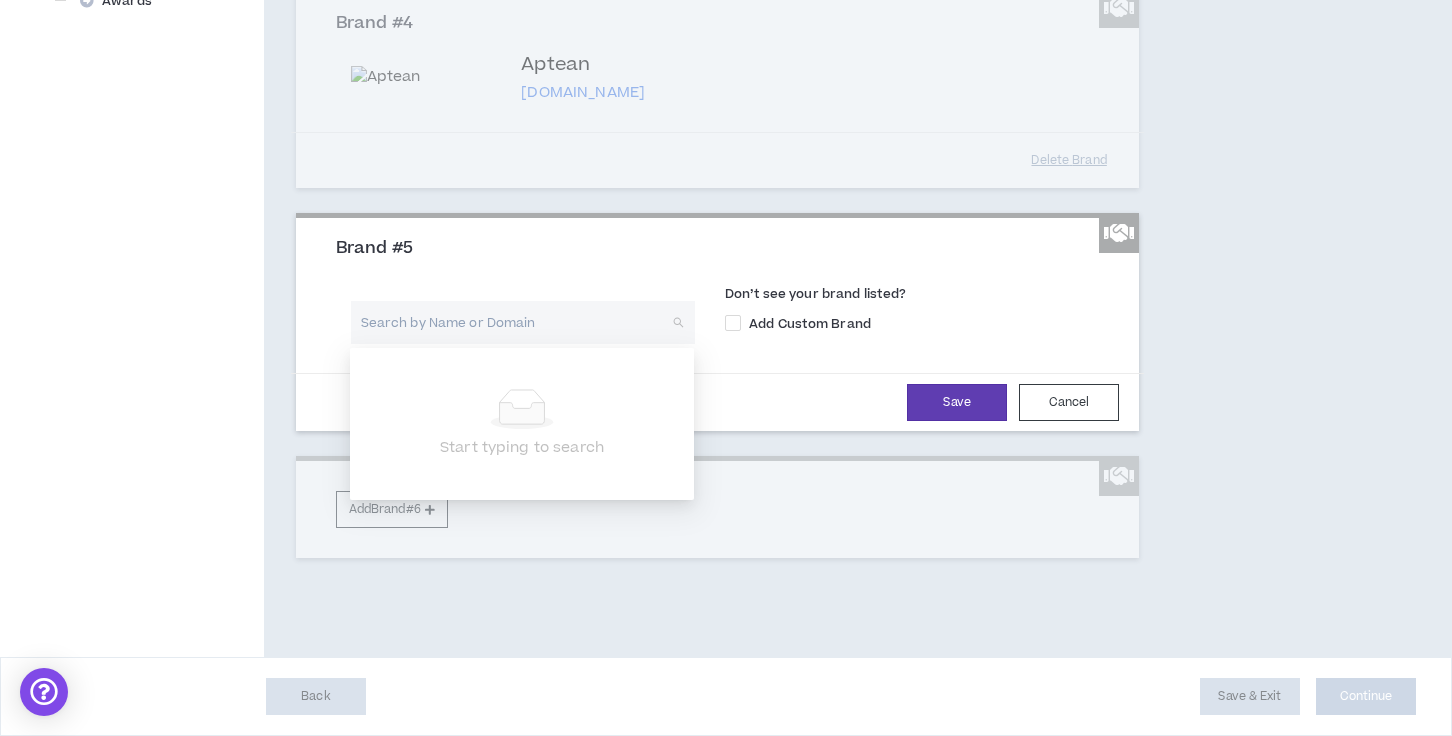 click at bounding box center (516, 322) 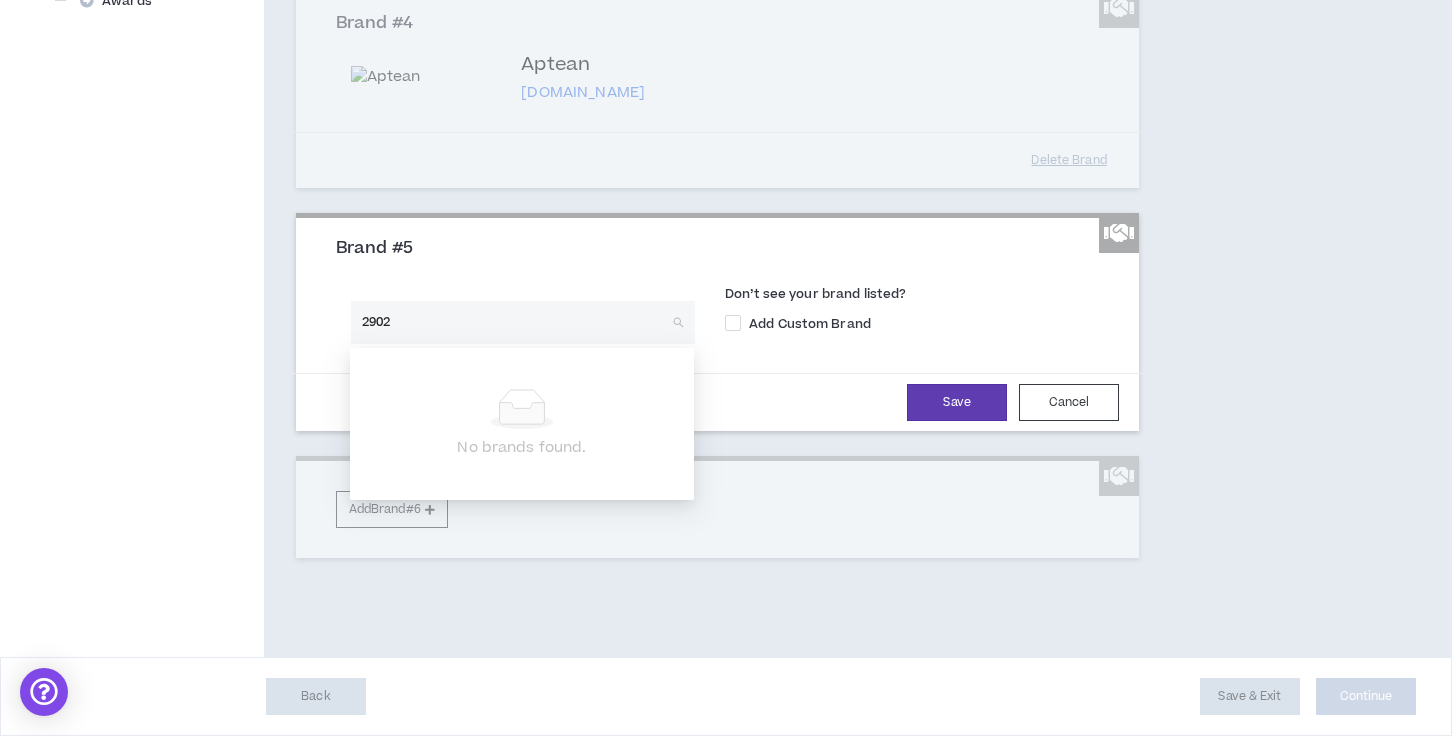 type on "29029" 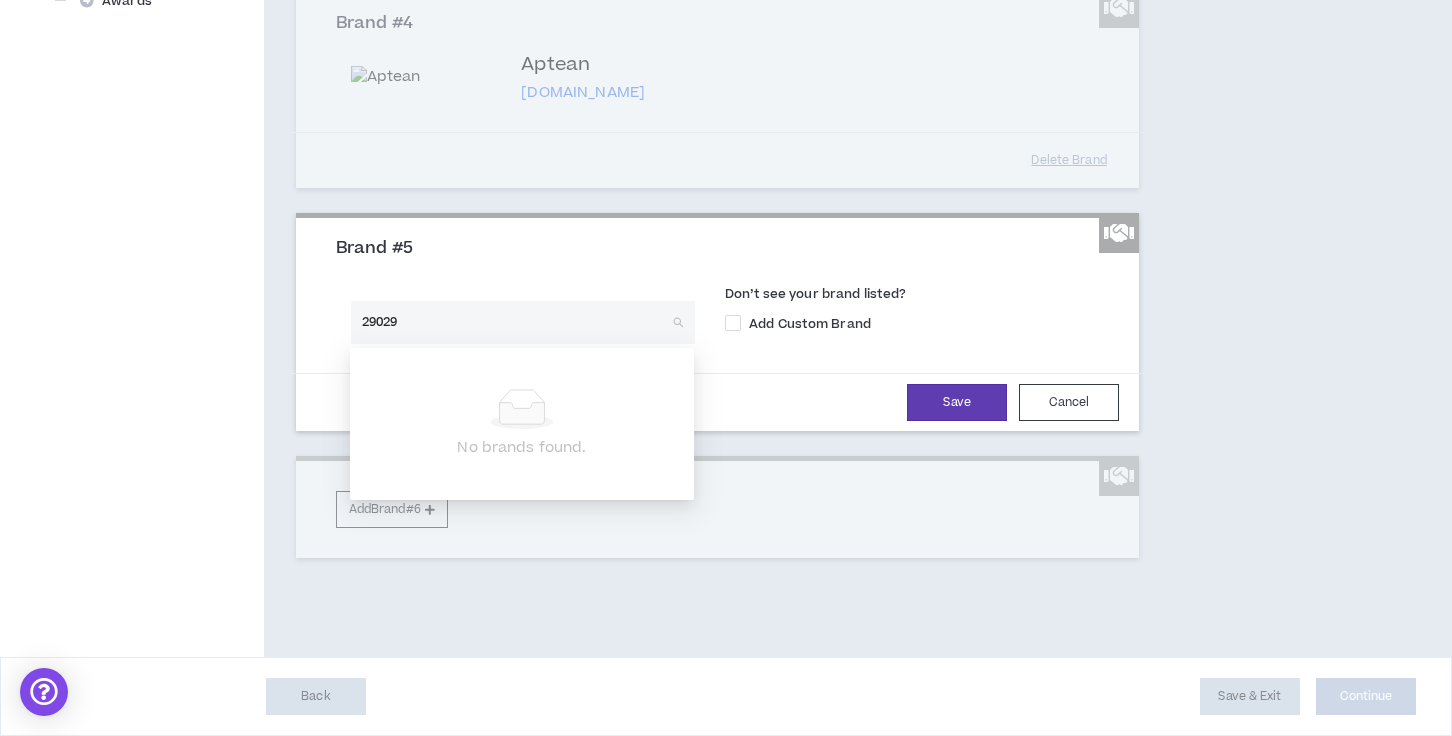 type 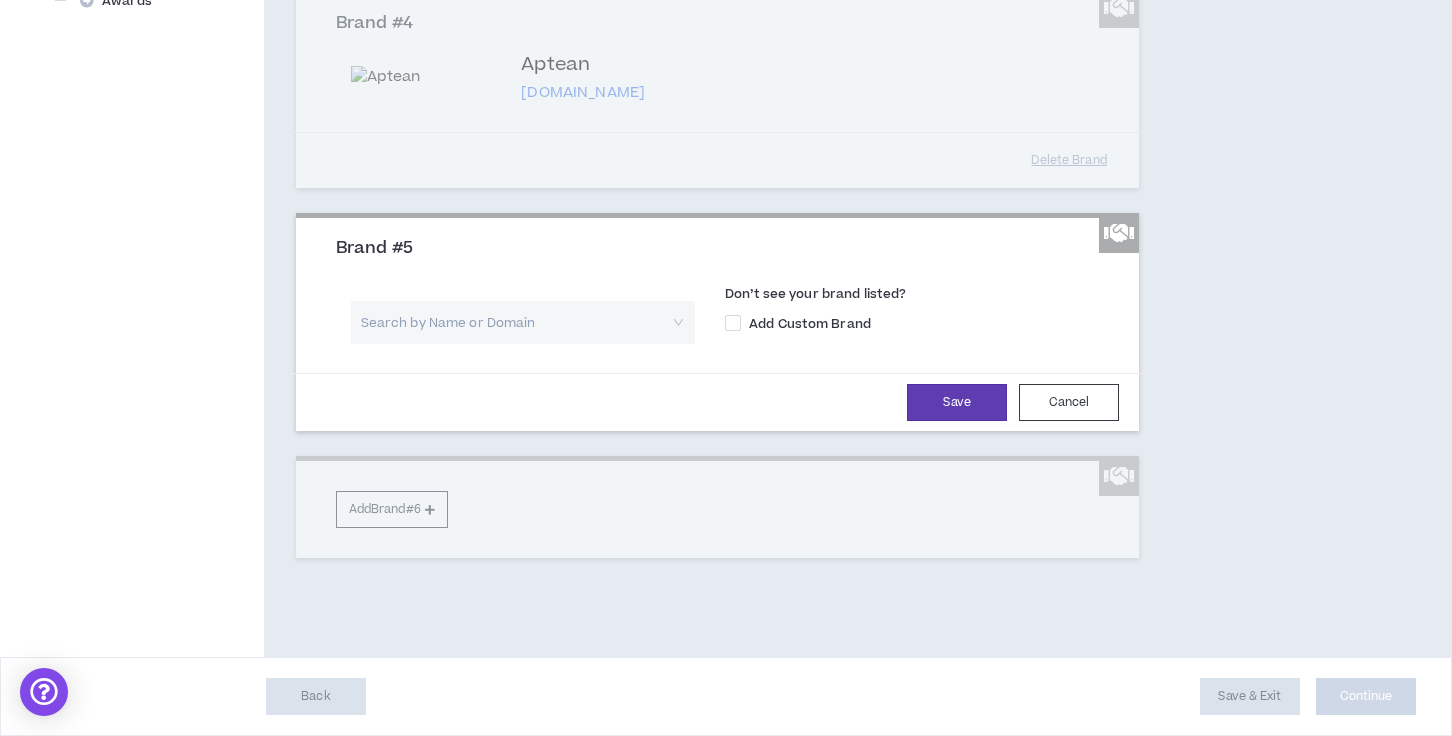 click on "Search by Name or Domain Don’t see your brand listed? Add Custom Brand Save Cancel" at bounding box center (718, 353) 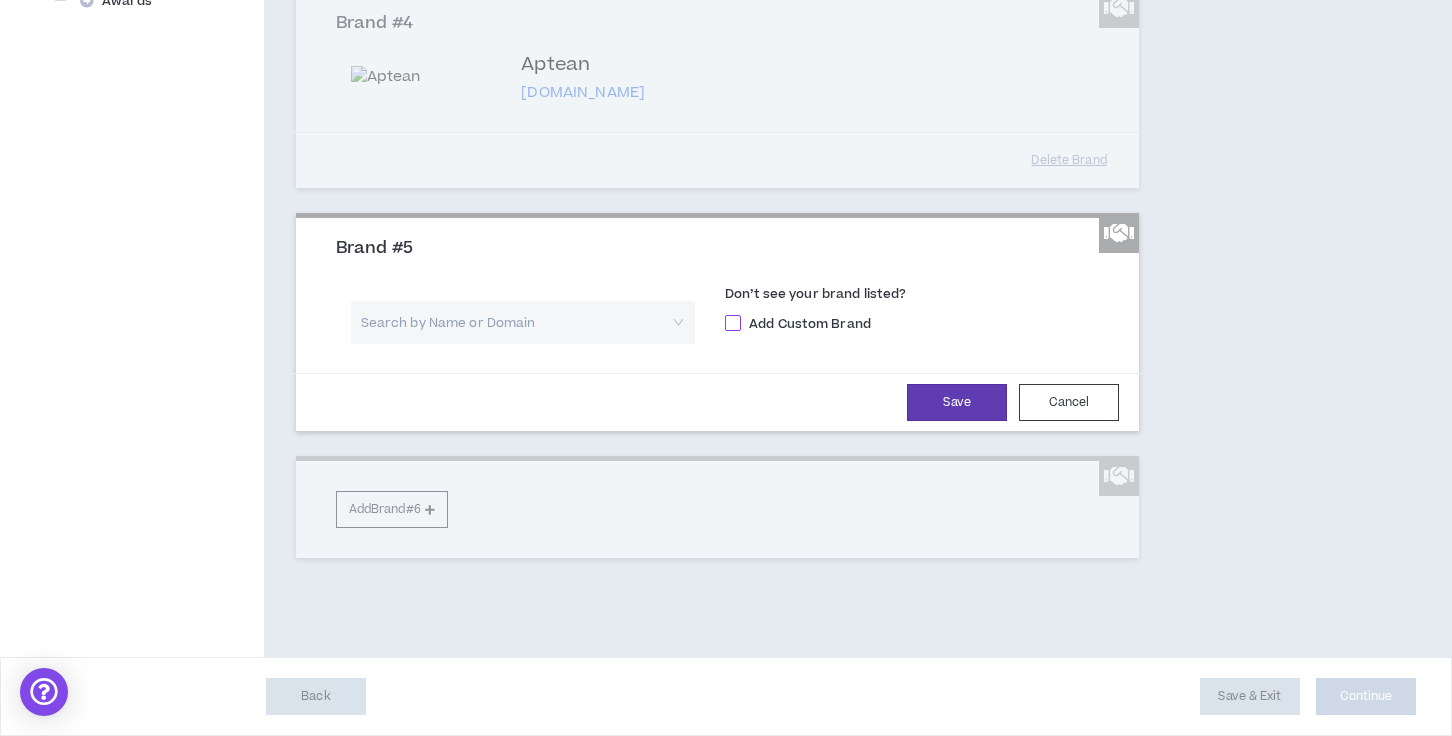 click at bounding box center (733, 323) 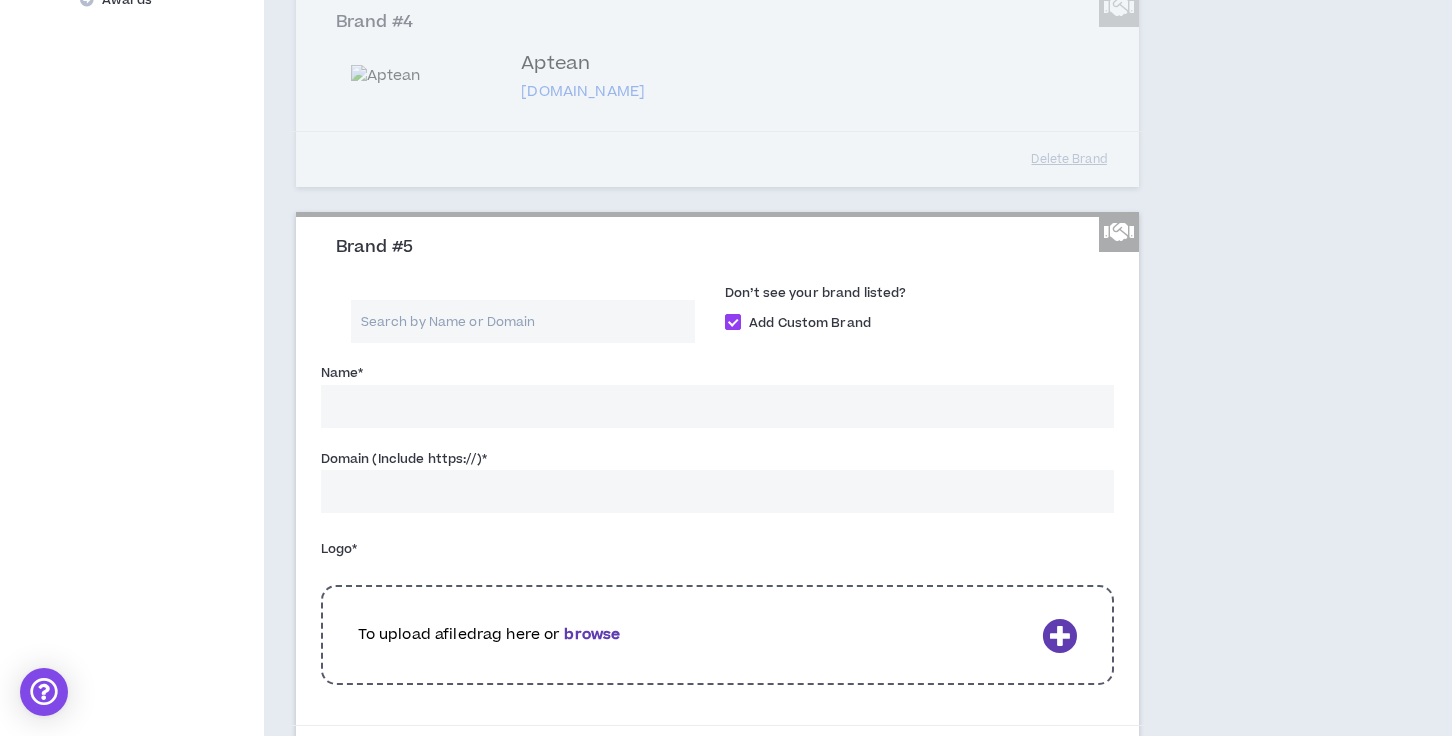 click on "Name  *" at bounding box center [718, 406] 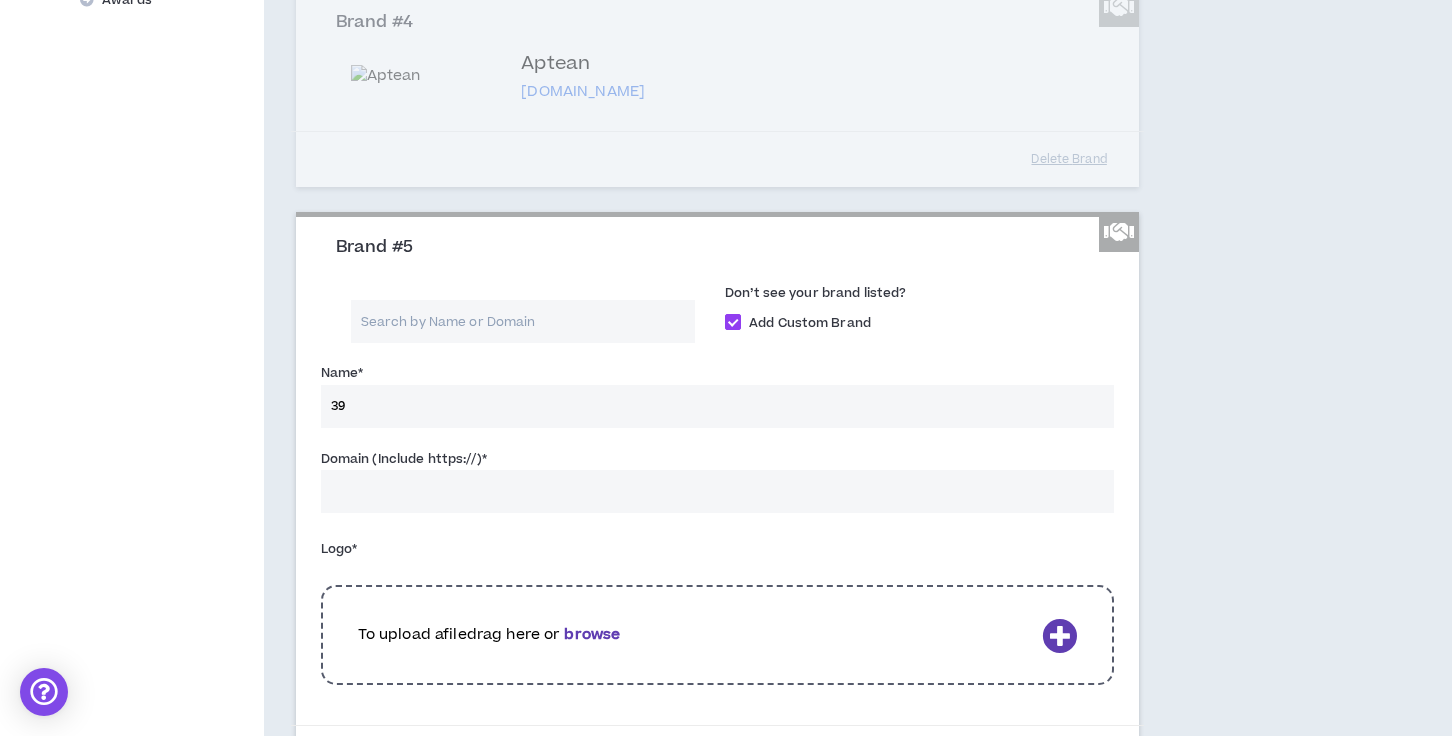 type on "3" 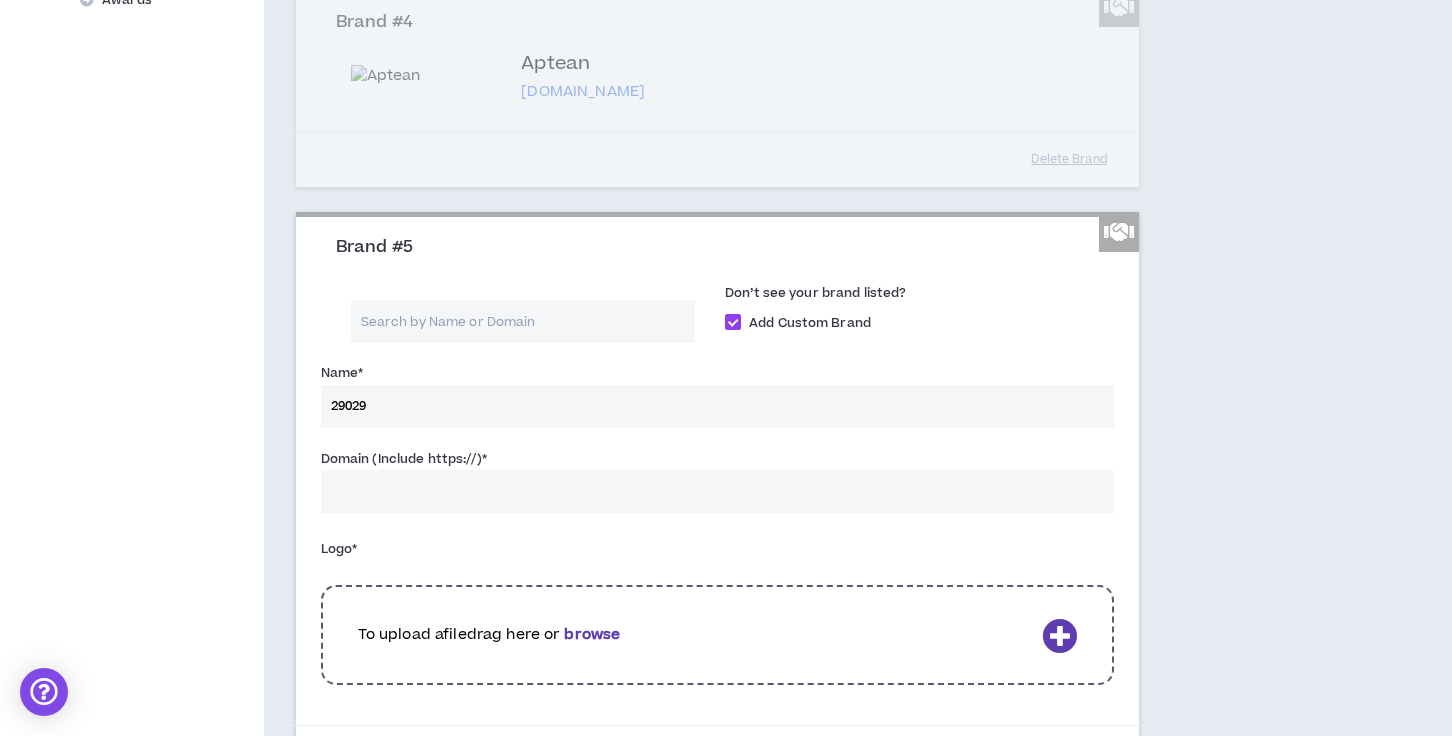 type on "29029" 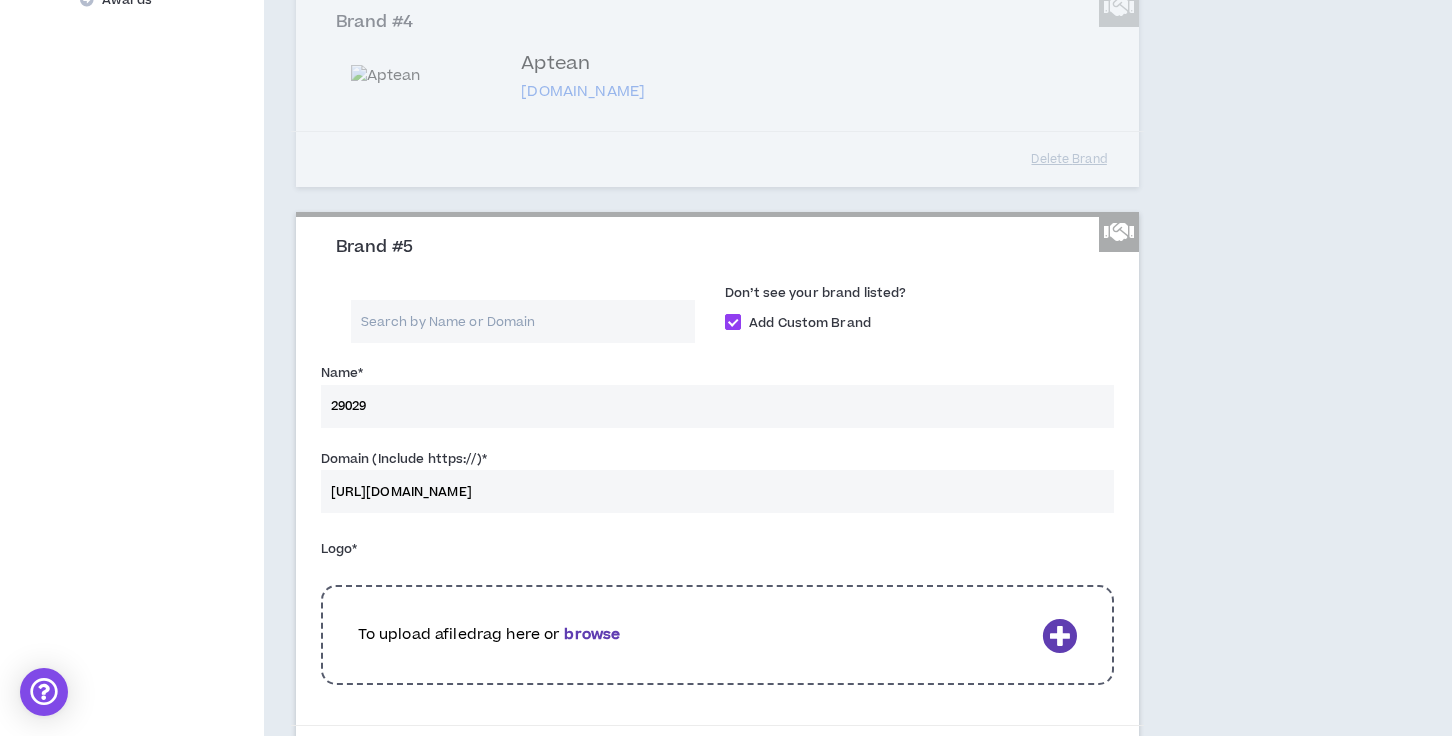 type on "[URL][DOMAIN_NAME]" 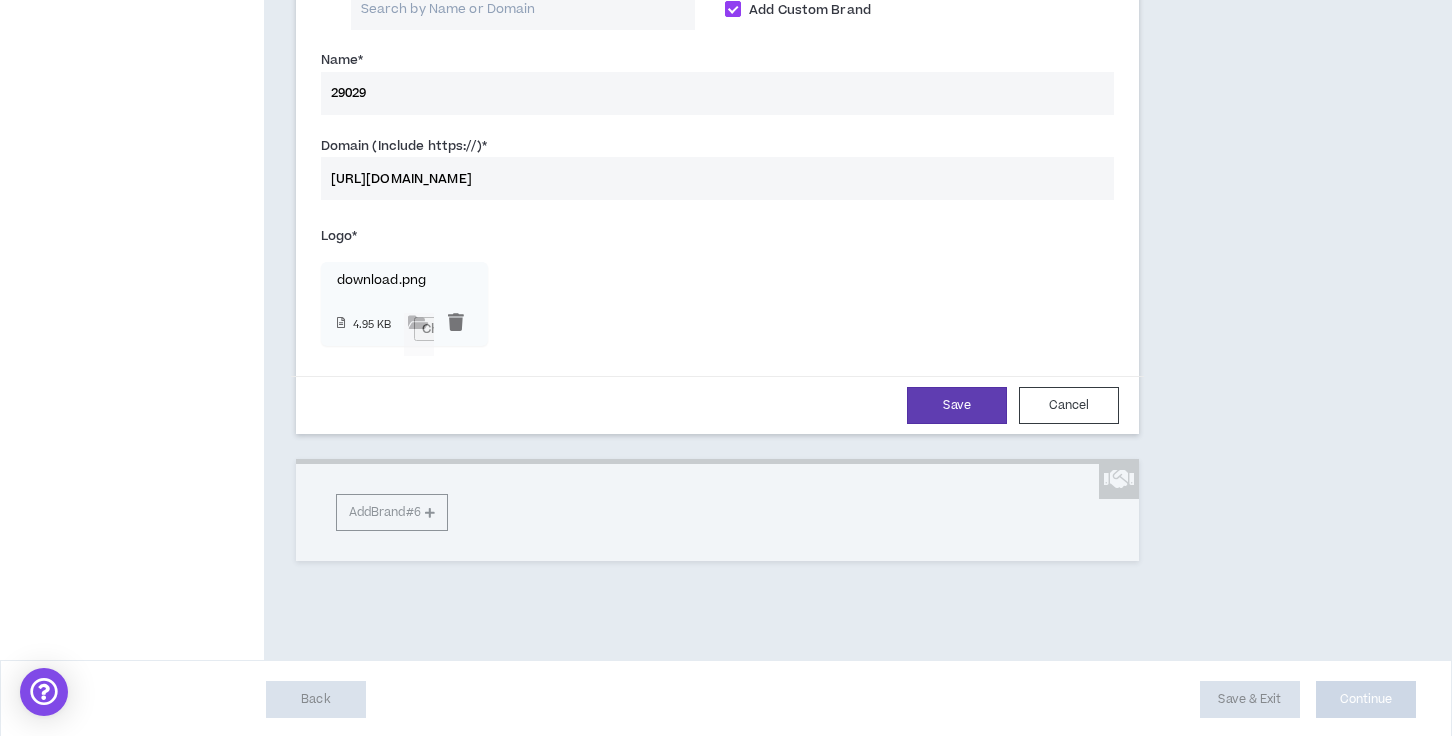 scroll, scrollTop: 1248, scrollLeft: 0, axis: vertical 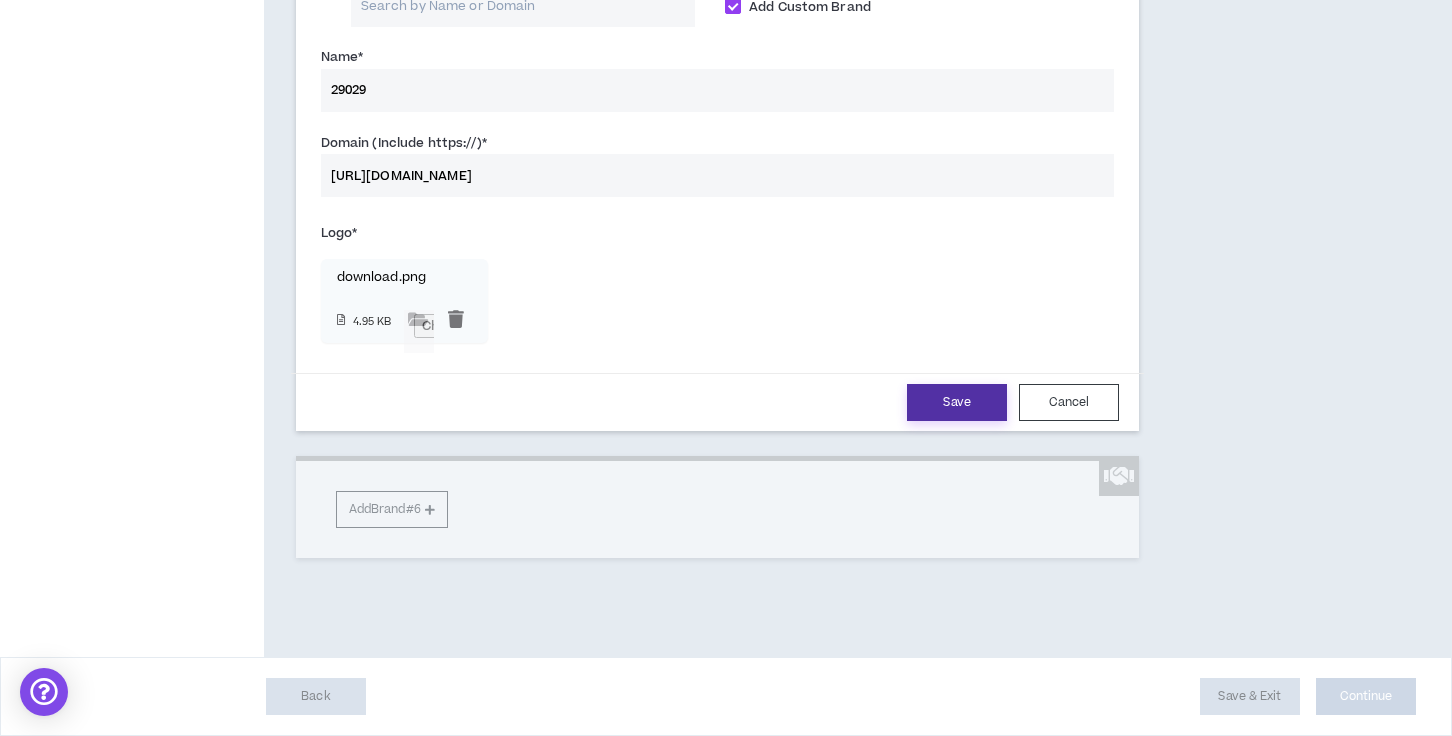 click on "Save" at bounding box center [957, 402] 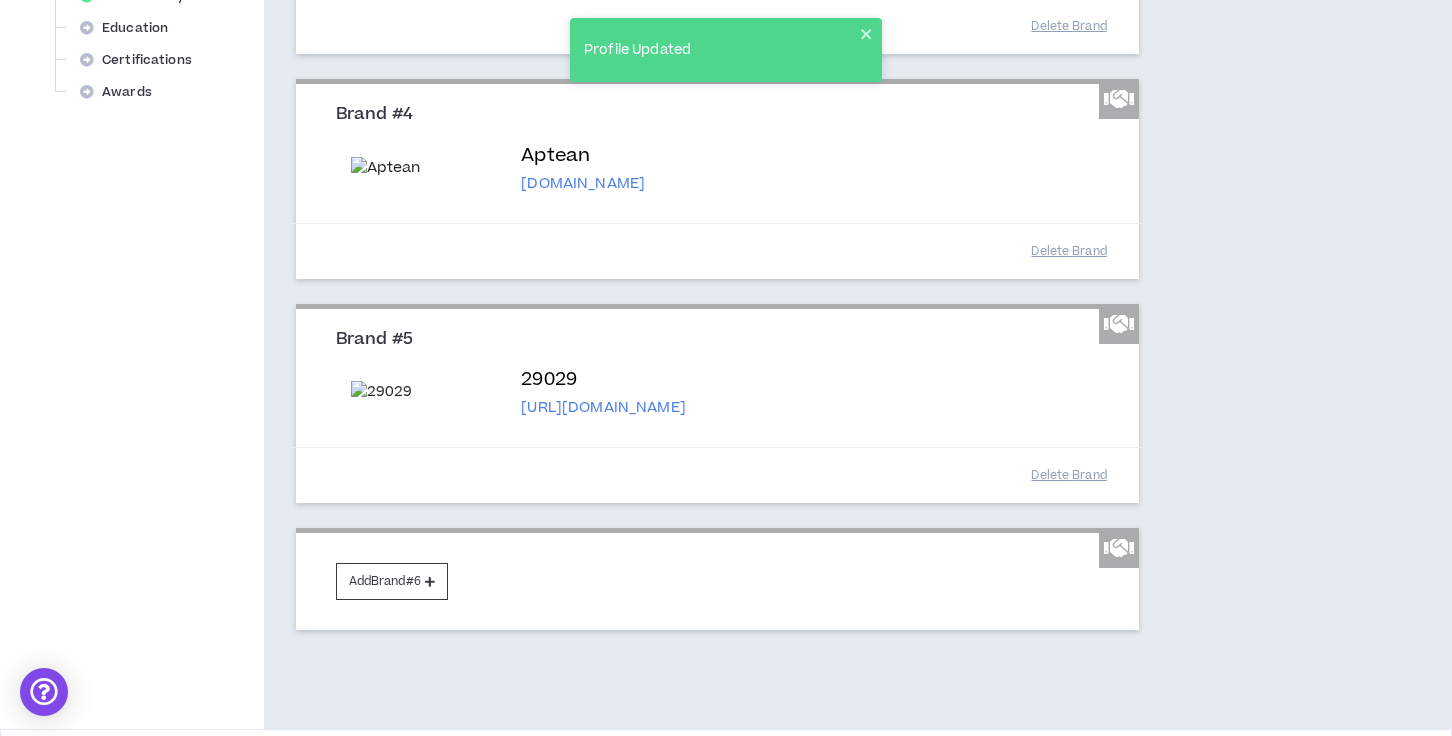 scroll, scrollTop: 838, scrollLeft: 0, axis: vertical 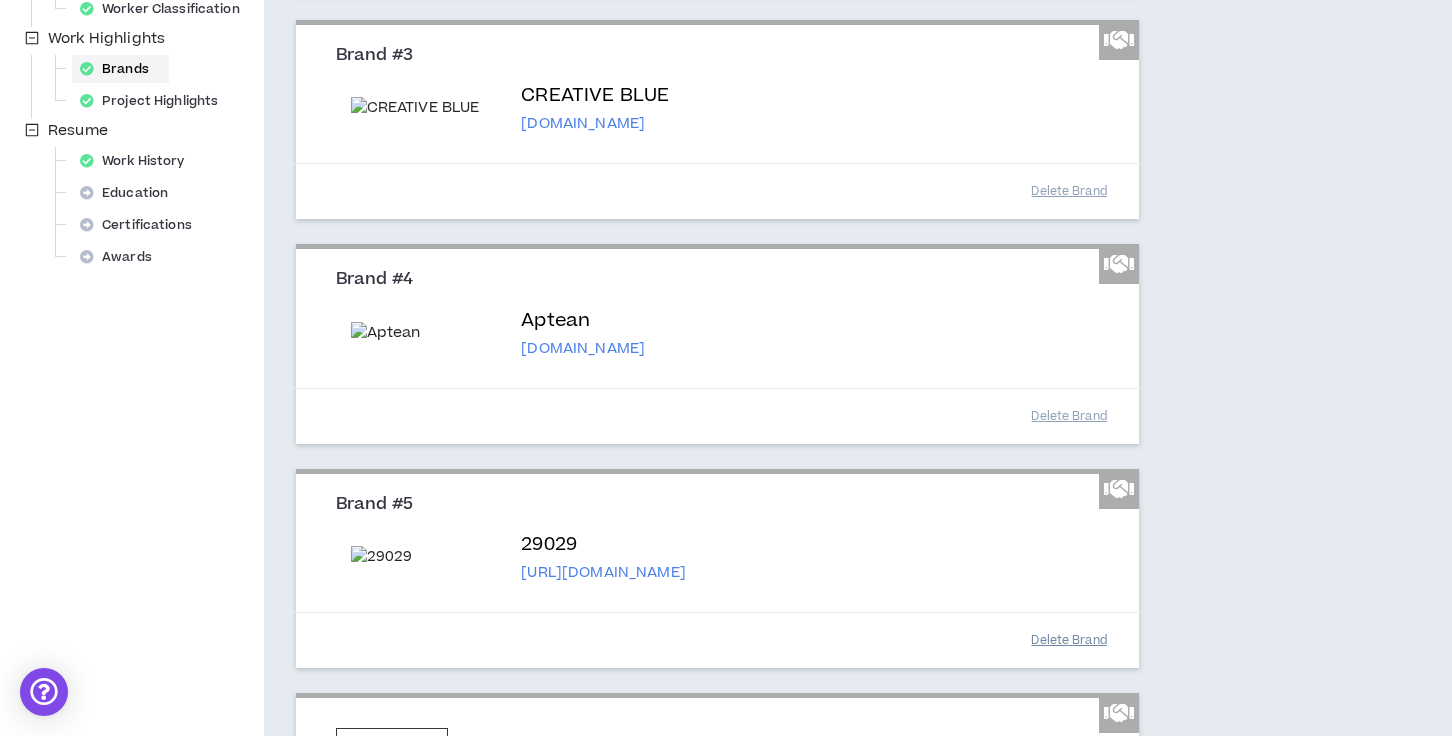 click on "Delete   Brand" at bounding box center (1069, 640) 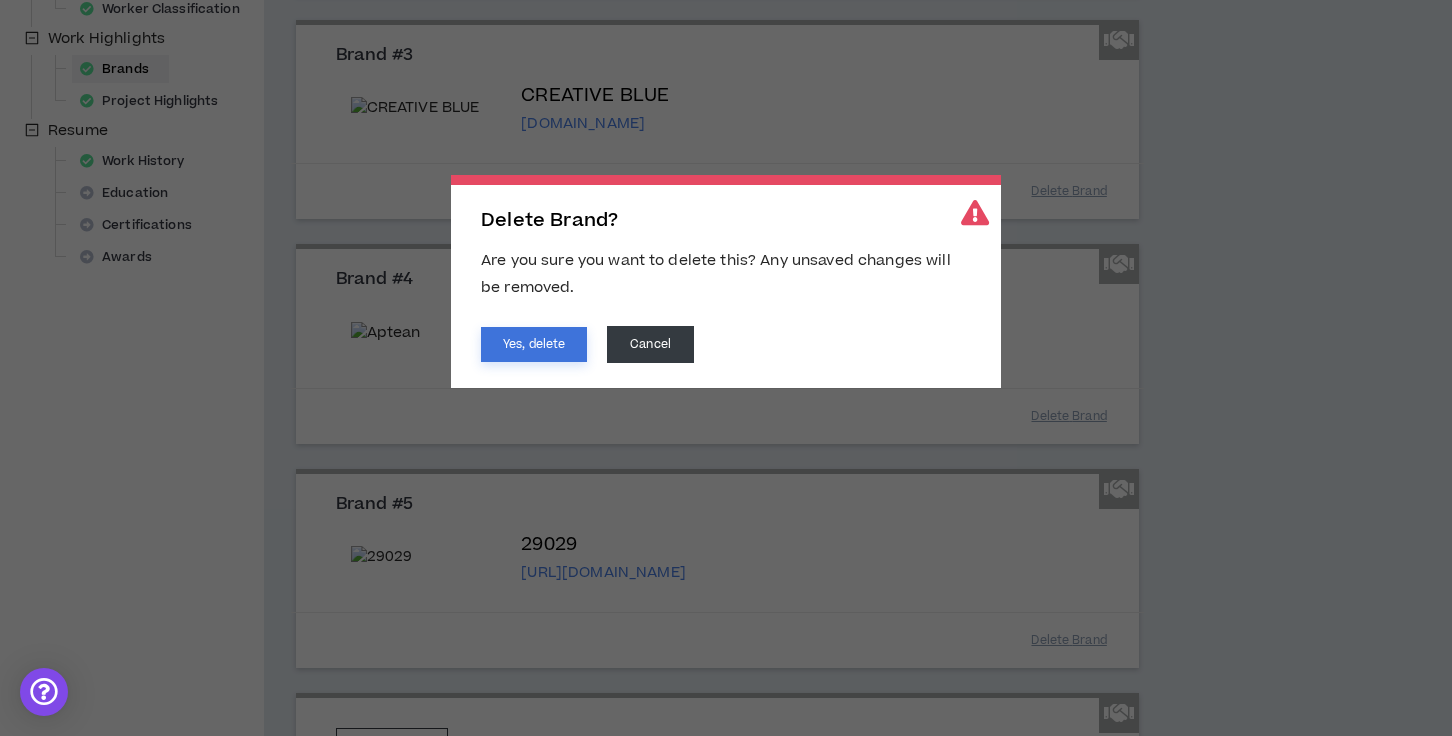 click on "Yes, delete" at bounding box center [534, 344] 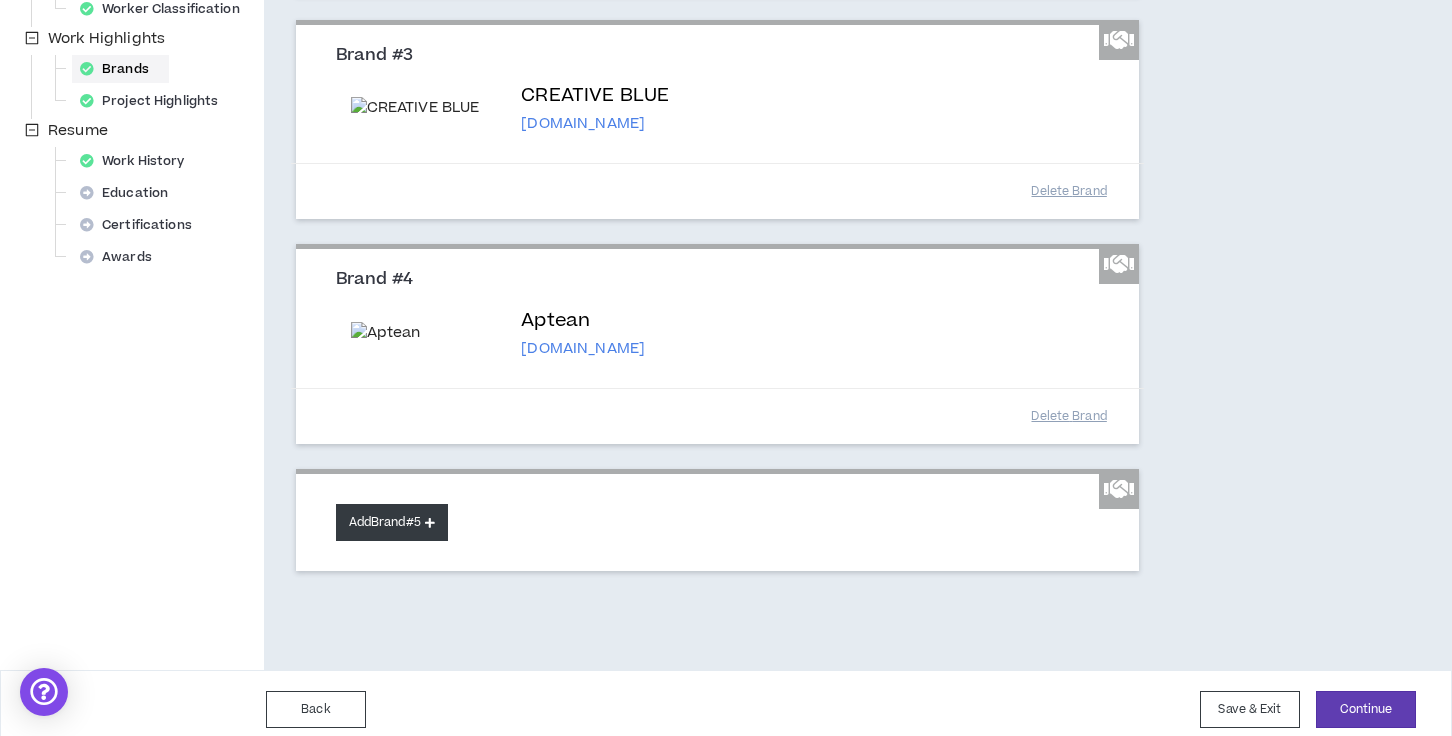 click on "Add  Brand  #5" at bounding box center [392, 522] 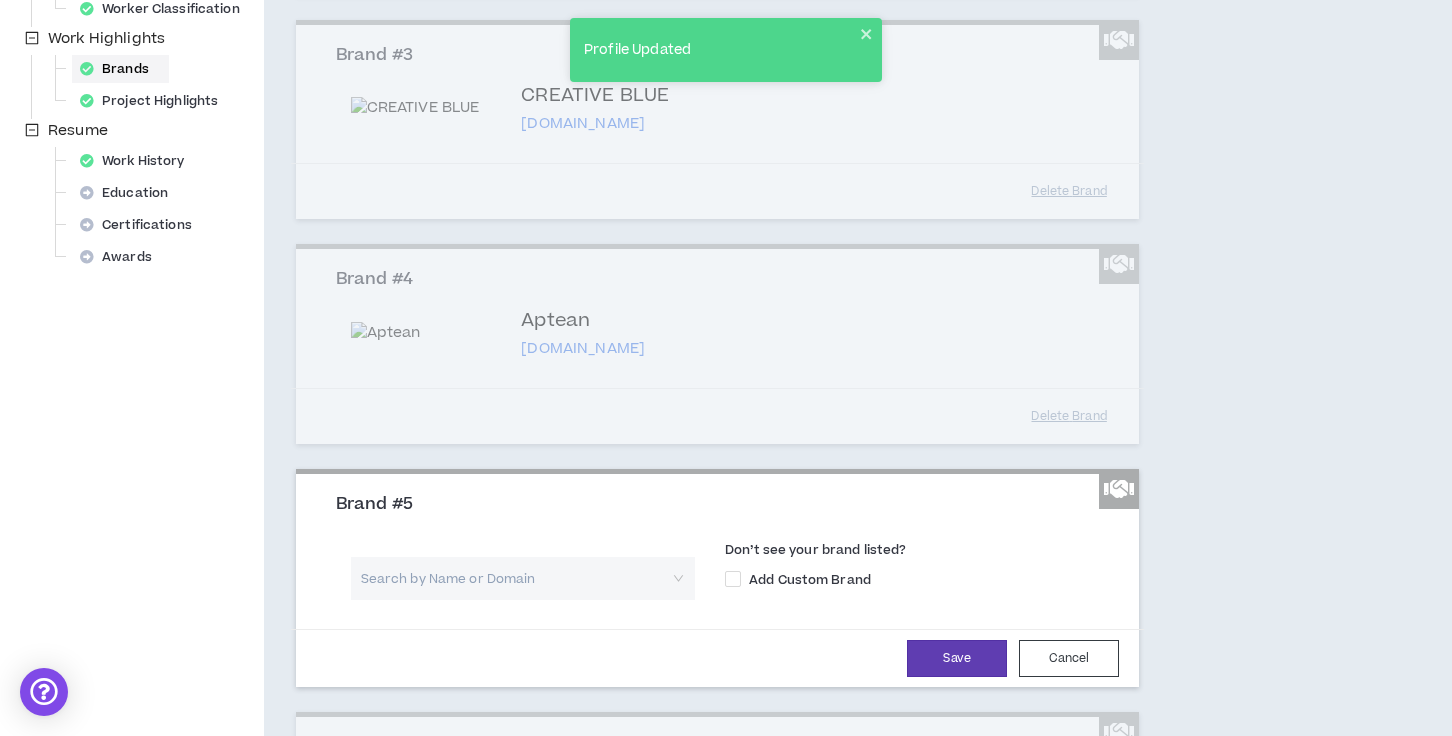 click at bounding box center (516, 578) 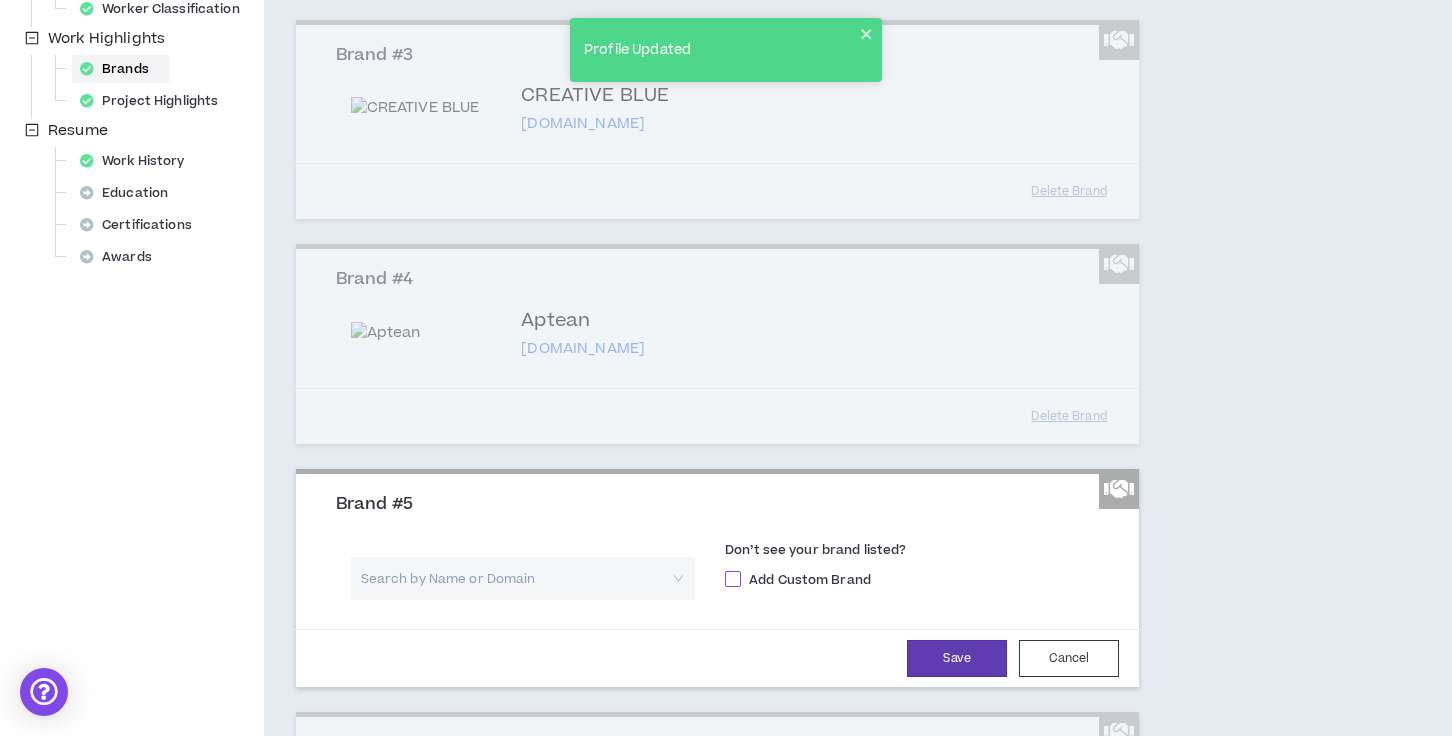 click on "Add Custom Brand" at bounding box center [810, 580] 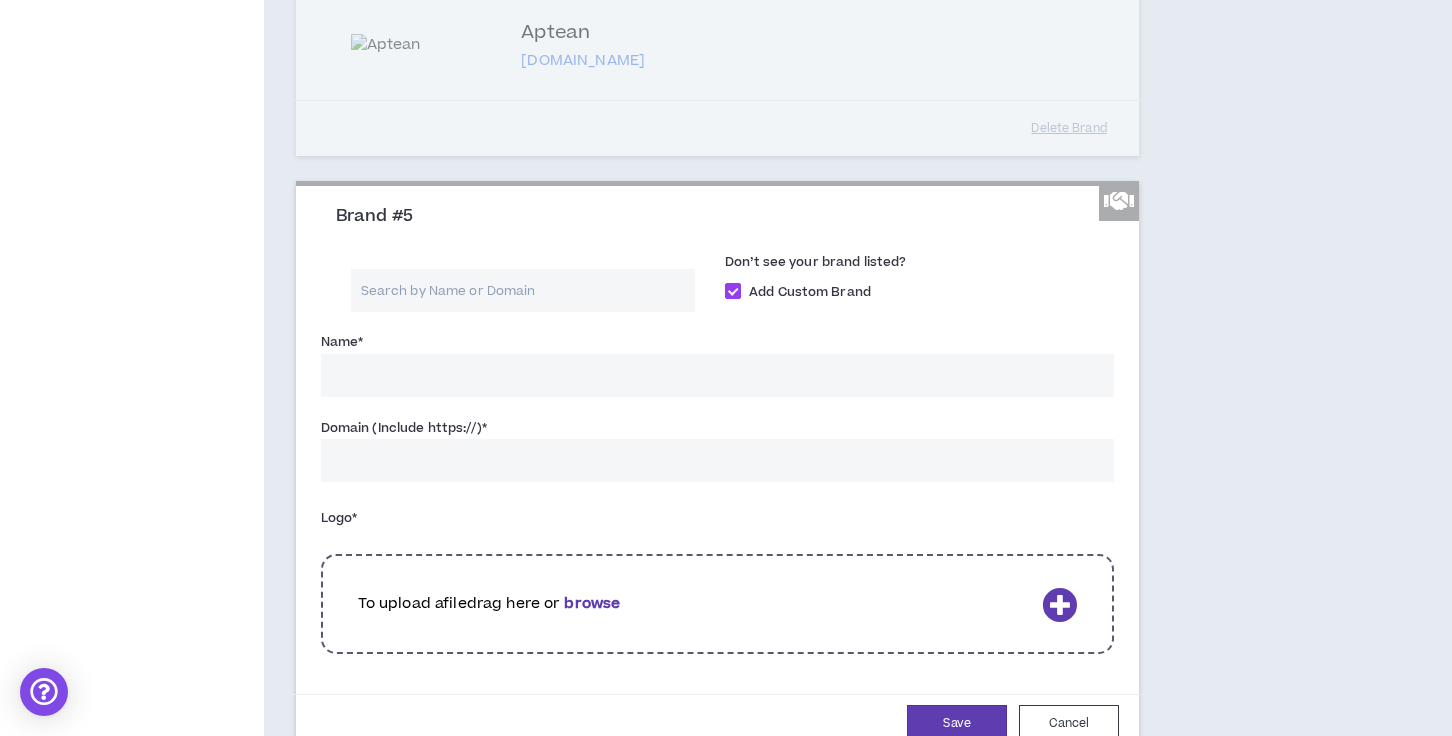 scroll, scrollTop: 968, scrollLeft: 0, axis: vertical 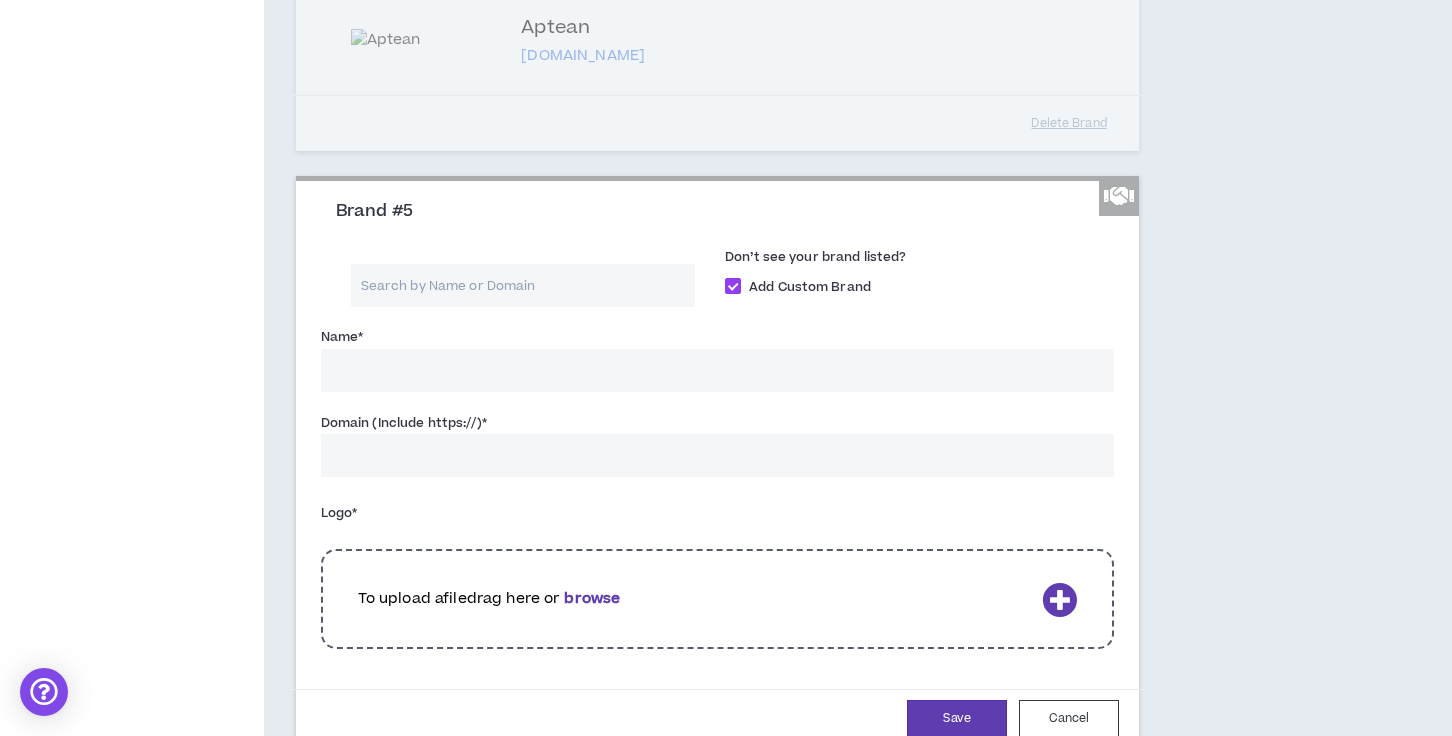 click on "browse" at bounding box center (592, 598) 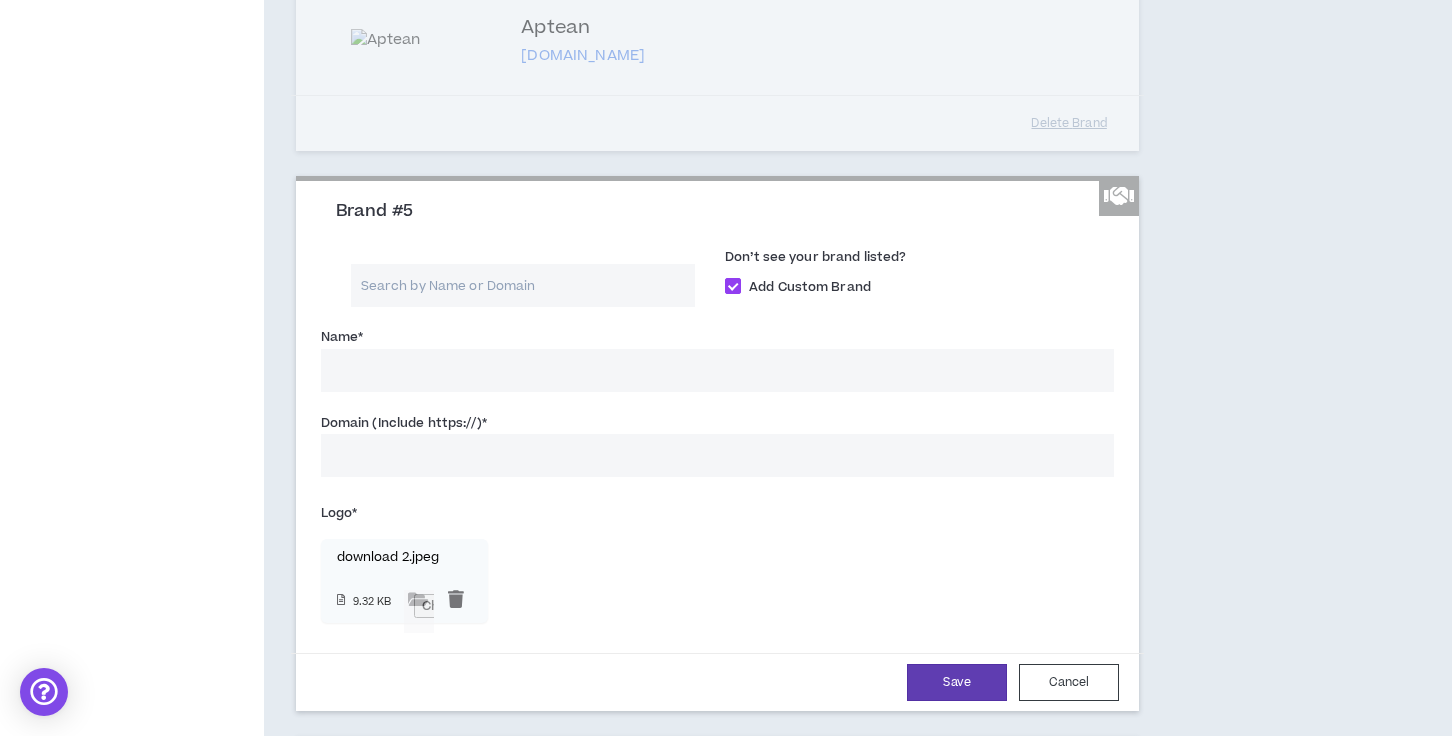 click on "Name  *" at bounding box center (718, 370) 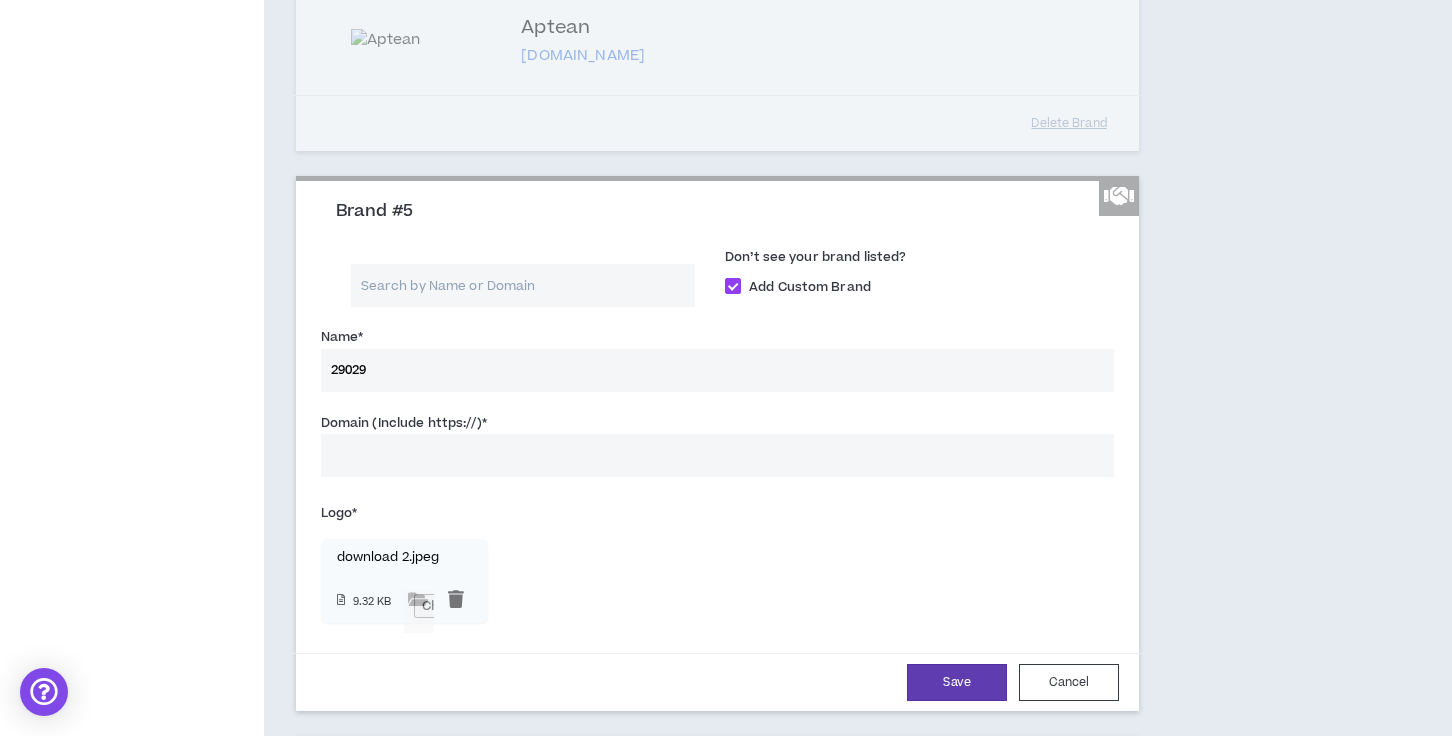 type on "29029" 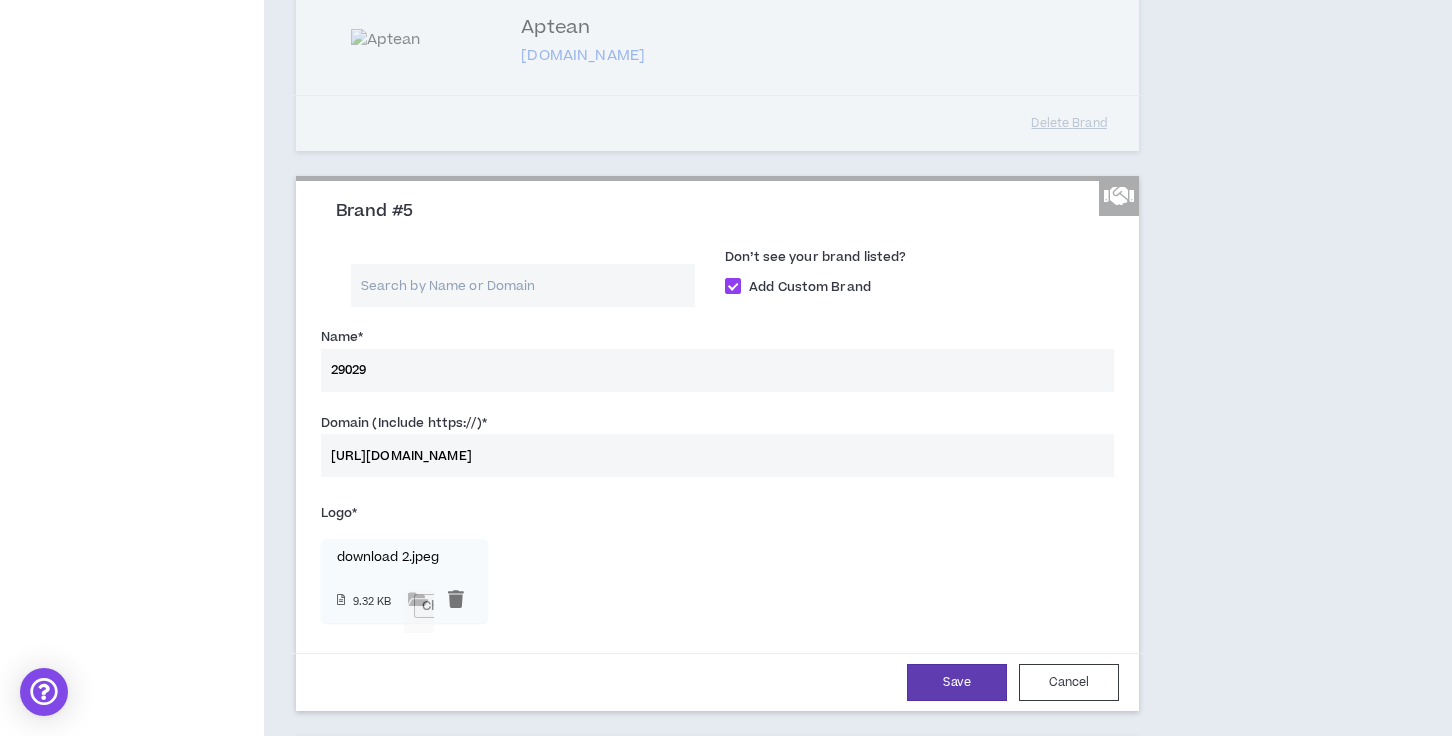 type on "https://29029everesting.com/" 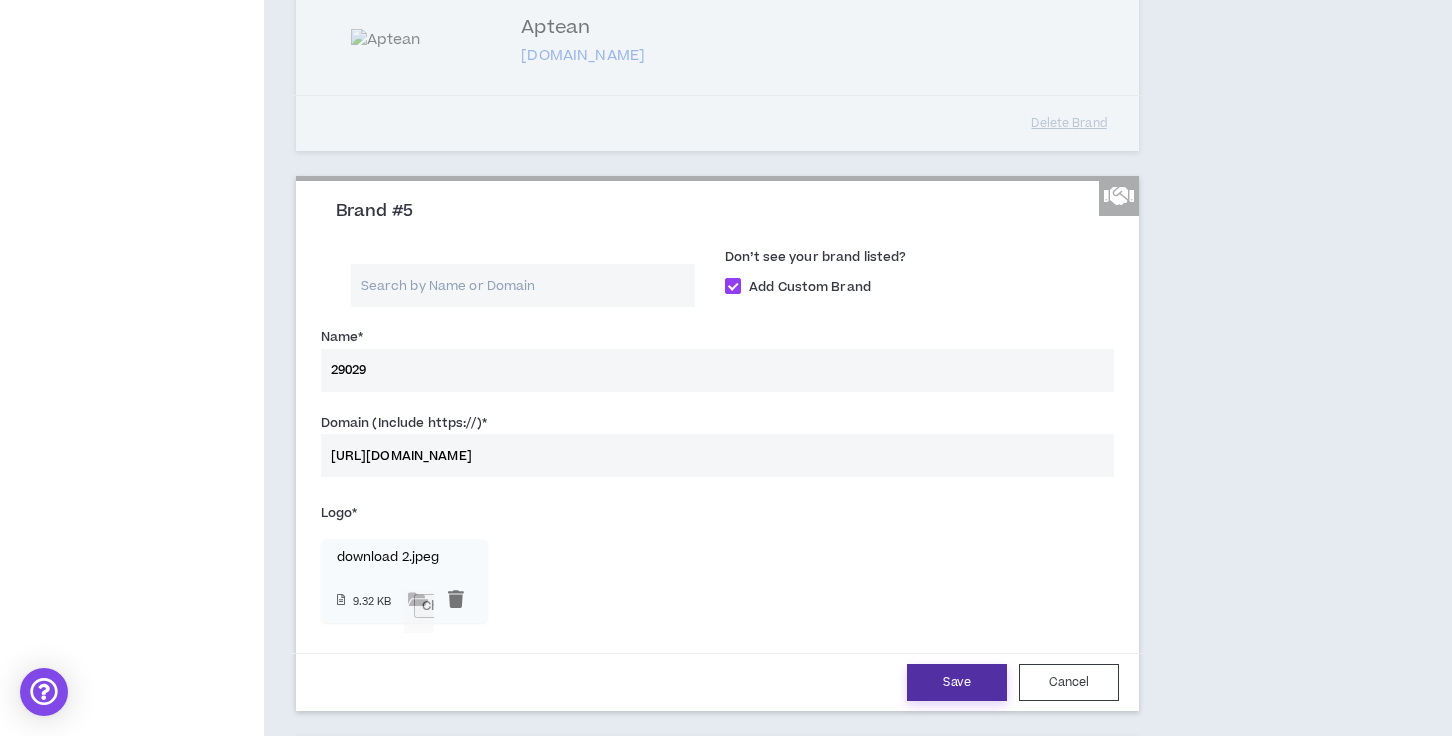 click on "Save" at bounding box center [957, 682] 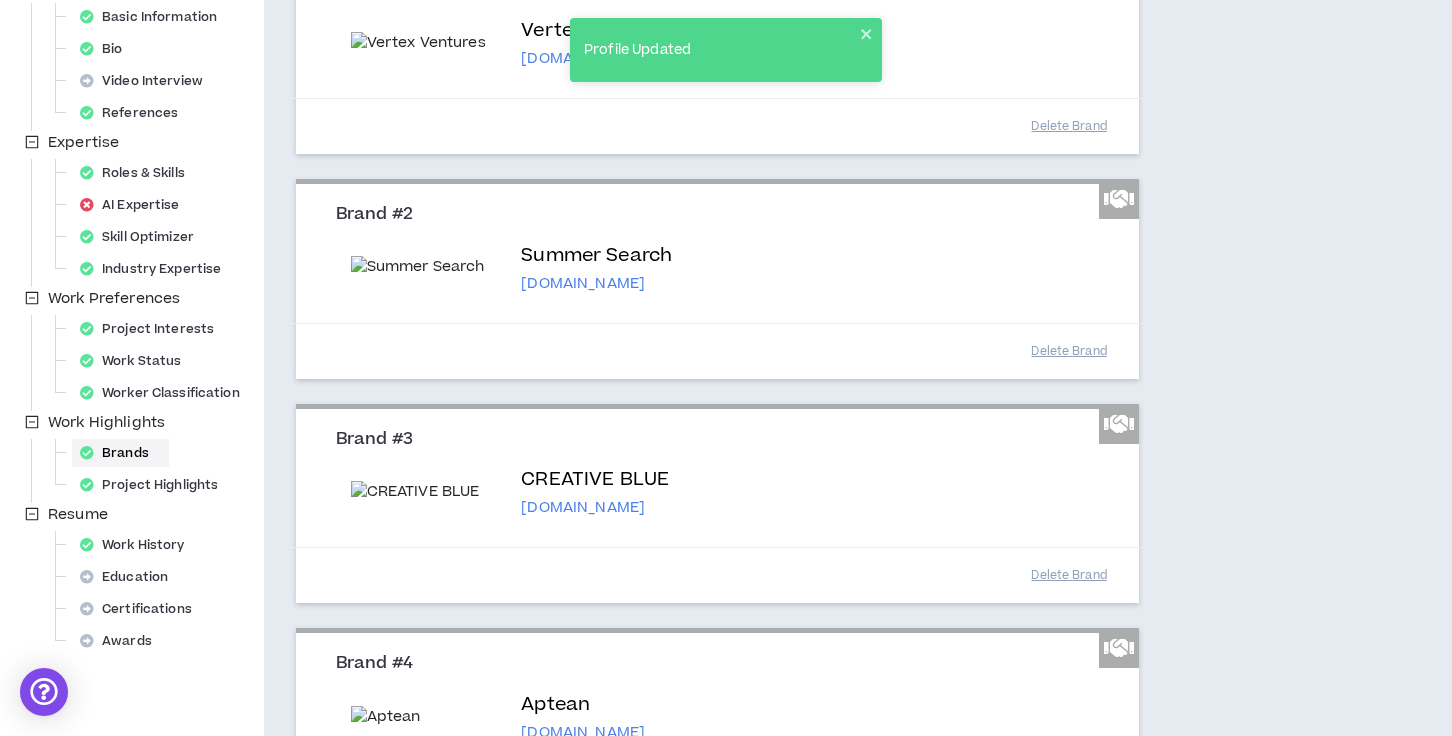 scroll, scrollTop: 0, scrollLeft: 0, axis: both 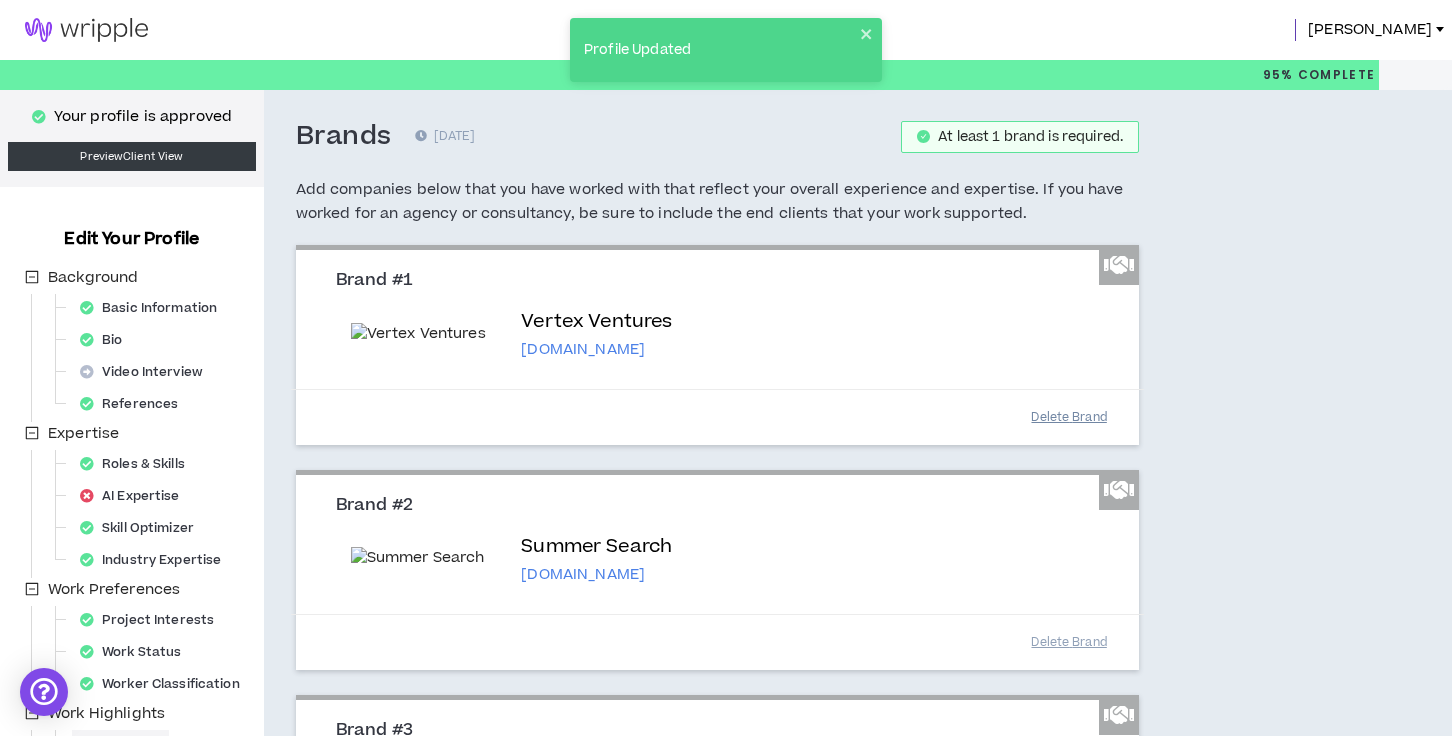 click on "Delete   Brand" at bounding box center (1069, 417) 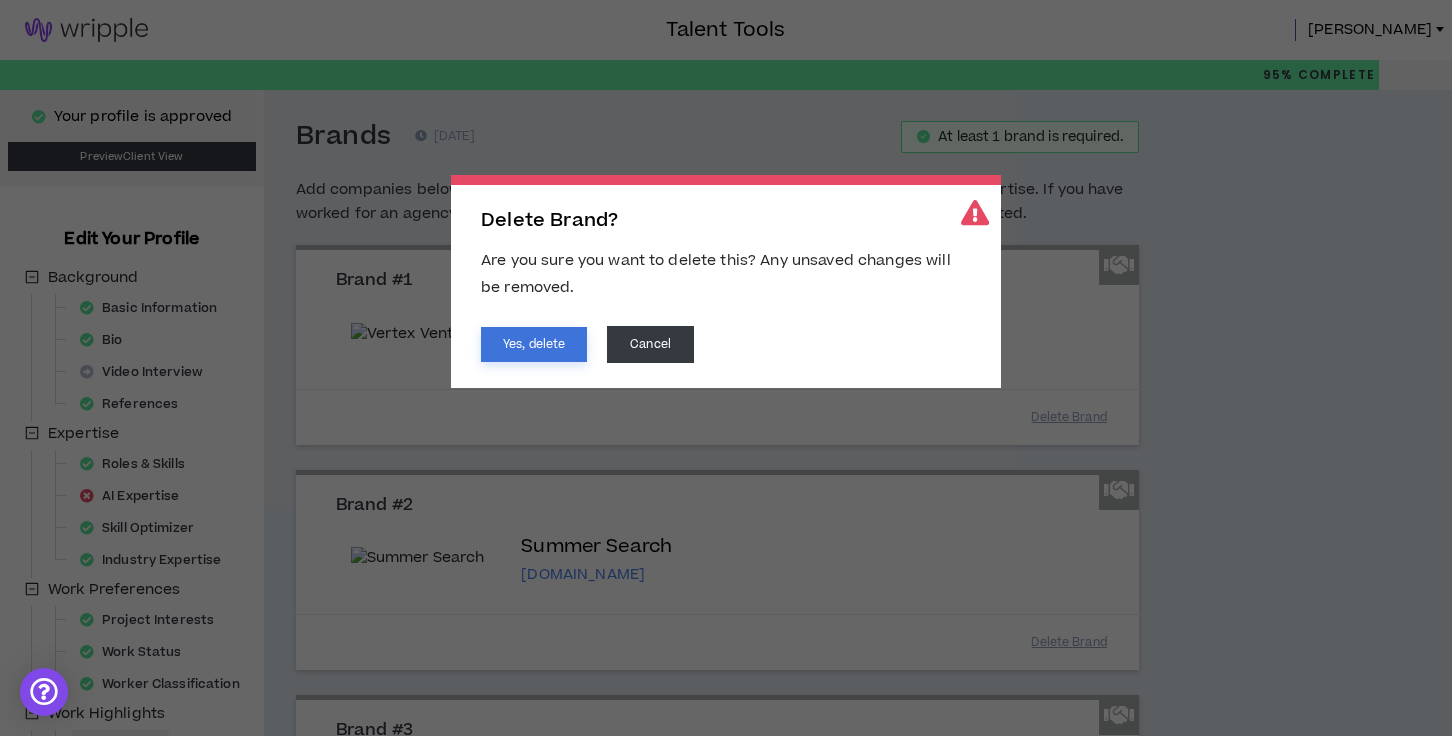 click on "Yes, delete" at bounding box center [534, 344] 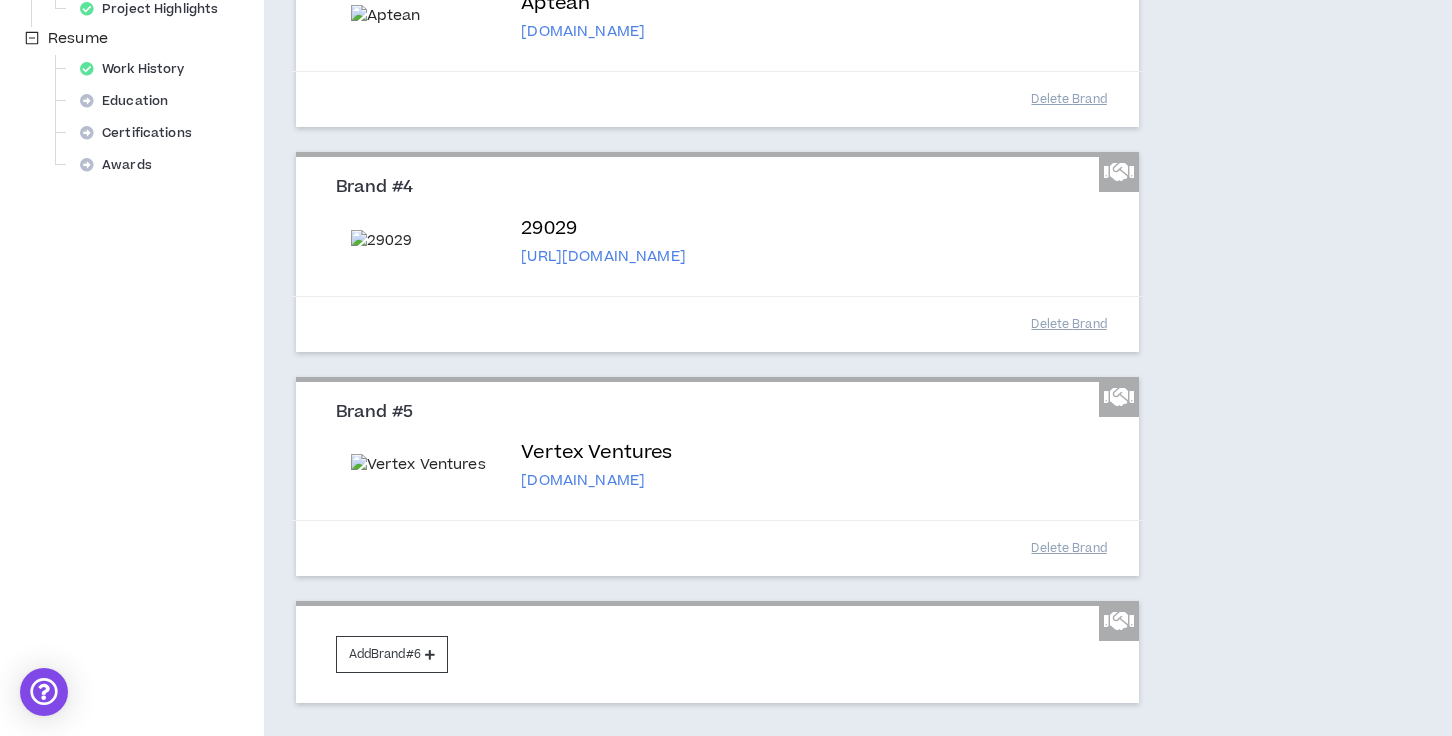 scroll, scrollTop: 880, scrollLeft: 0, axis: vertical 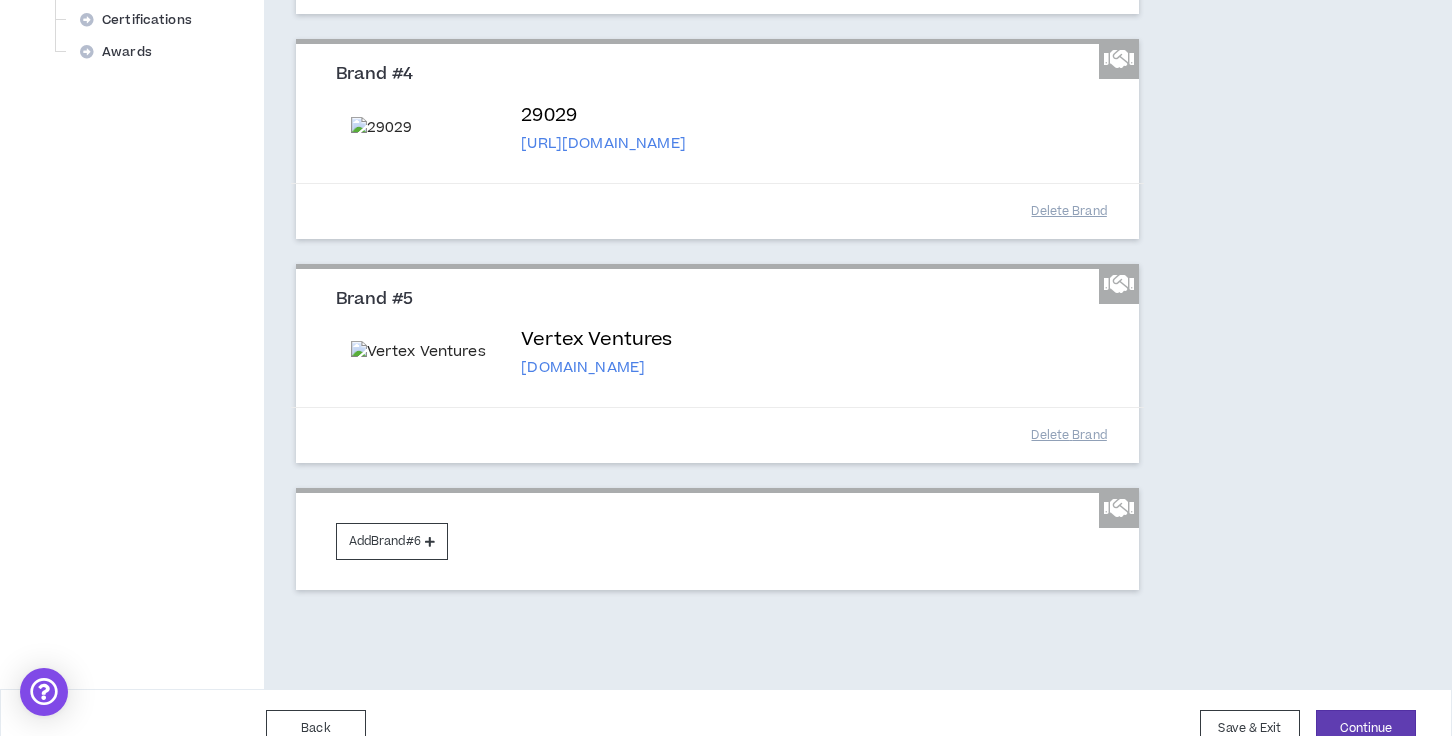 click at bounding box center (424, 352) 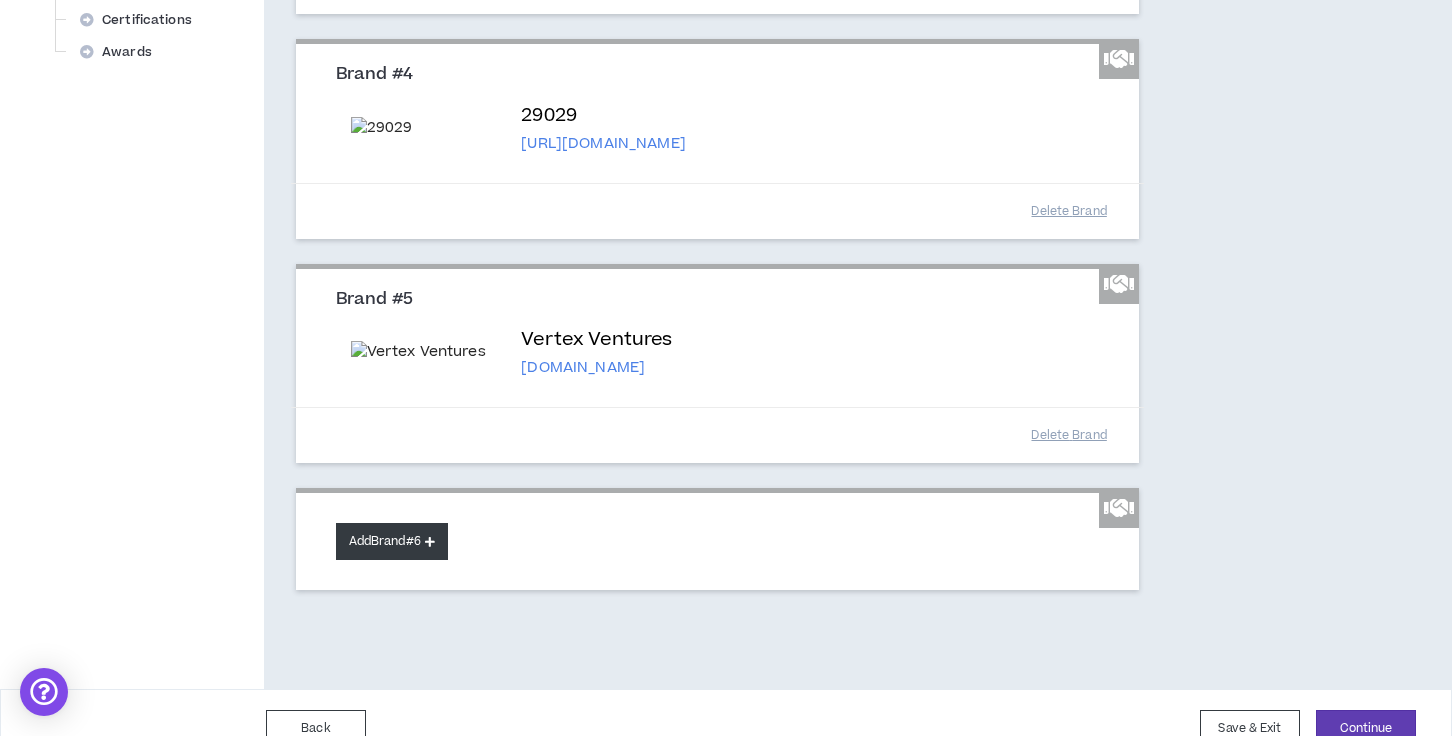 click on "Add  Brand  #6" at bounding box center (392, 541) 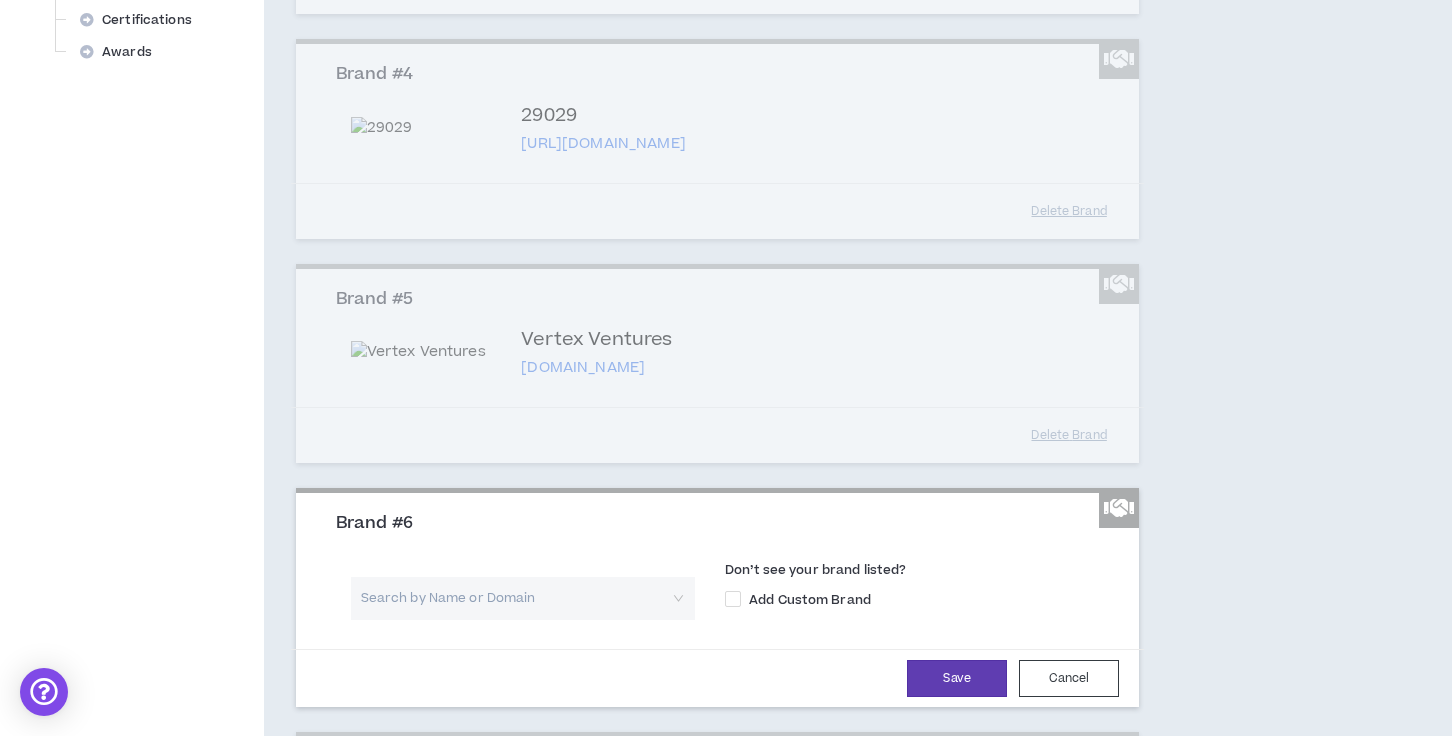 click at bounding box center [516, 598] 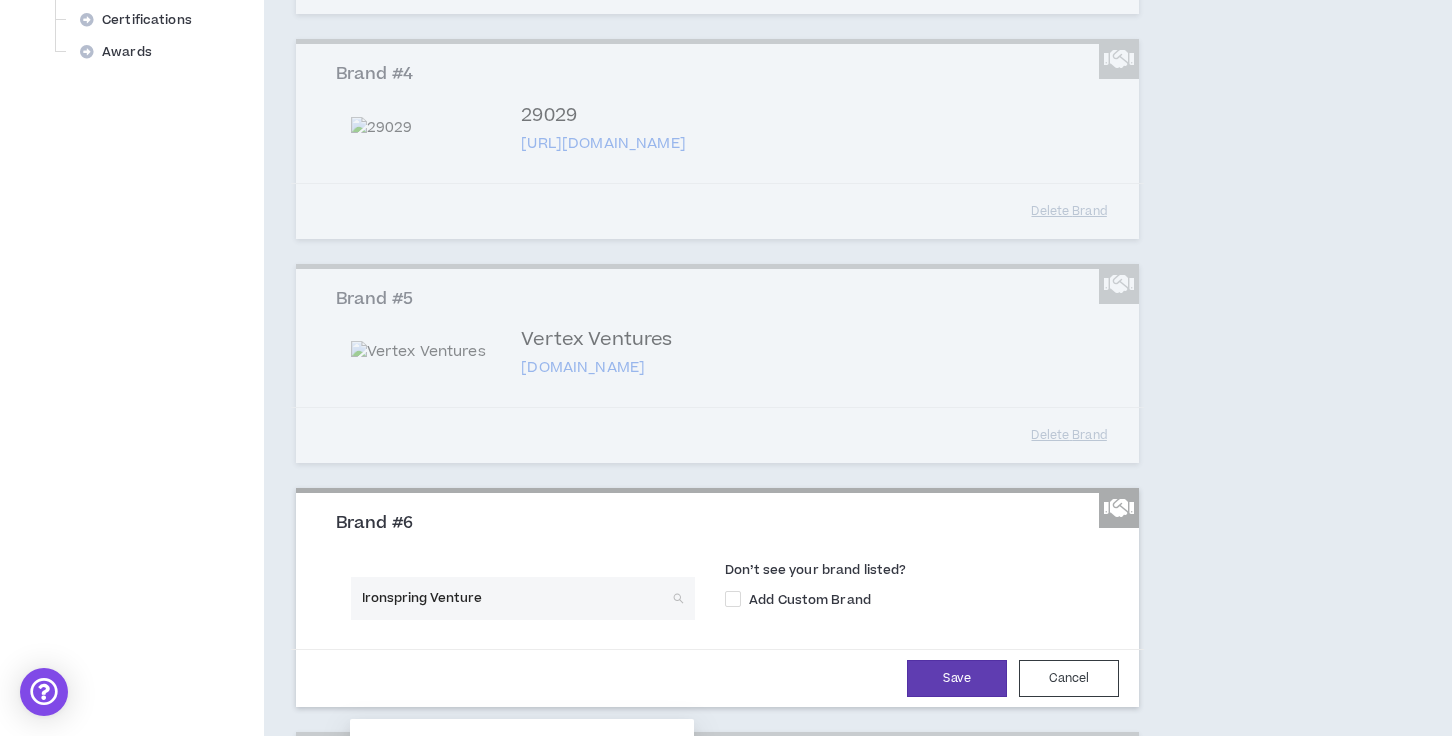 type on "Ironspring Ventures" 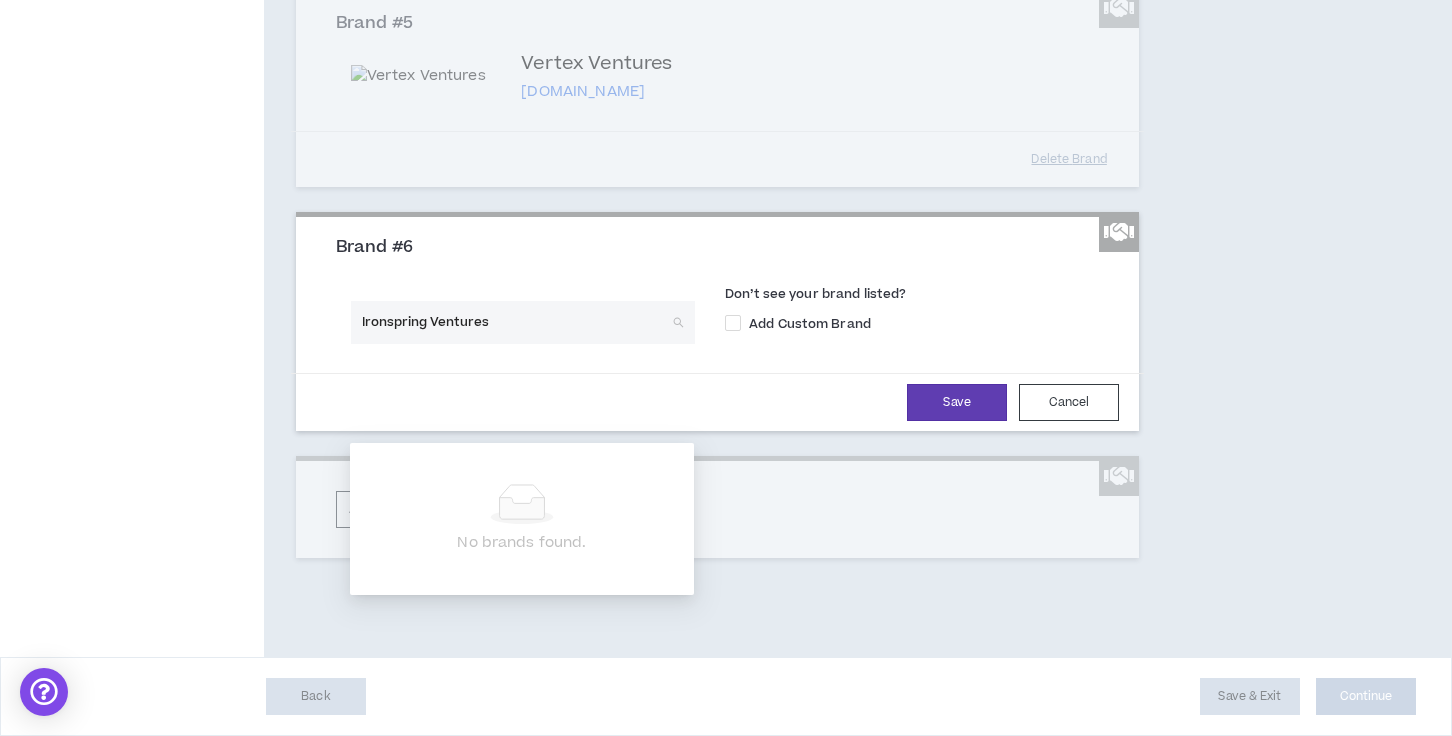 scroll, scrollTop: 1167, scrollLeft: 0, axis: vertical 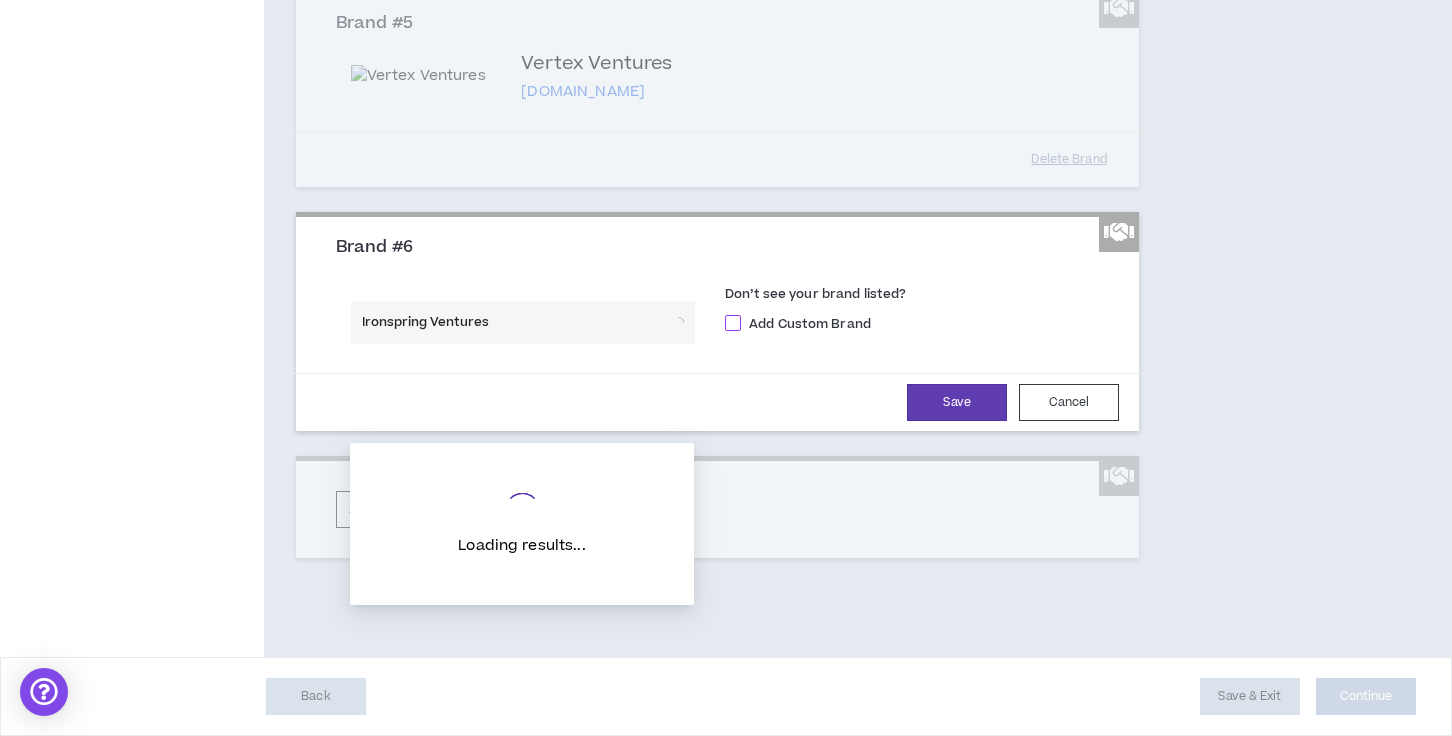 type 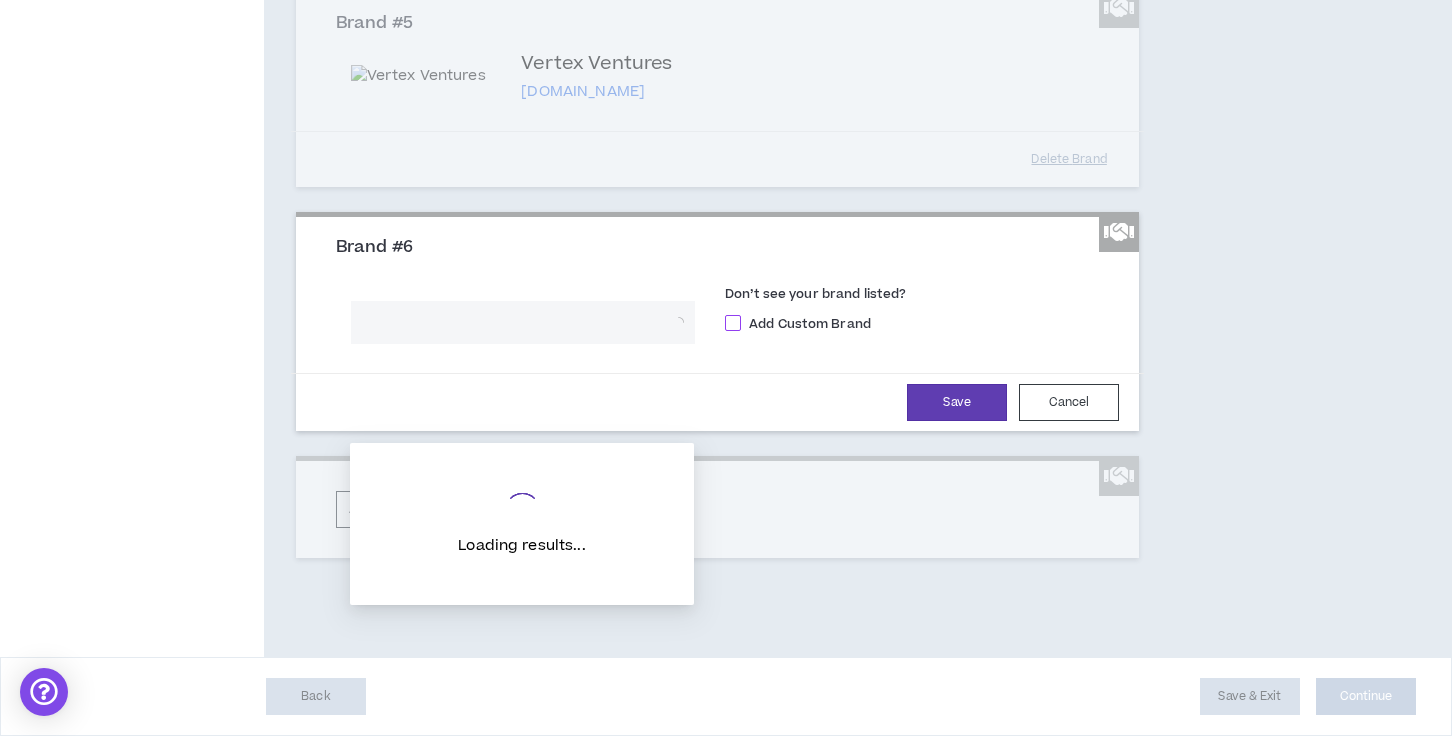 click at bounding box center (733, 323) 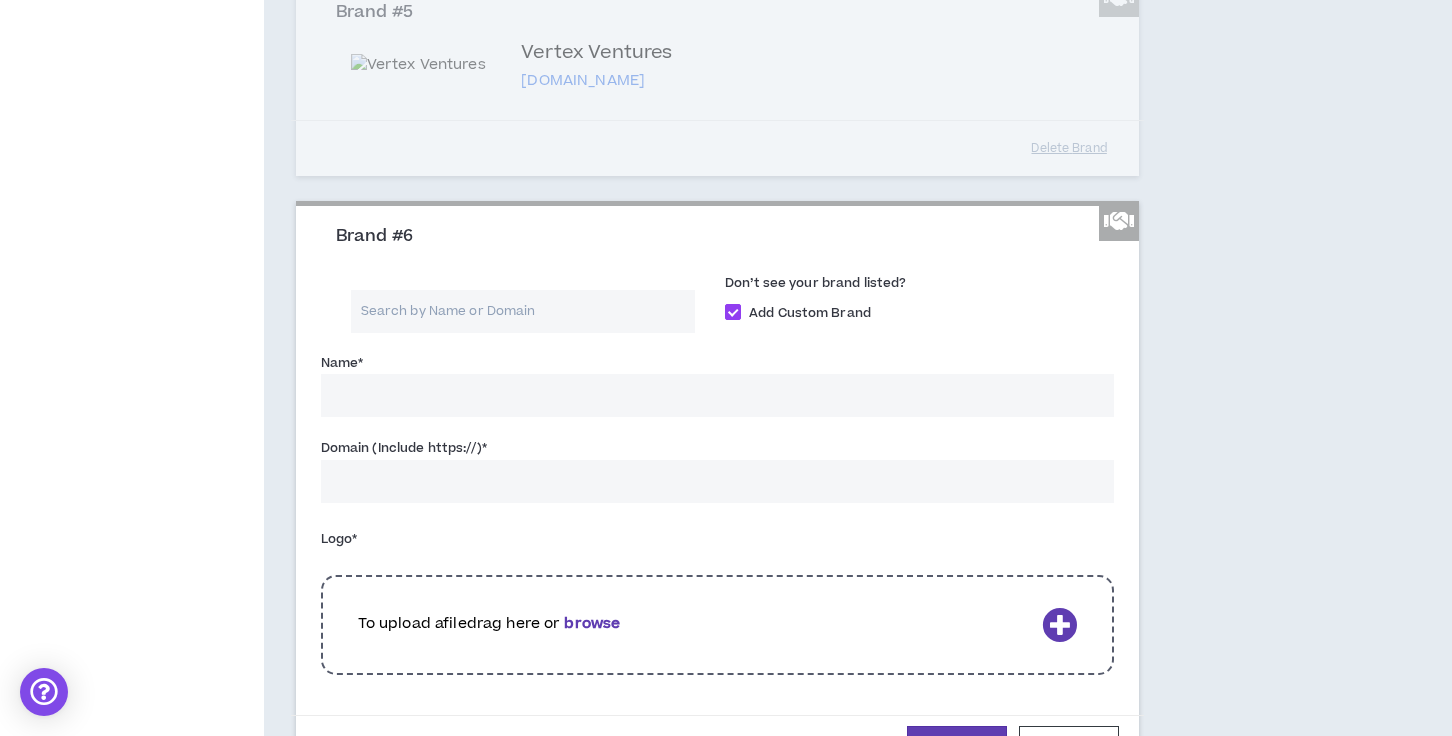 click on "Name  *" at bounding box center (718, 395) 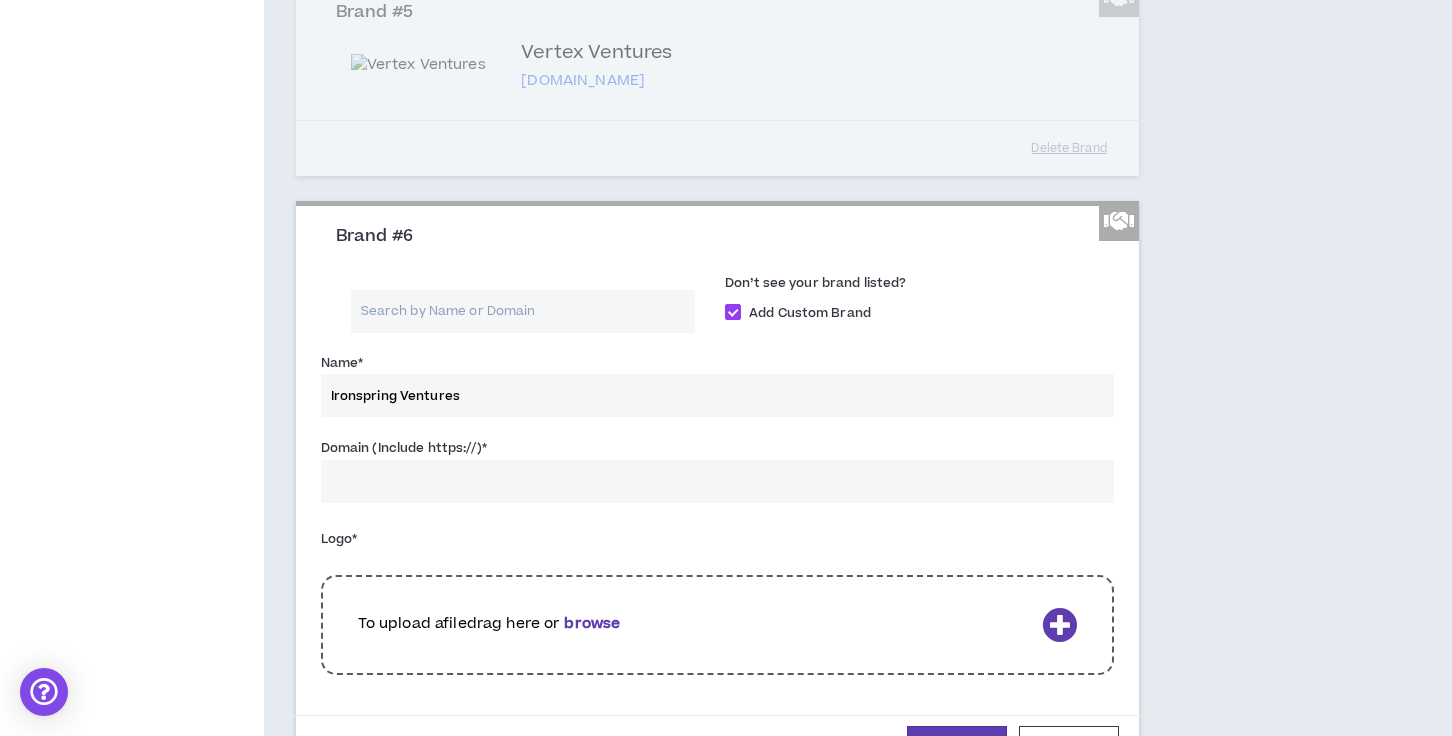 type on "Ironspring Ventures" 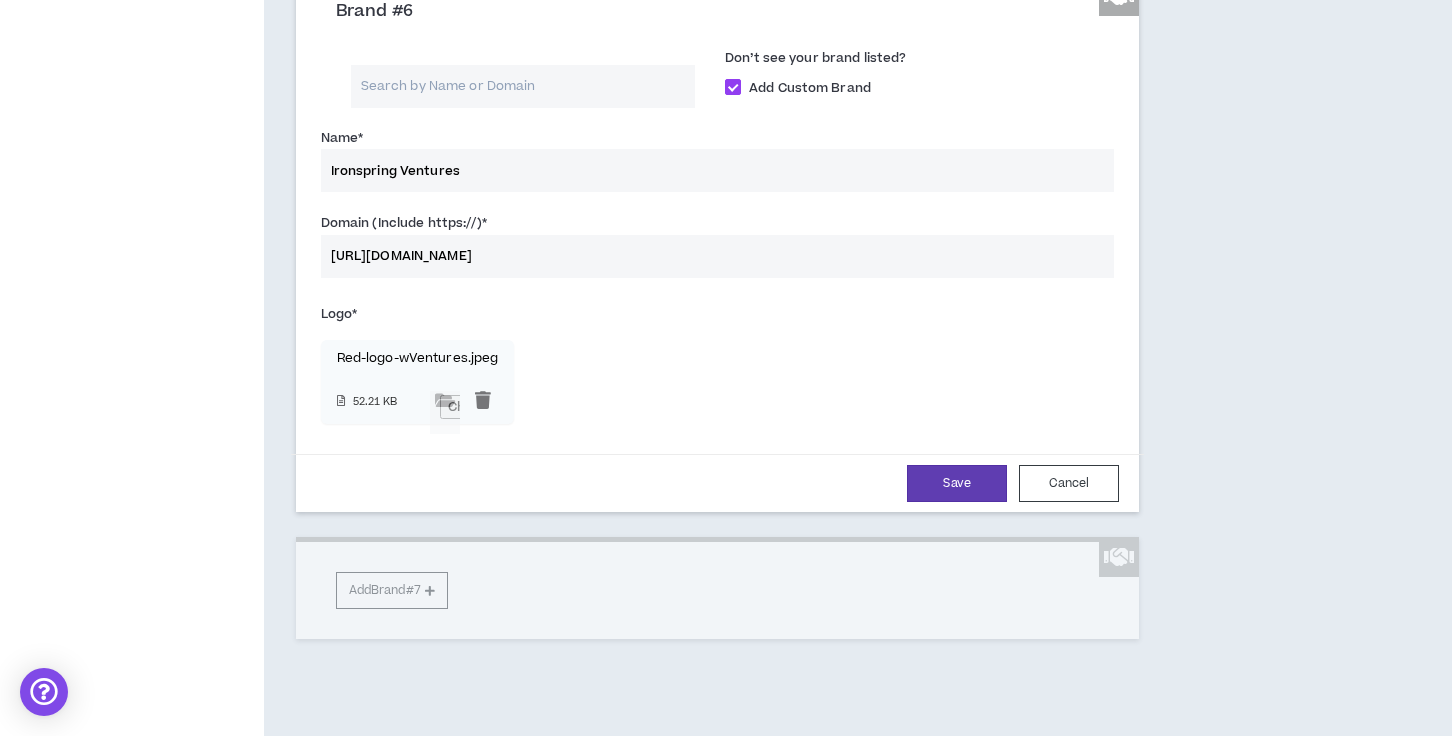 scroll, scrollTop: 1397, scrollLeft: 0, axis: vertical 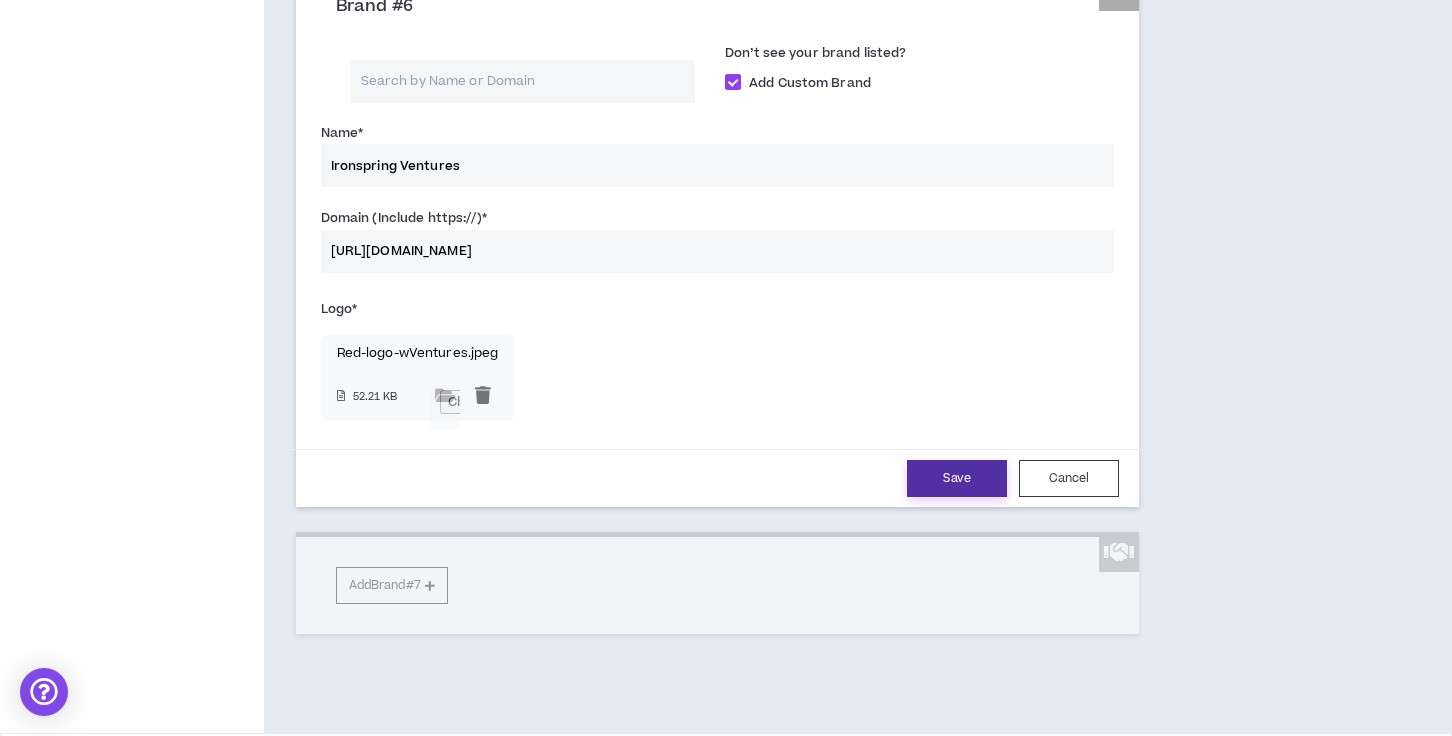 type on "https://ironspring.com/" 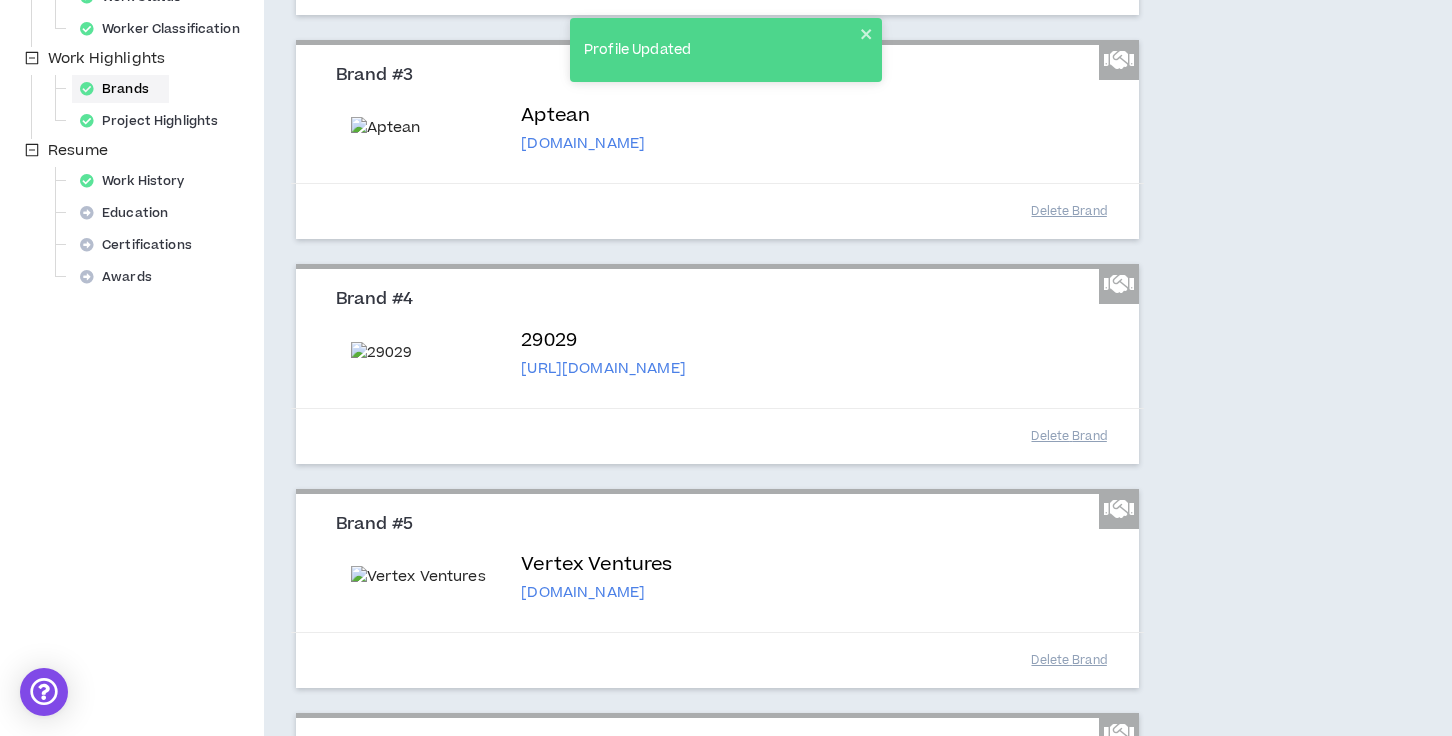 scroll, scrollTop: 656, scrollLeft: 0, axis: vertical 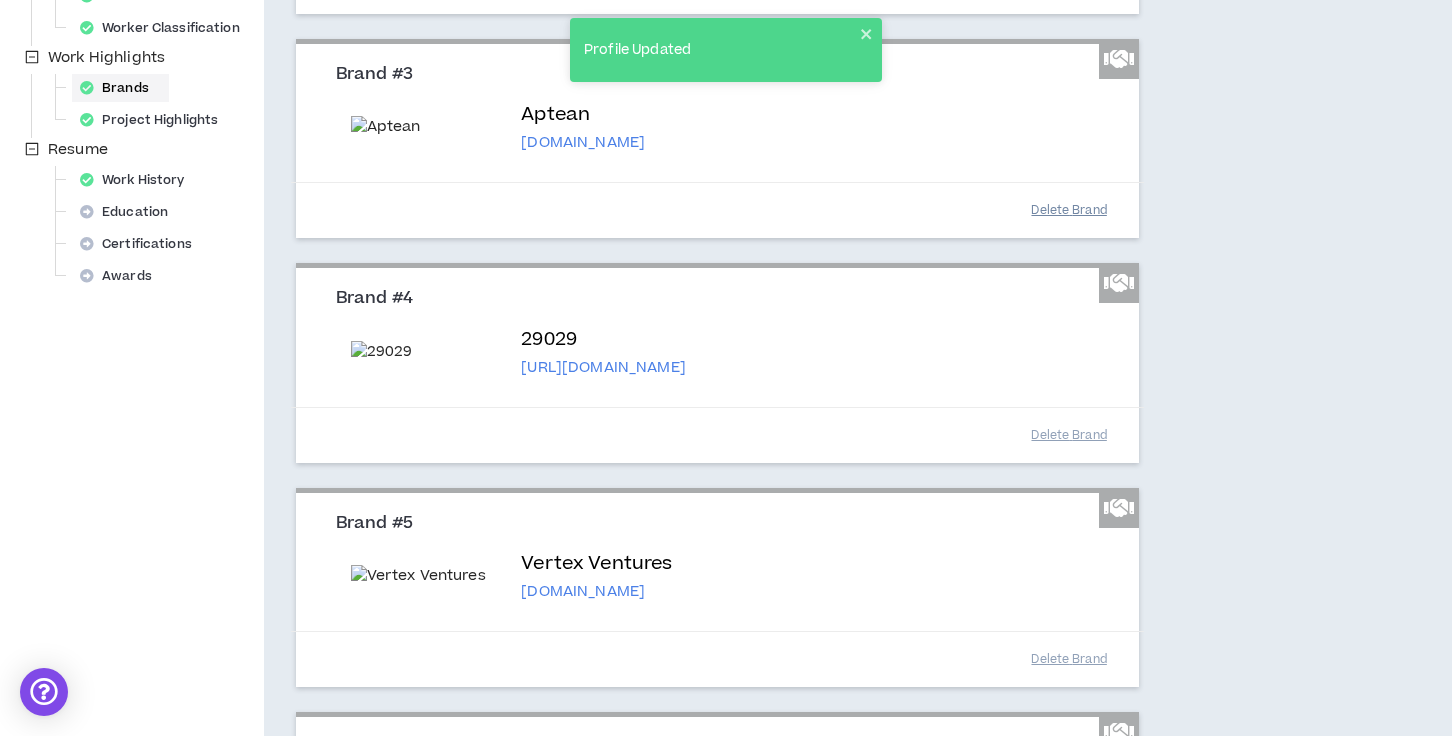 click on "Delete   Brand" at bounding box center [1069, 210] 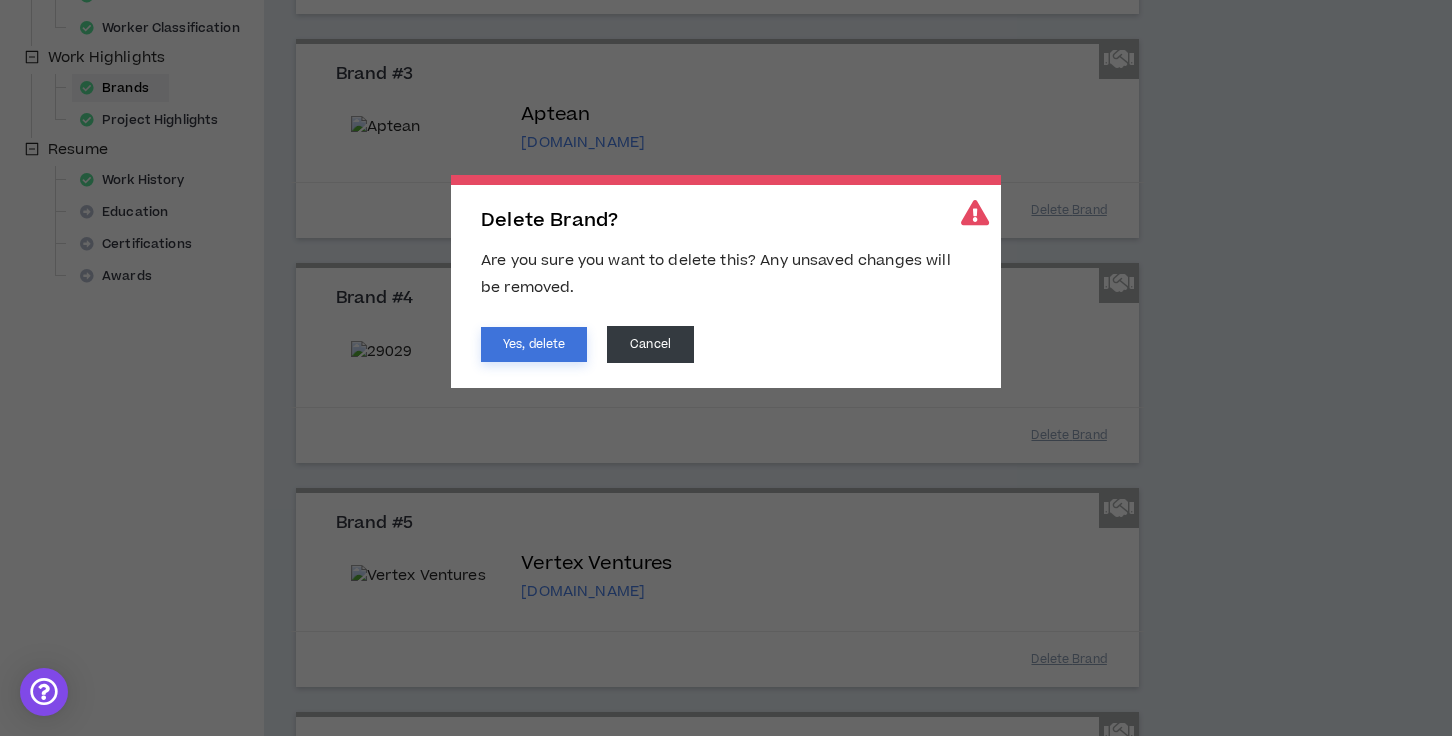 click on "Yes, delete" at bounding box center [534, 344] 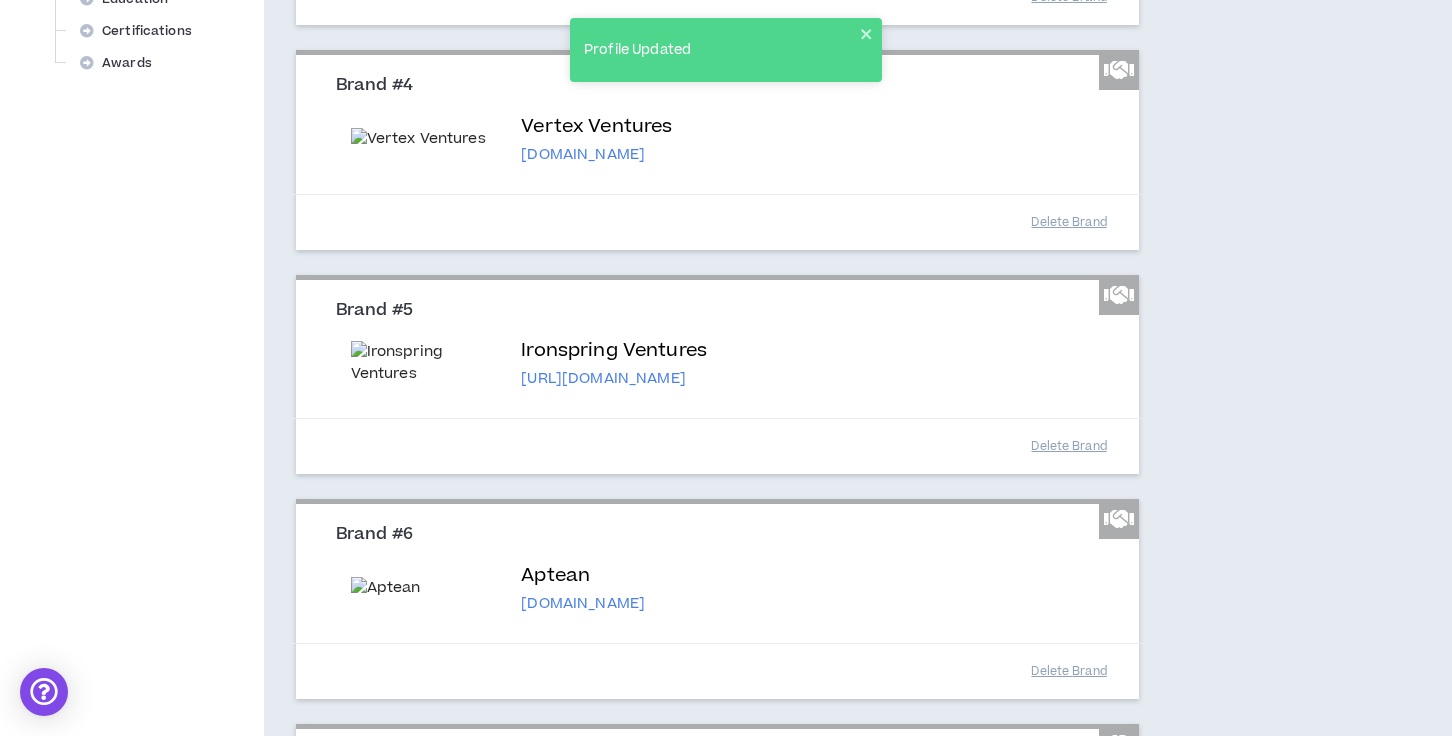scroll, scrollTop: 1231, scrollLeft: 0, axis: vertical 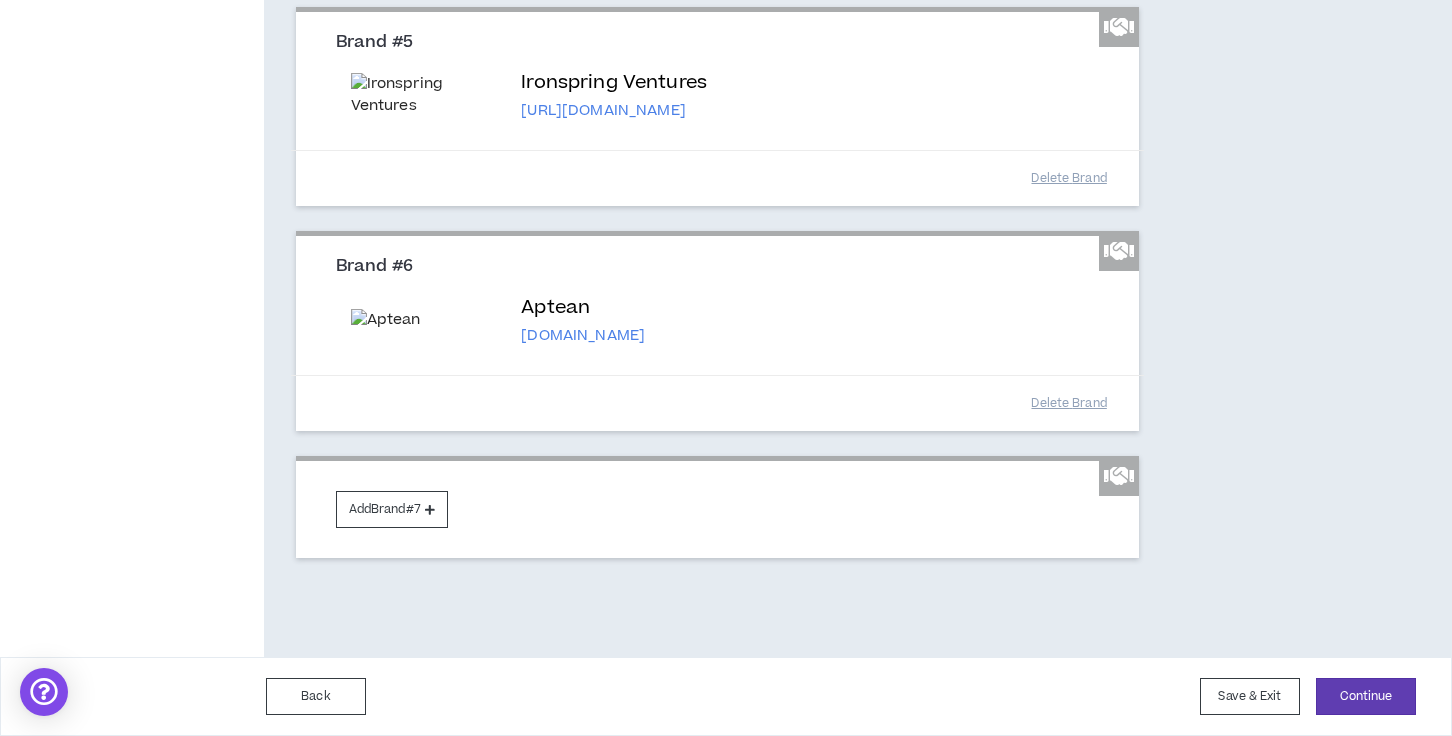 click on "Brands    0 days ago At least 1 brand is required. Add companies below that you have worked with that reflect your overall experience and expertise. If you have worked for an agency or consultancy, be sure to include the end clients that your work supported. Brand #1 Summer Search summersearch.org Don’t see your brand listed? Add Custom Brand Delete   Brand Brand #2 CREATIVE BLUE creativeblue.agency Don’t see your brand listed? Add Custom Brand Delete   Brand Brand #3 29029 https://29029everesting.com/ Don’t see your brand listed? Add Custom Brand Delete   Brand Brand #4 Vertex Ventures vertexventures.sg Don’t see your brand listed? Add Custom Brand Delete   Brand Brand #5 Ironspring Ventures https://ironspring.com/ Don’t see your brand listed? Add Custom Brand Delete   Brand Brand #6 Aptean aptean.com Don’t see your brand listed? Add Custom Brand Delete   Brand Add  Brand  #7" at bounding box center [808, -195] 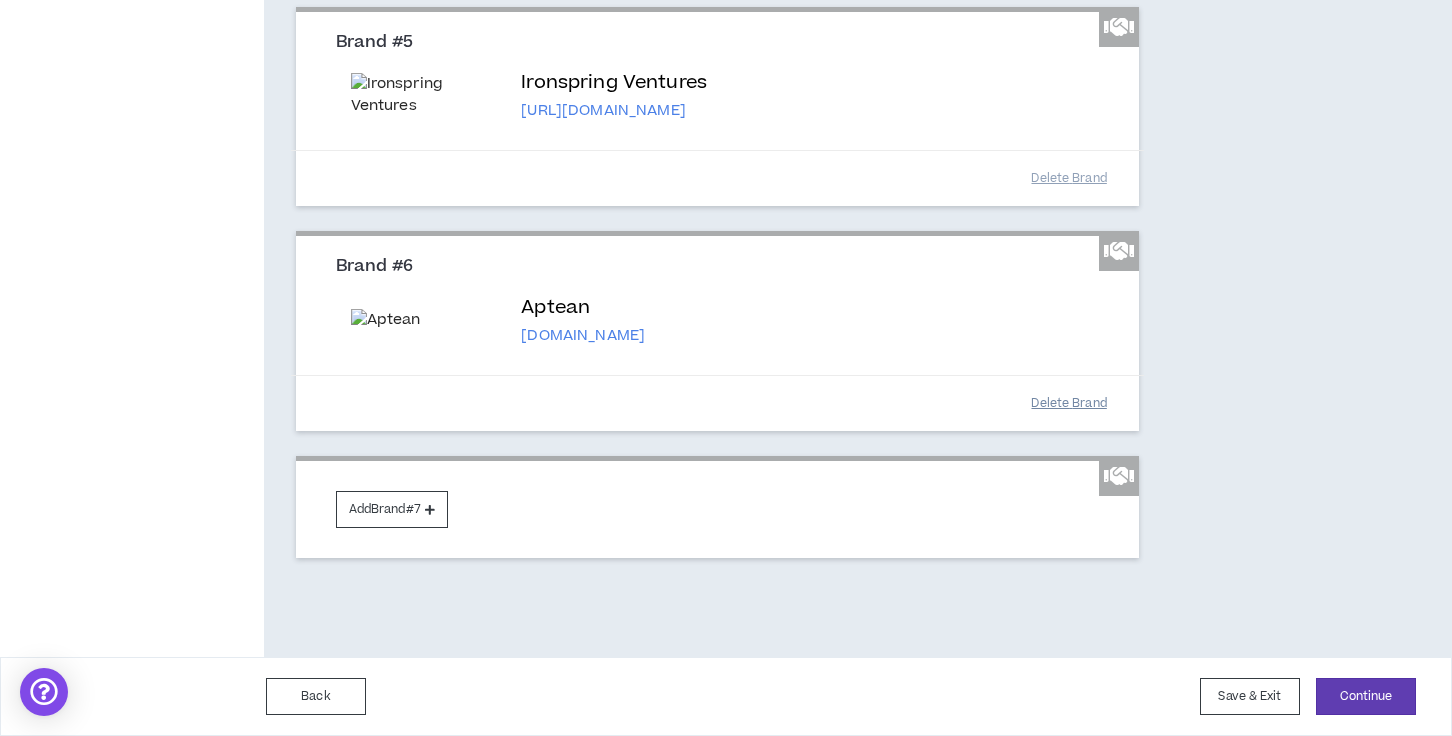 click on "Delete   Brand" at bounding box center [1069, 403] 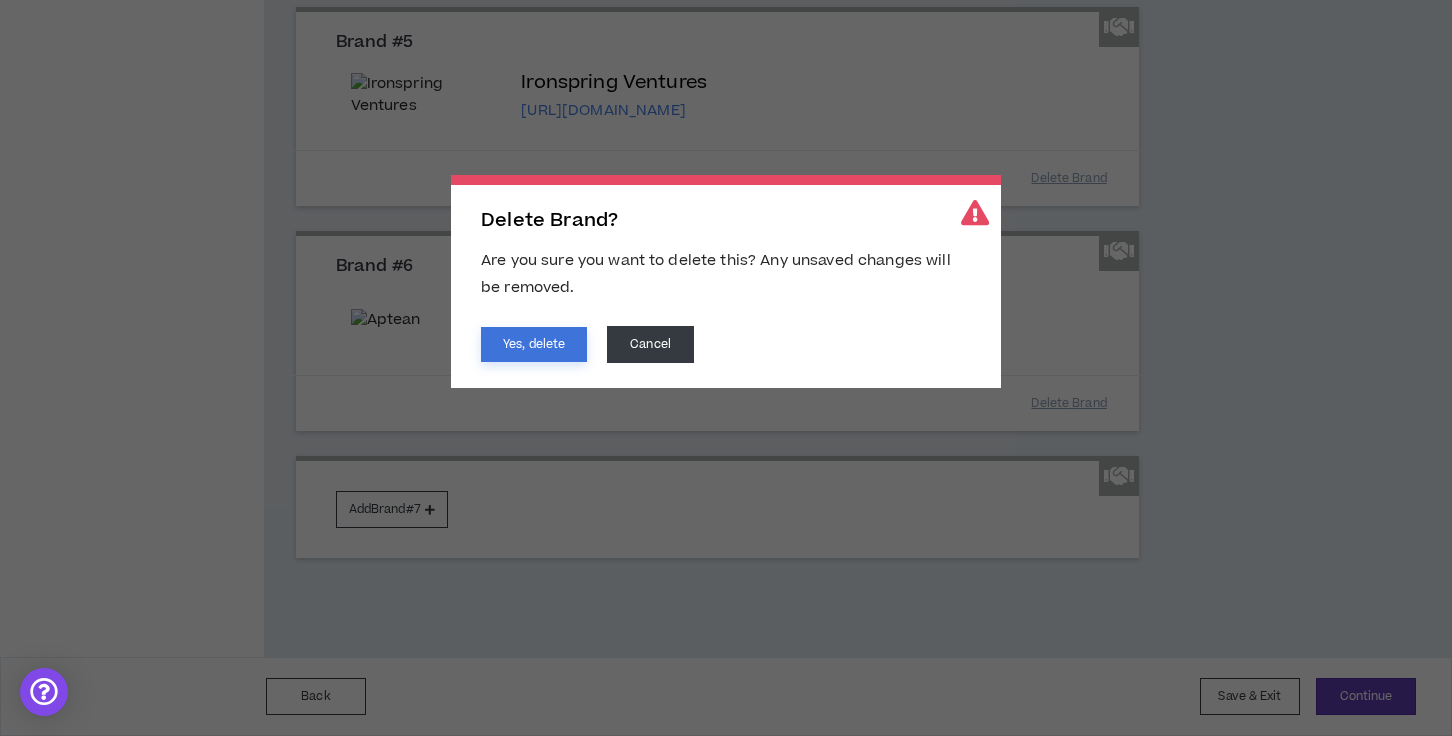 click on "Yes, delete" at bounding box center [534, 344] 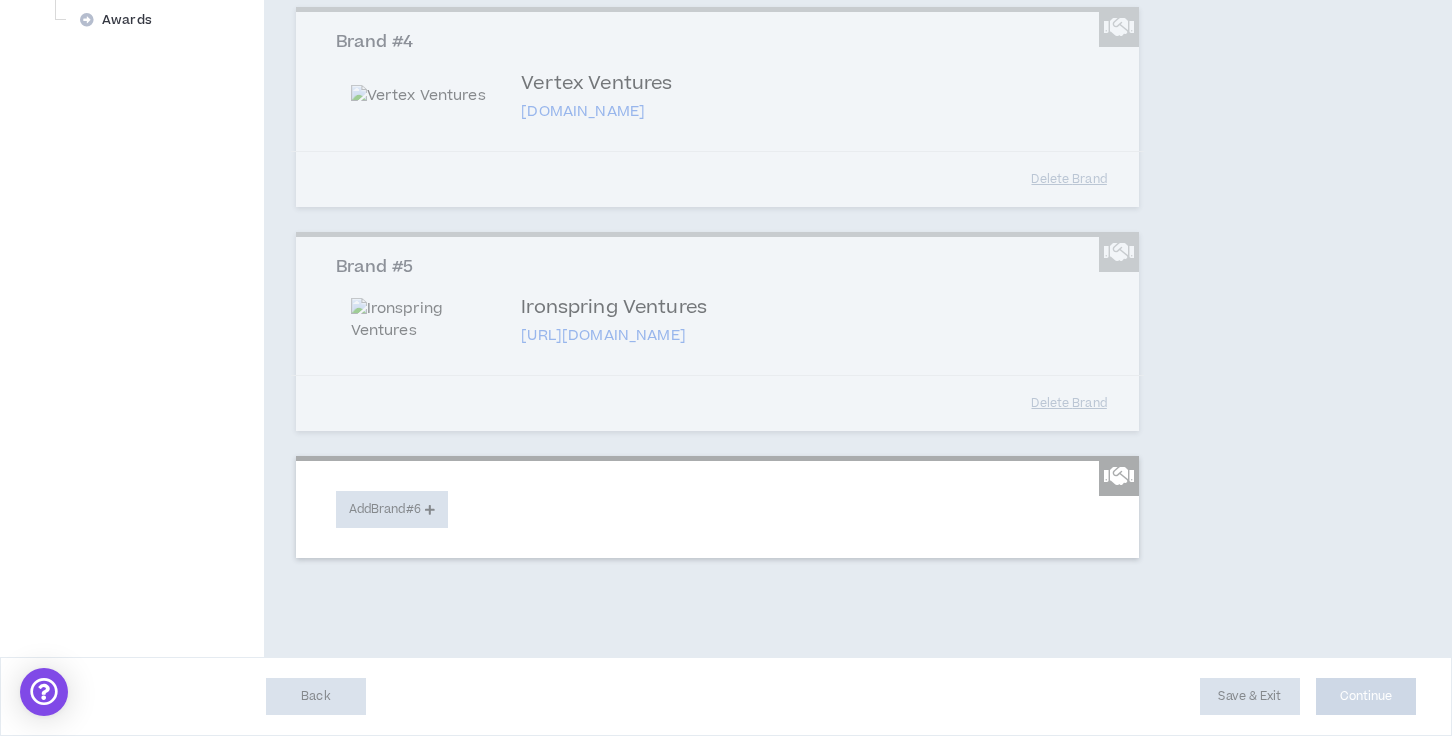 scroll, scrollTop: 1007, scrollLeft: 0, axis: vertical 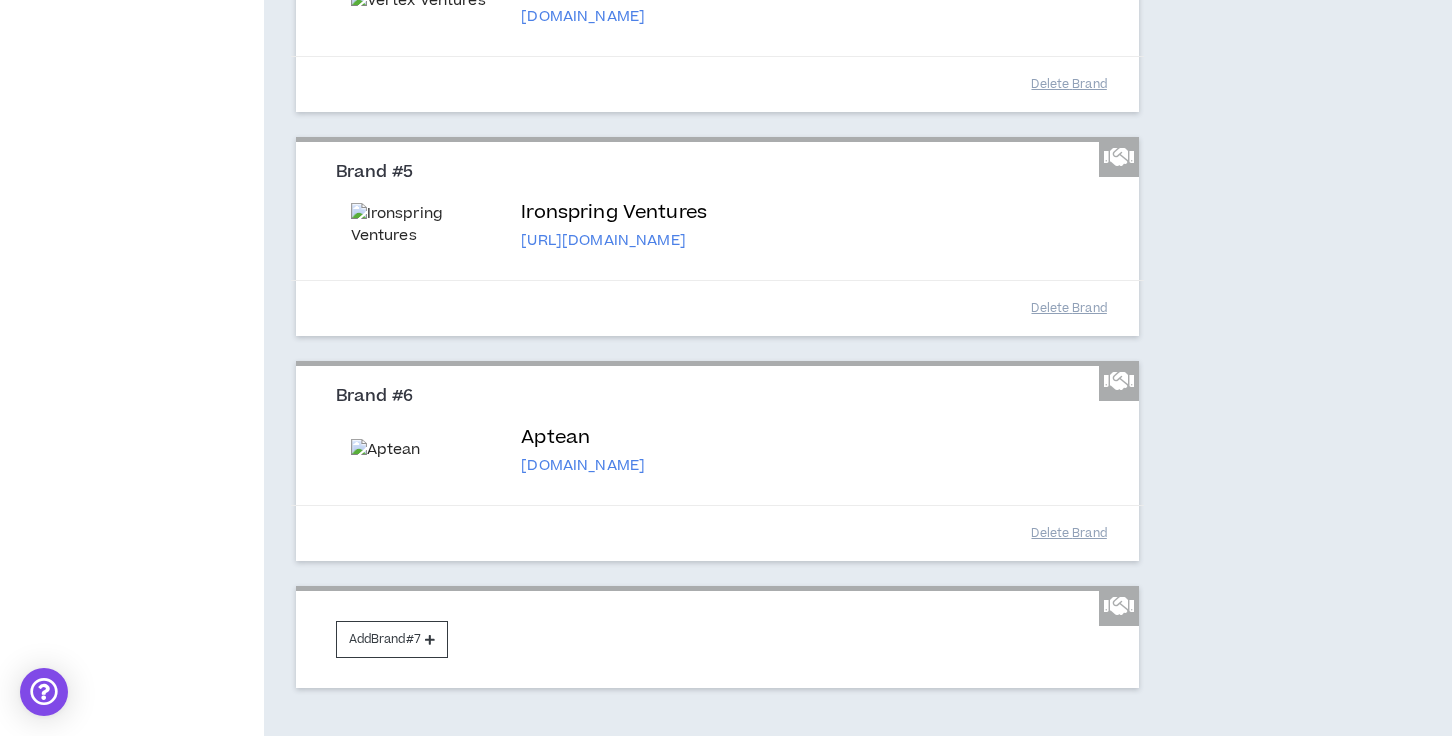 click on "Brand #6" at bounding box center (718, 405) 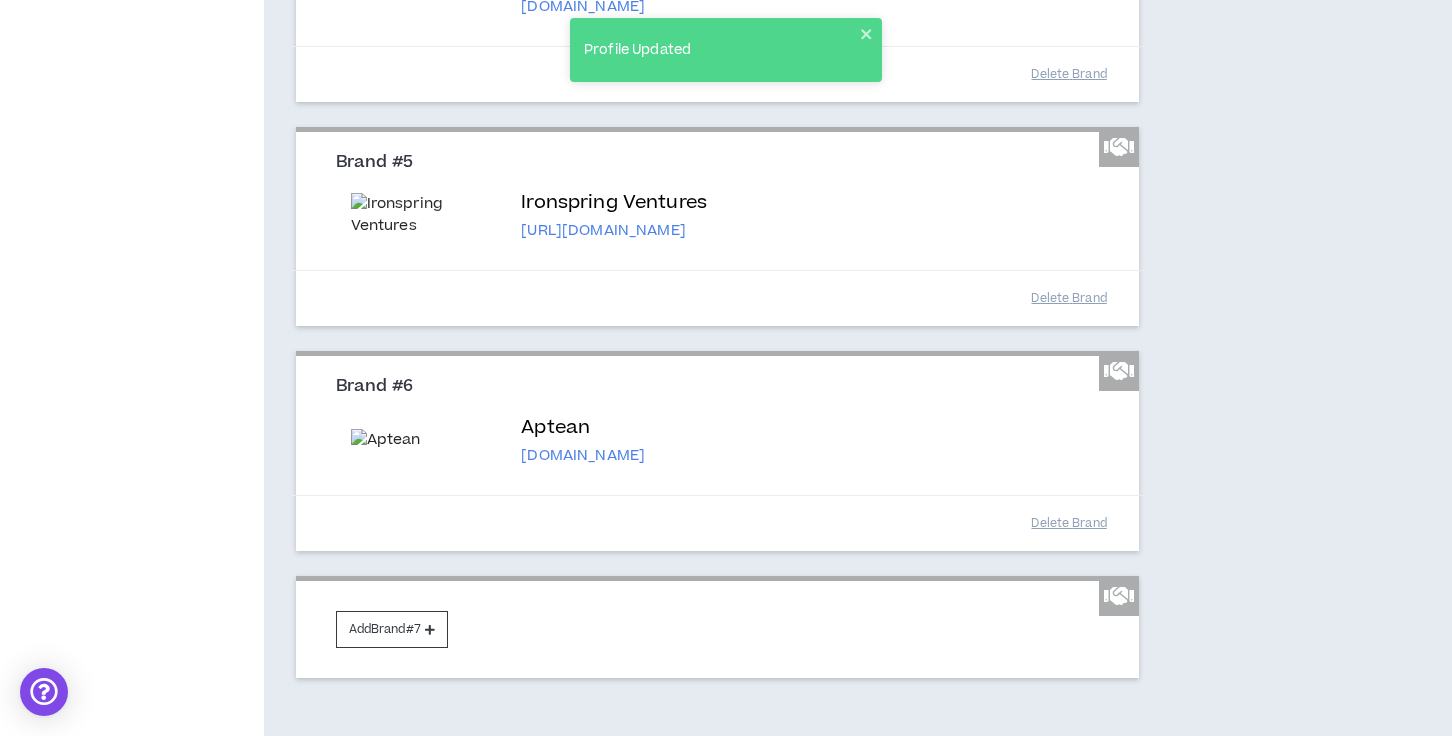 scroll, scrollTop: 1012, scrollLeft: 0, axis: vertical 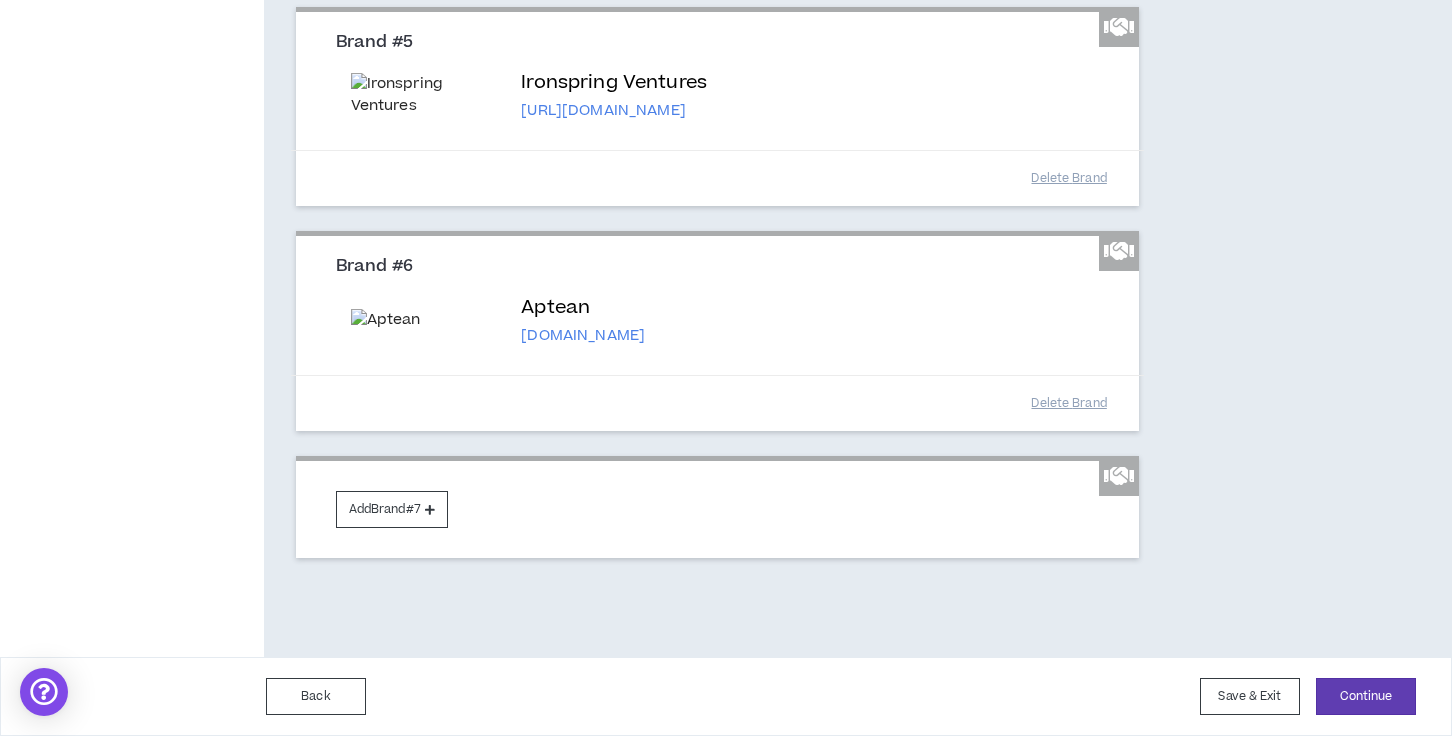 click on "Aptean aptean.com" at bounding box center [718, 327] 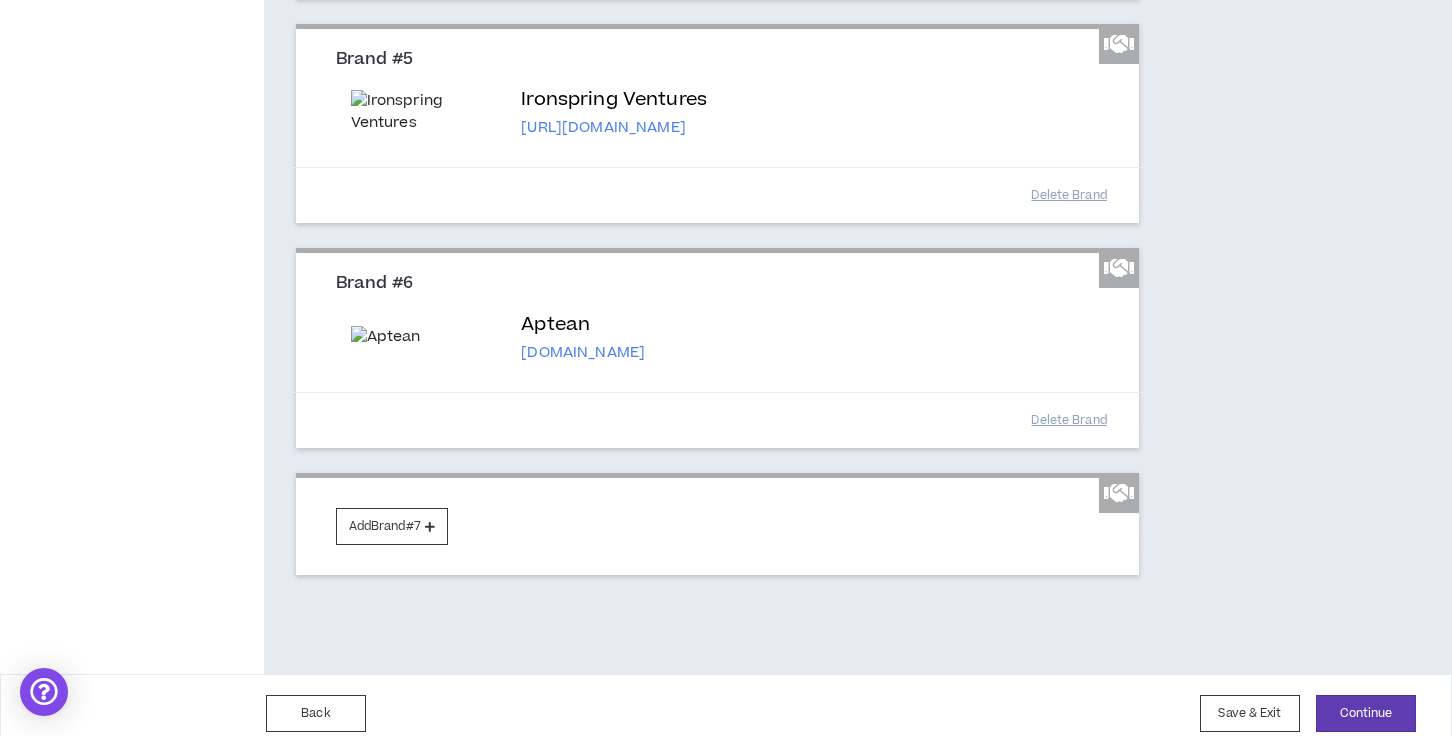 scroll, scrollTop: 1231, scrollLeft: 0, axis: vertical 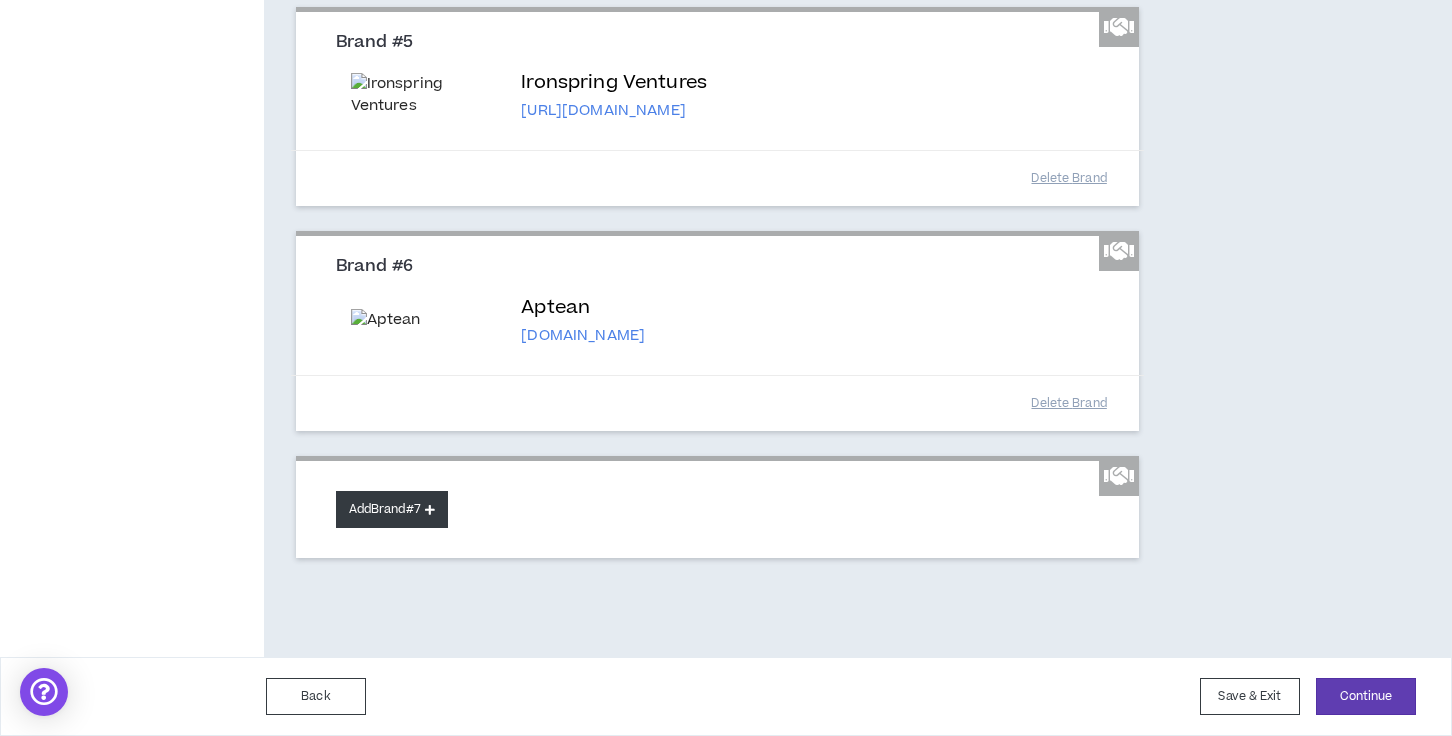 click on "Add  Brand  #7" at bounding box center (392, 509) 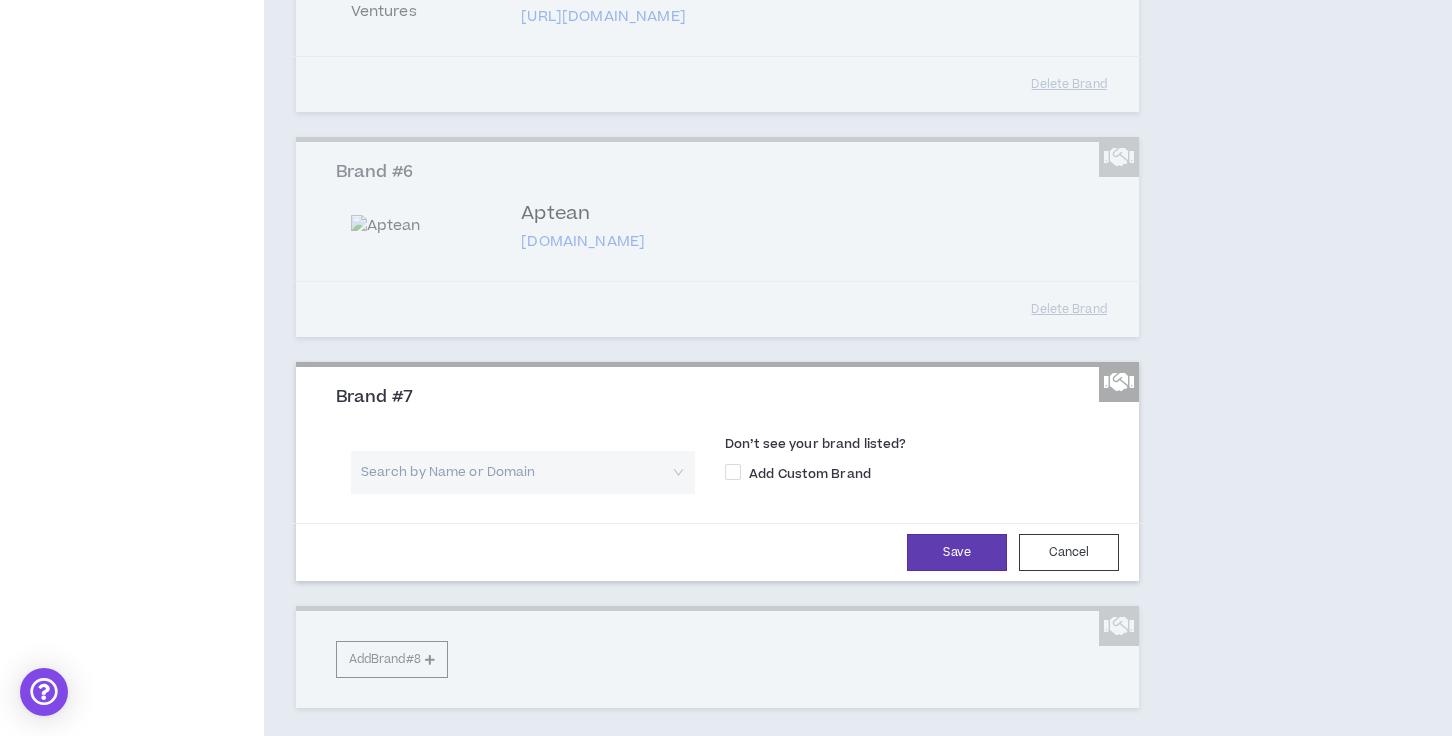 click at bounding box center [516, 472] 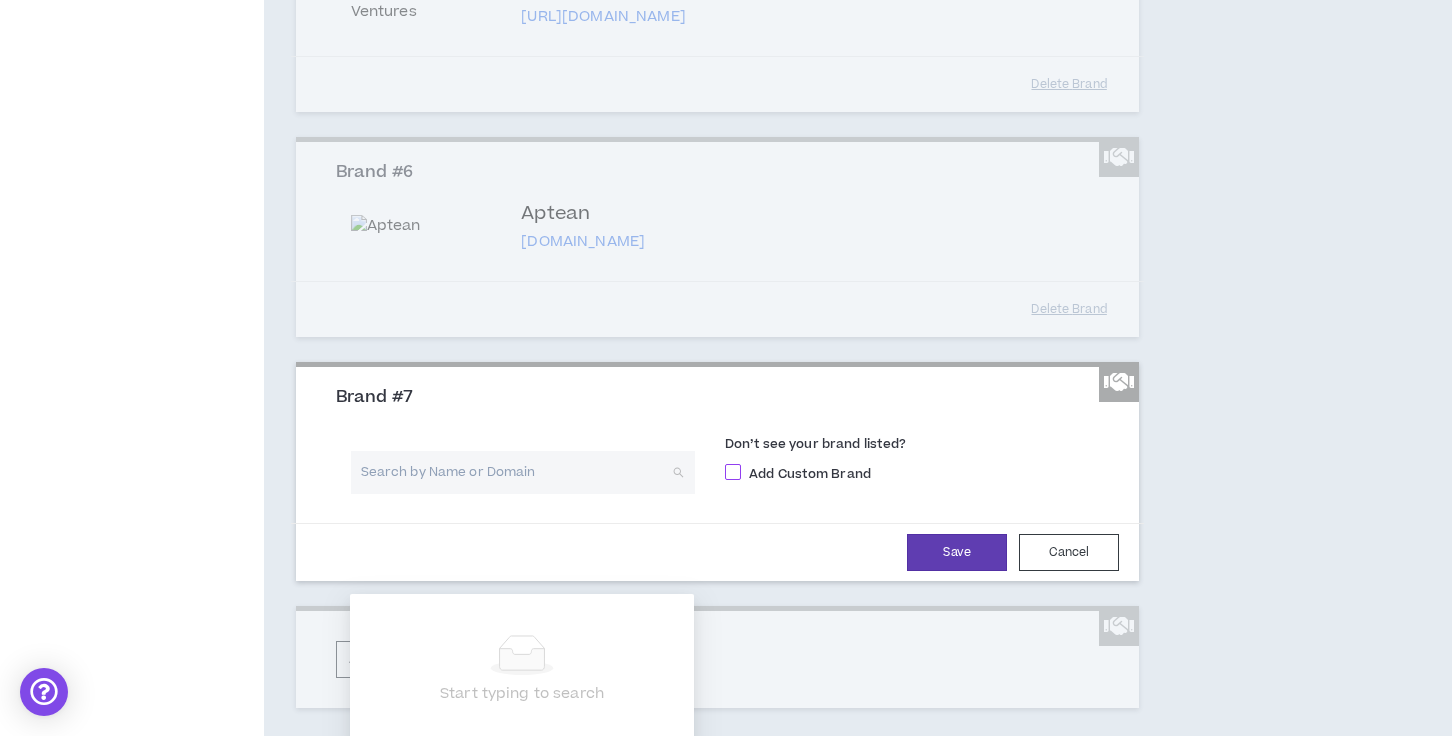 click at bounding box center (733, 472) 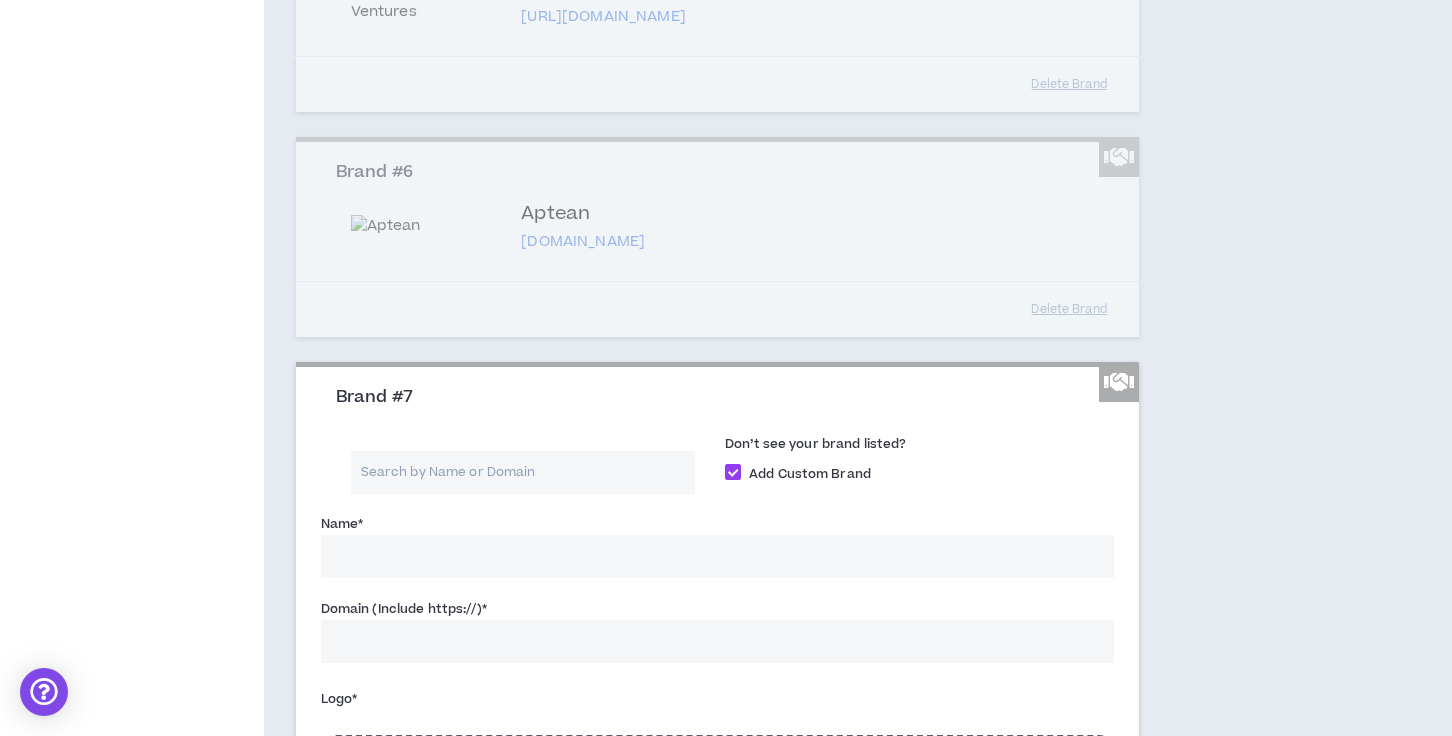 click on "Name  *" at bounding box center [718, 556] 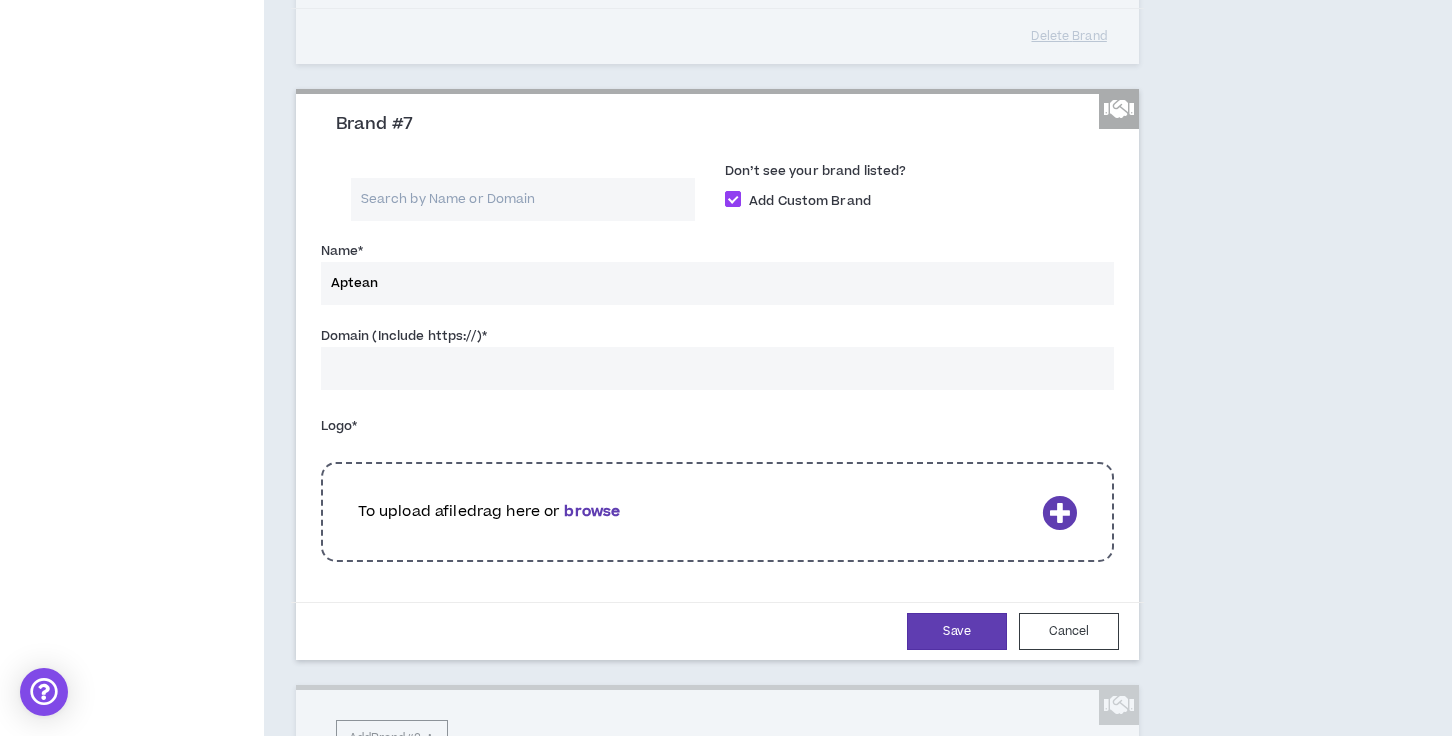 scroll, scrollTop: 1500, scrollLeft: 0, axis: vertical 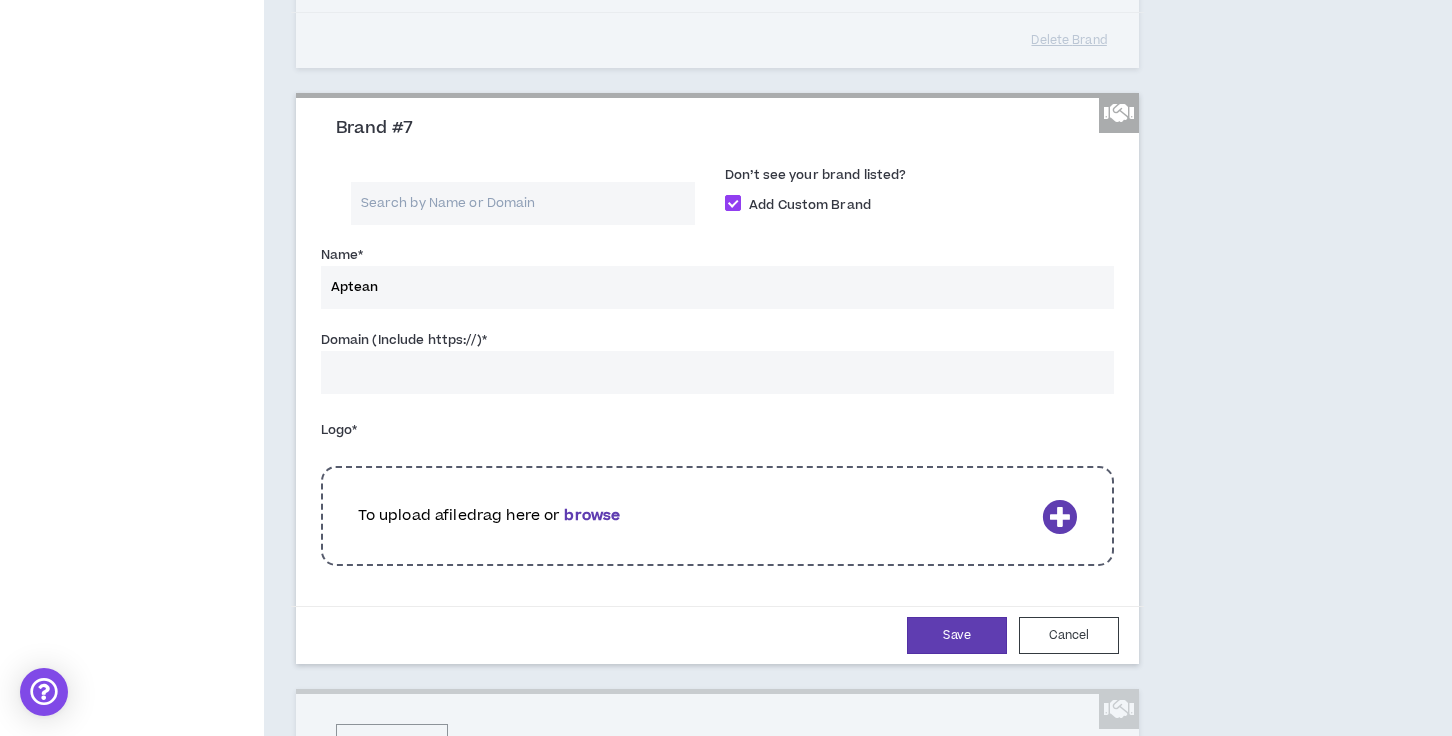 type on "Aptean" 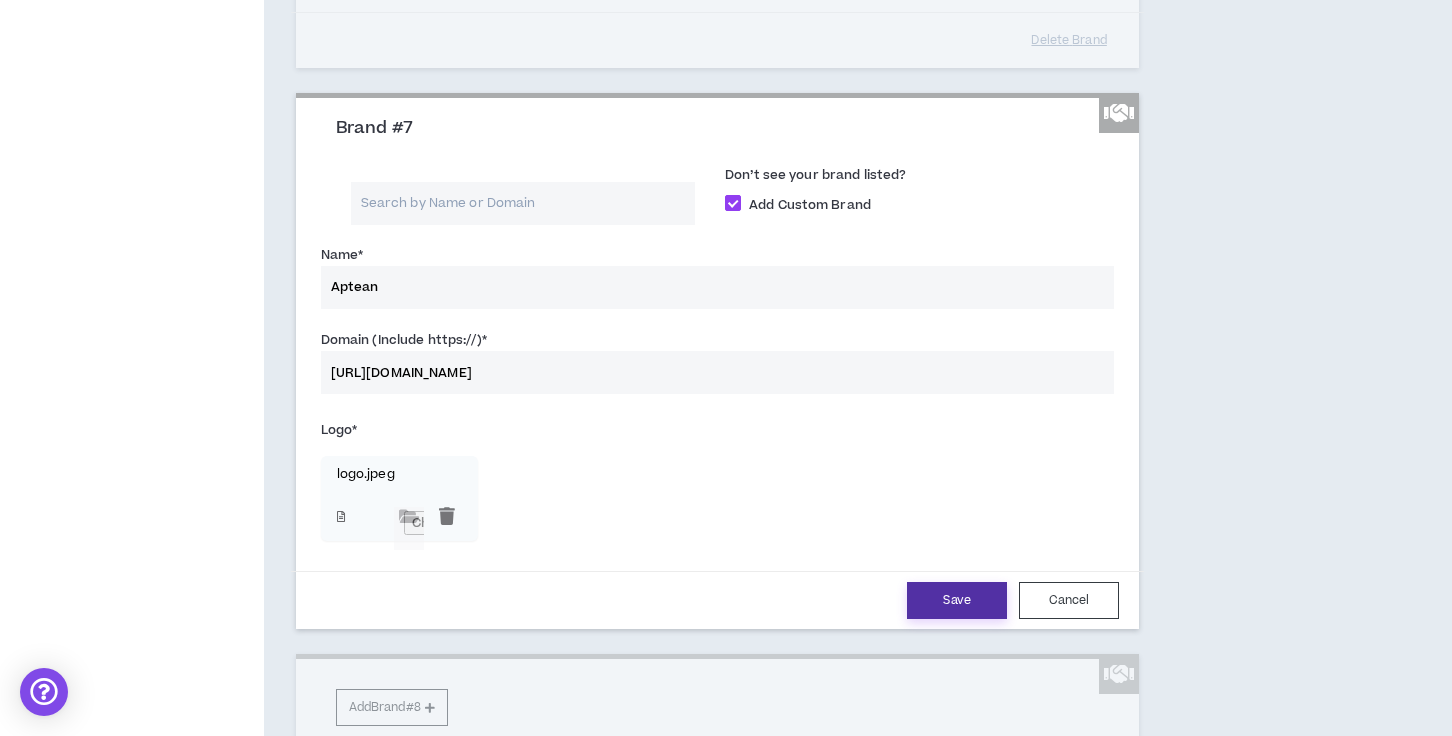 type on "https://www.aptean.com/en-US" 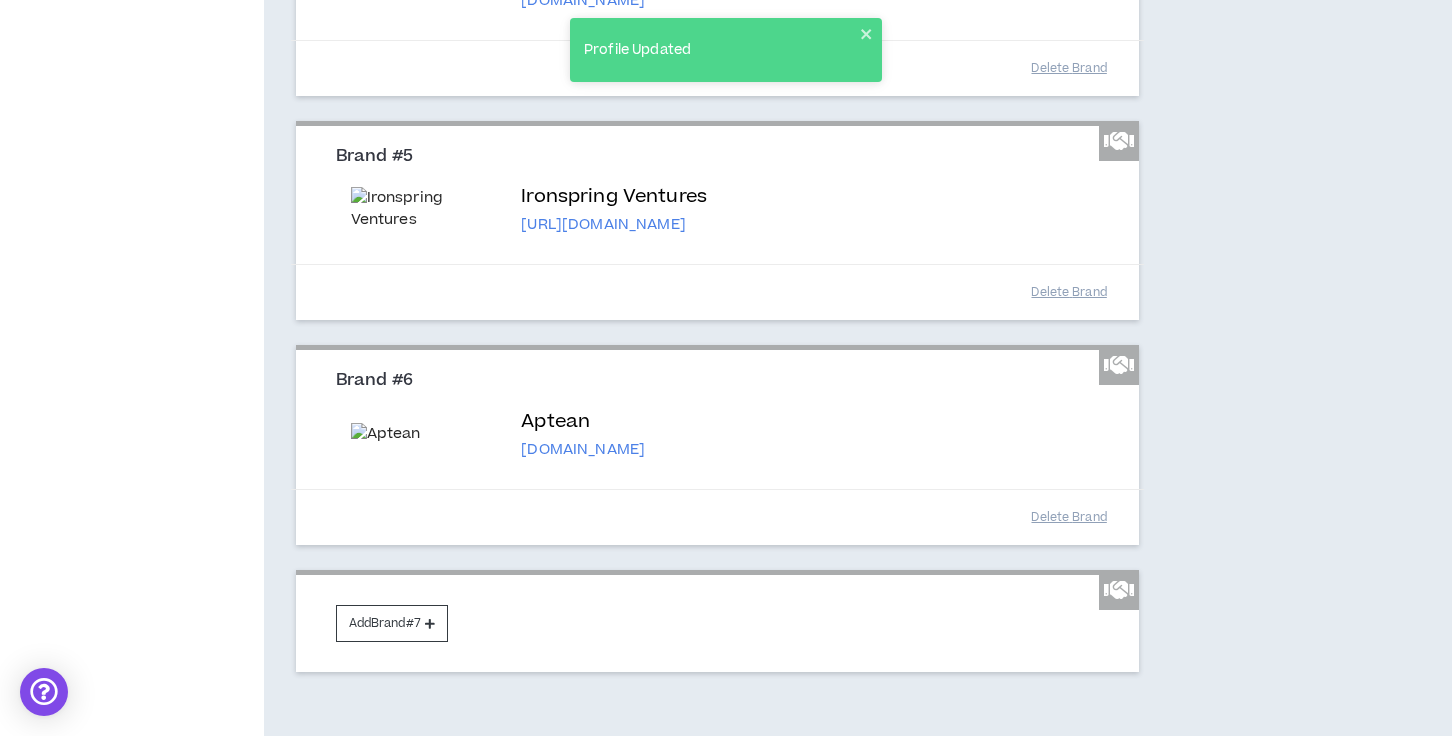 scroll, scrollTop: 1231, scrollLeft: 0, axis: vertical 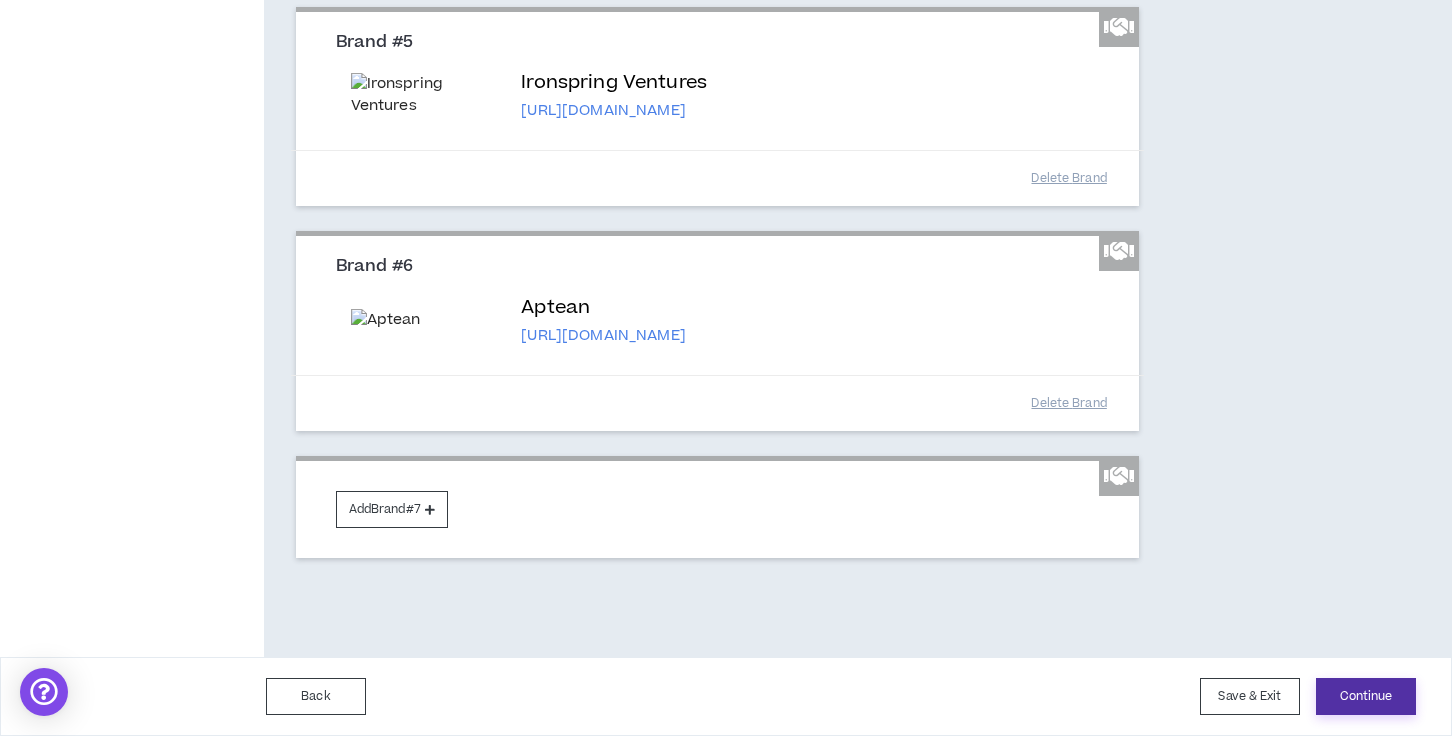 click on "Continue" at bounding box center (1366, 696) 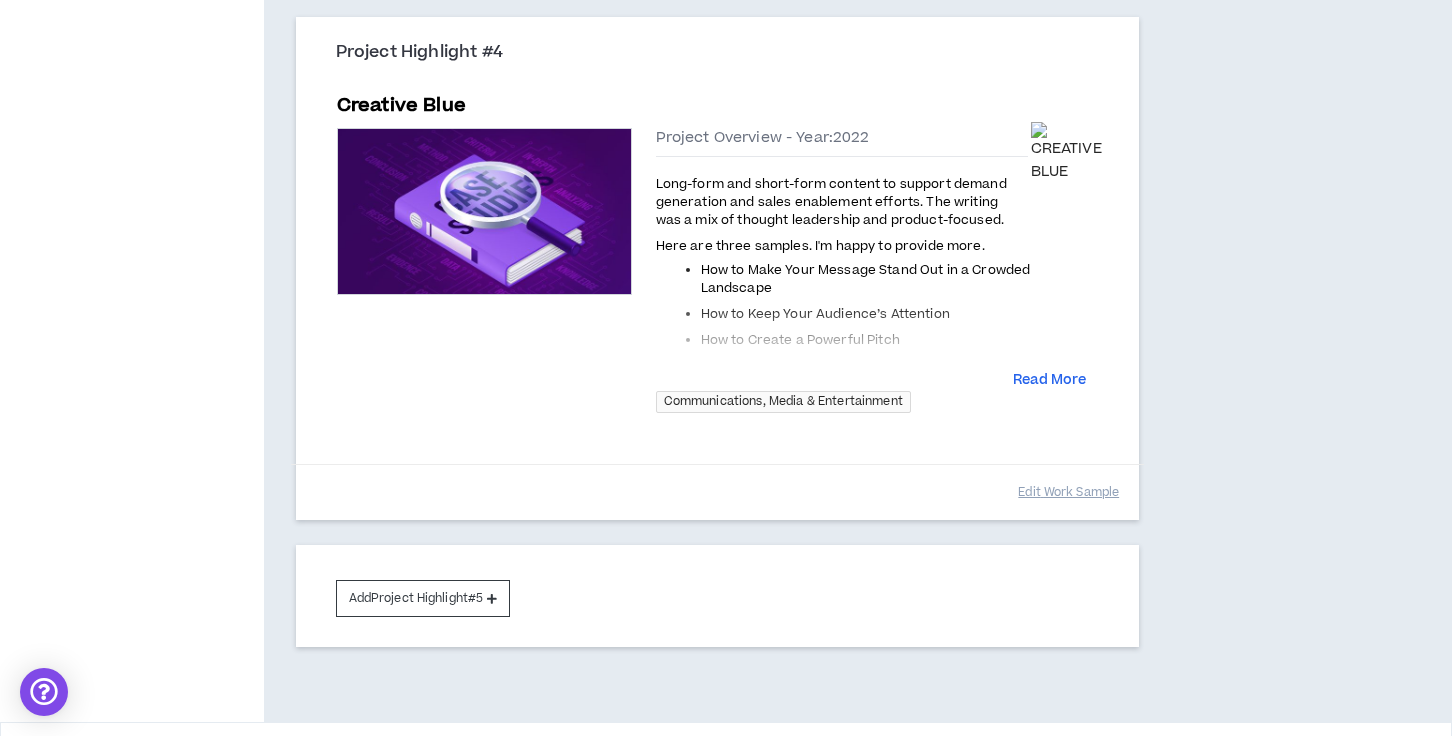 scroll, scrollTop: 1802, scrollLeft: 0, axis: vertical 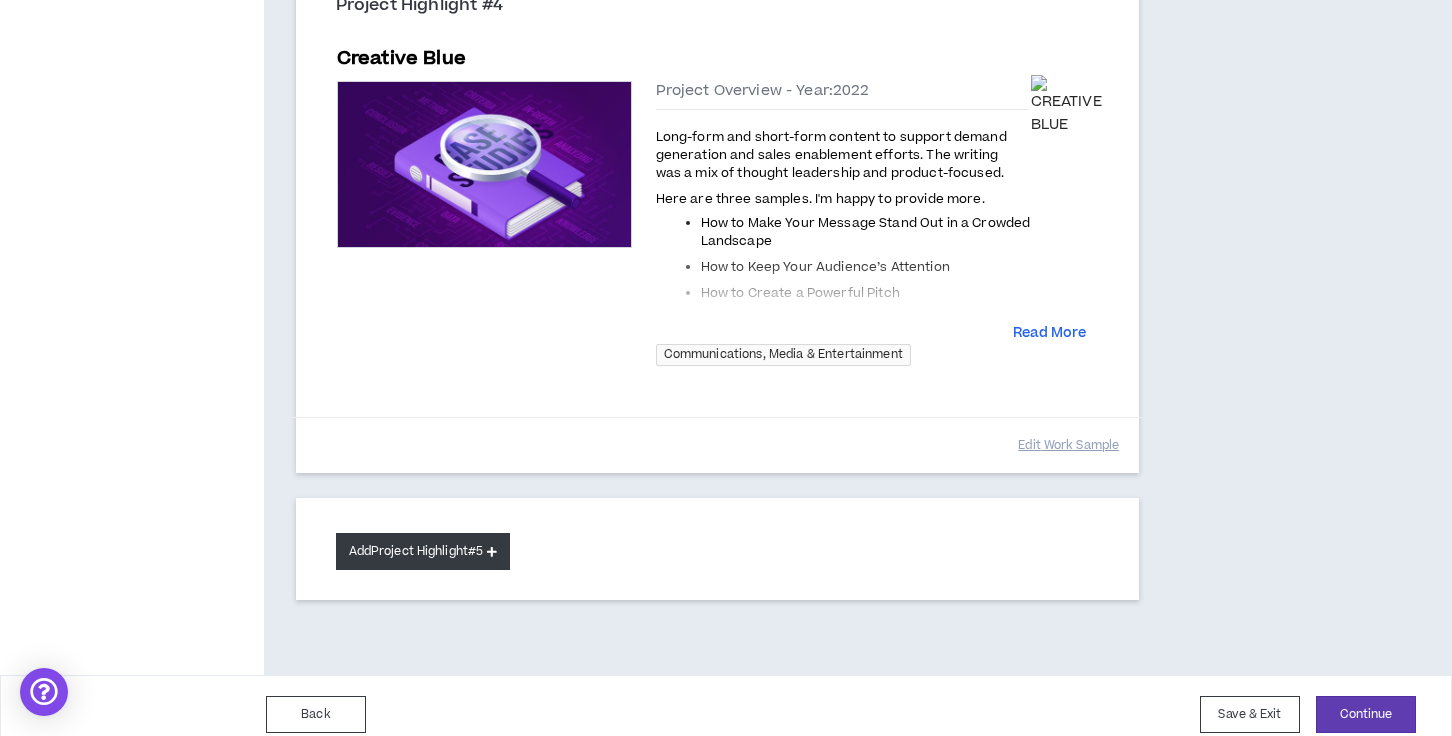 click on "Add  Project Highlight  #5" at bounding box center (423, 551) 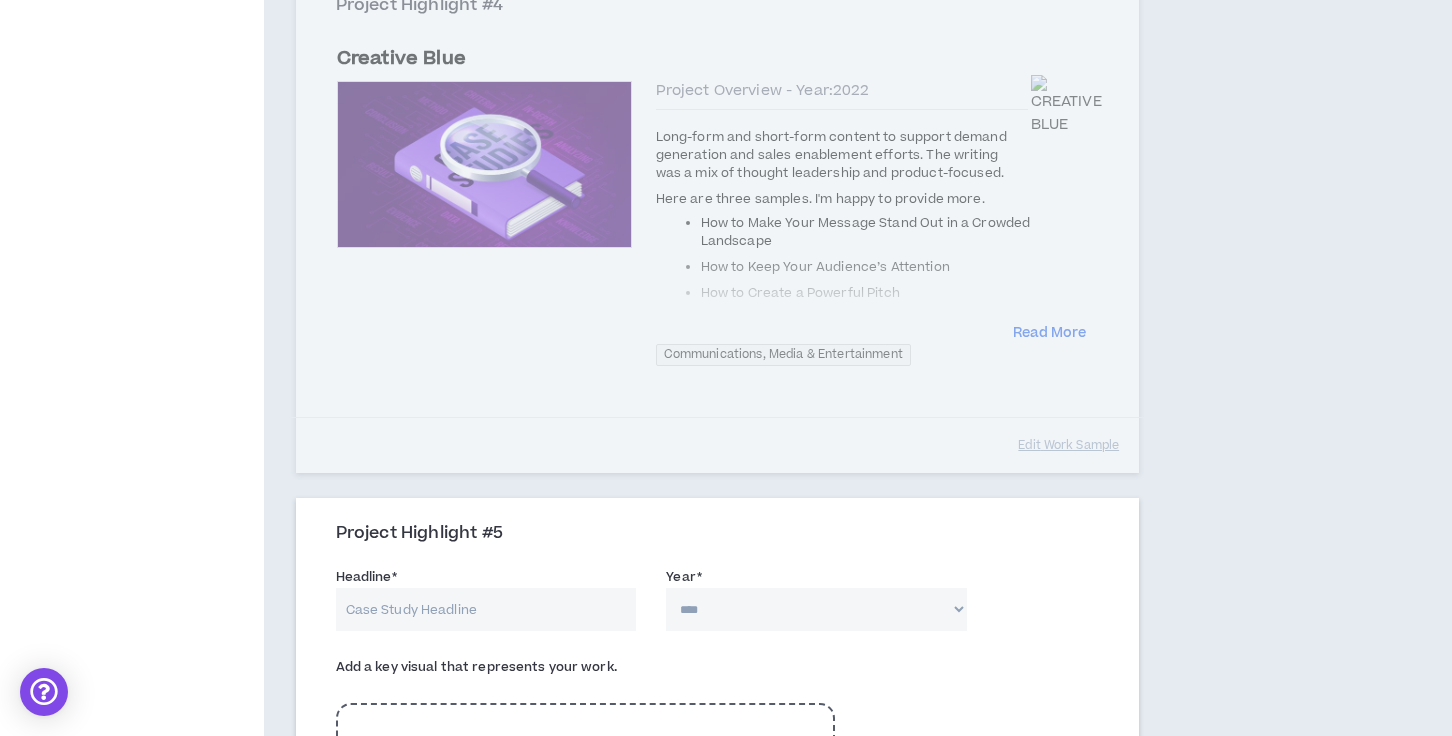 click on "Headline  *" at bounding box center (486, 609) 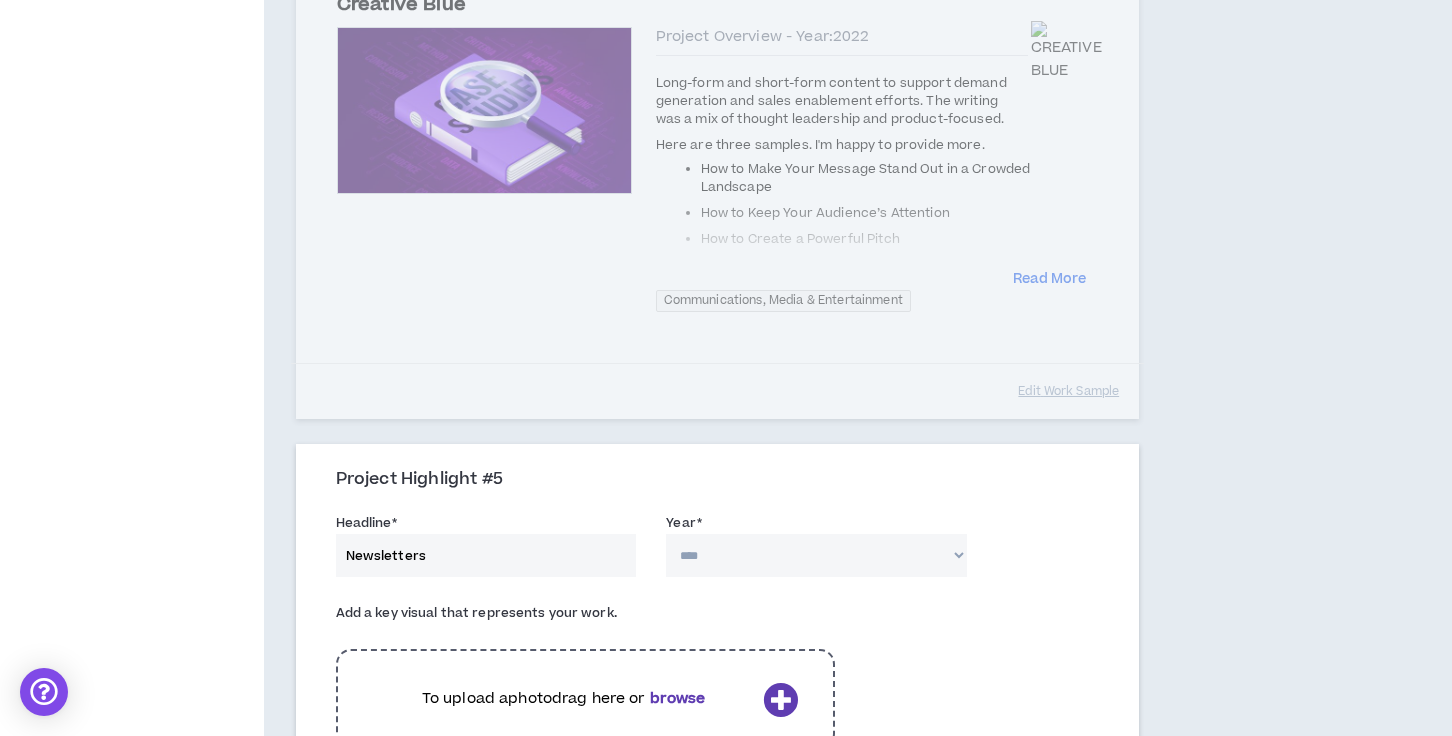 scroll, scrollTop: 1942, scrollLeft: 0, axis: vertical 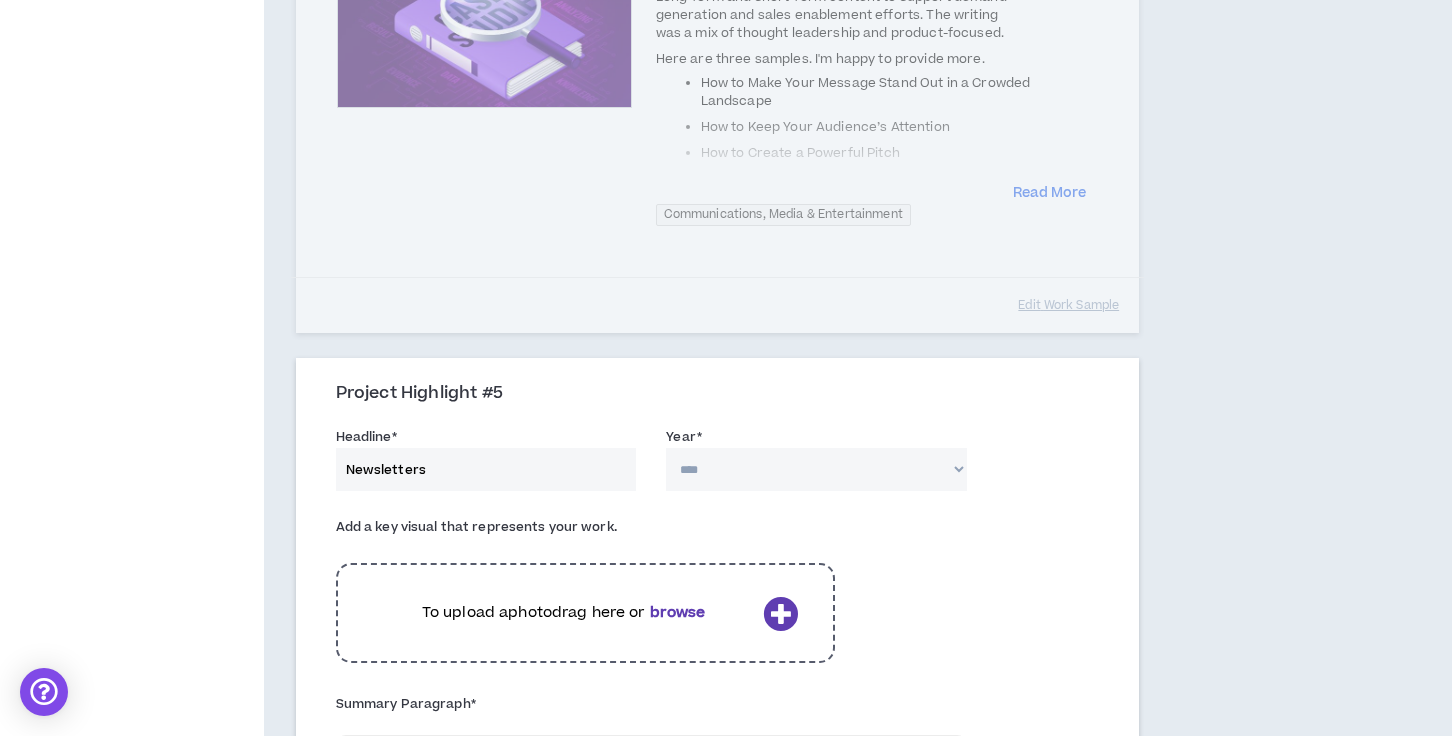 drag, startPoint x: 513, startPoint y: 452, endPoint x: 204, endPoint y: 439, distance: 309.27335 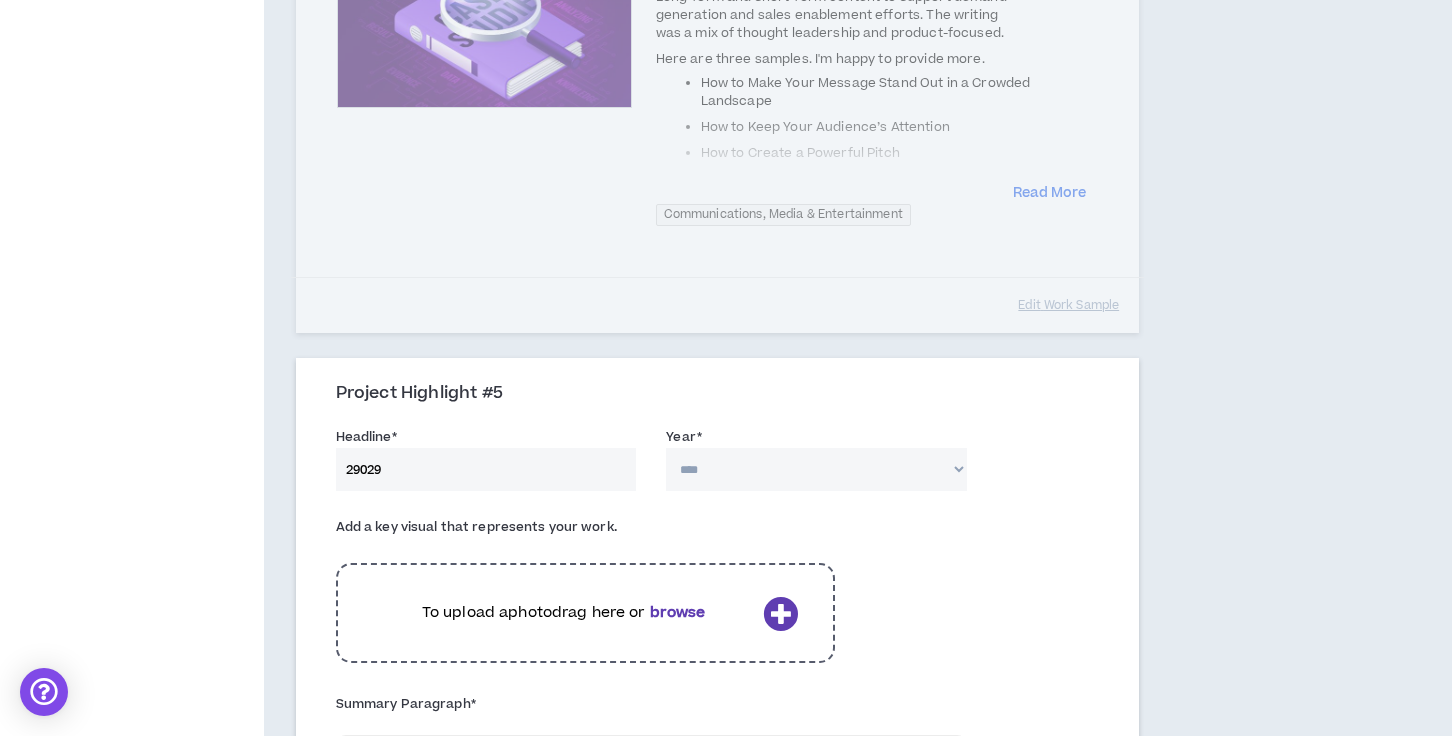type on "29029" 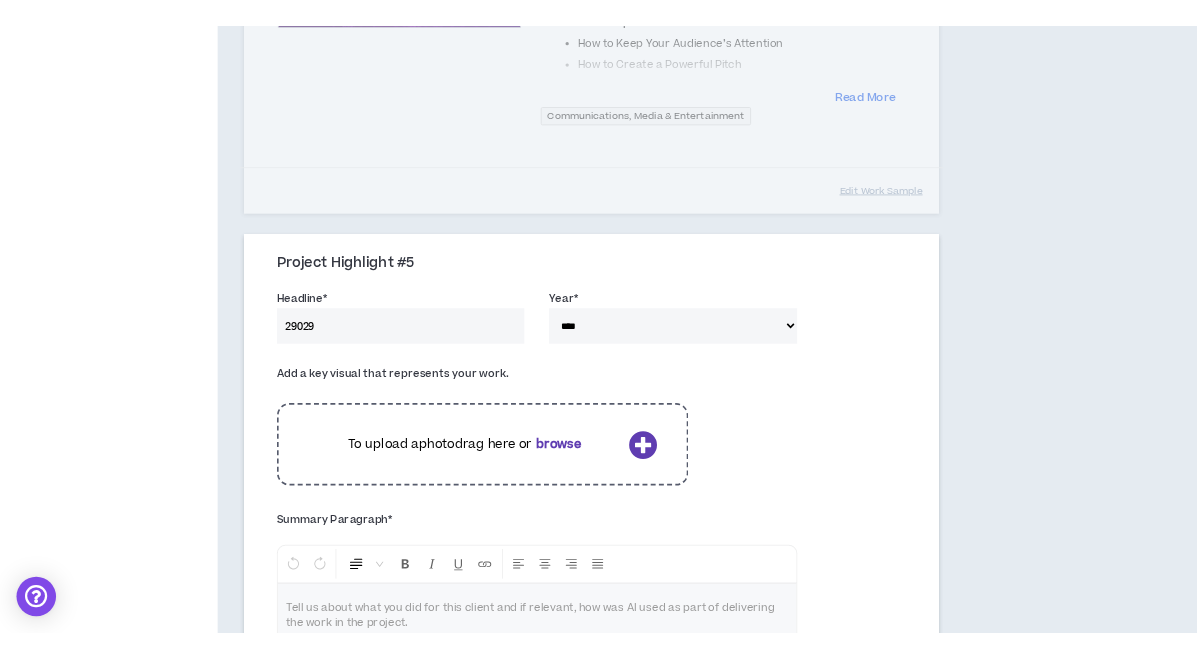 scroll, scrollTop: 2244, scrollLeft: 0, axis: vertical 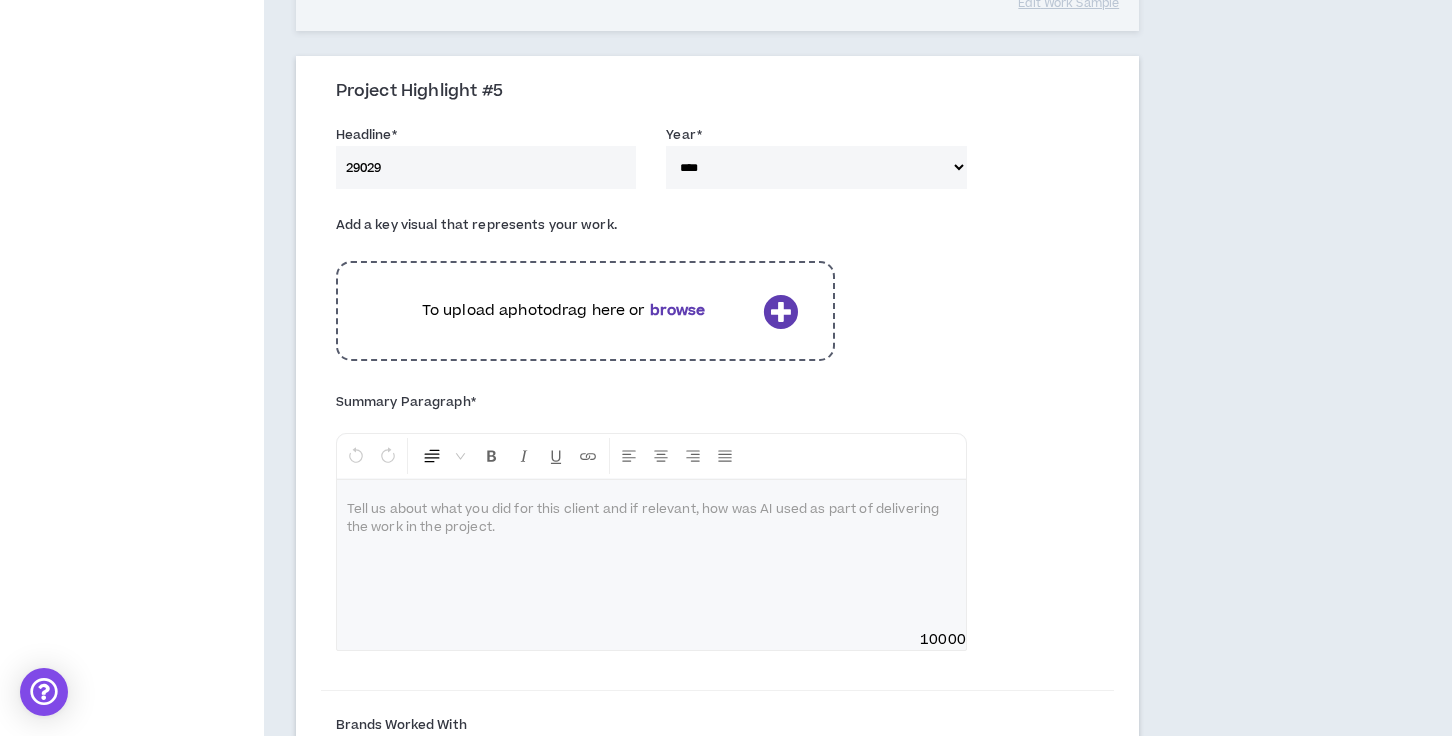 click at bounding box center [651, 555] 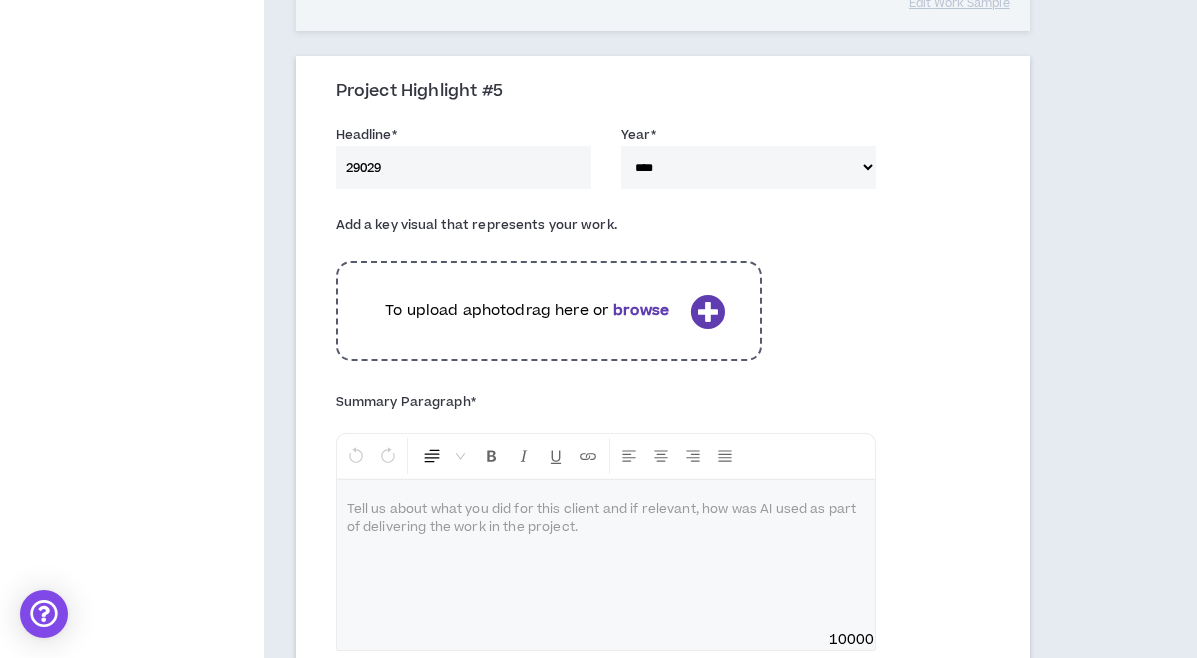 click on "To upload a  photo  drag here or browse" at bounding box center [527, 311] 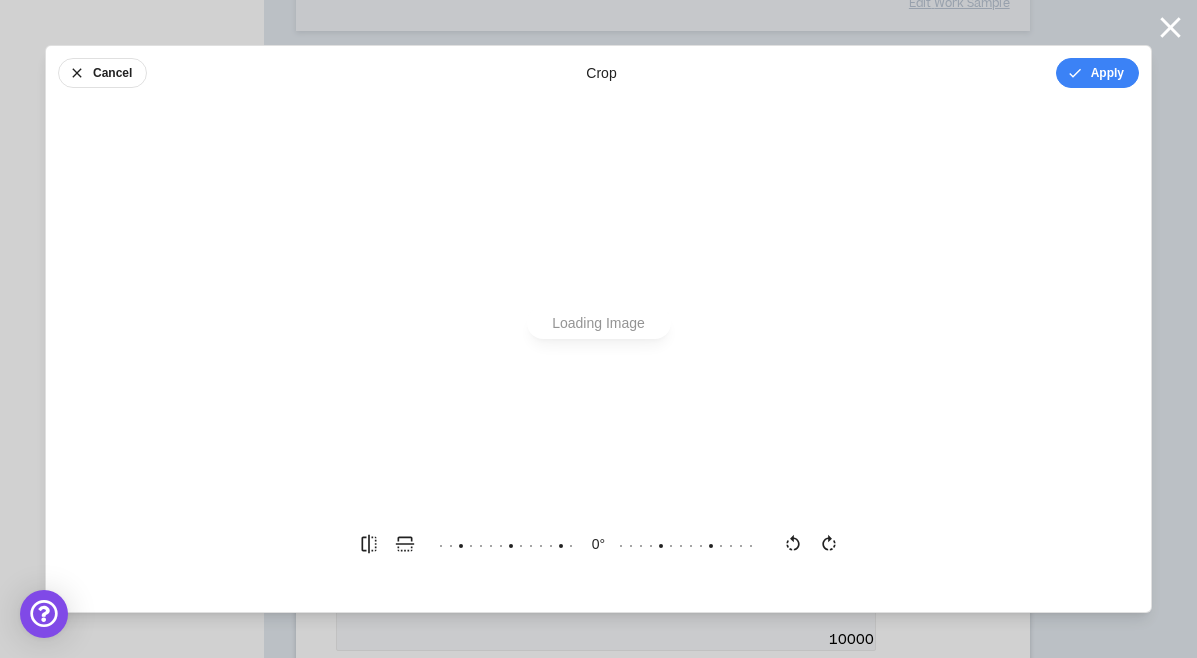 scroll, scrollTop: 0, scrollLeft: 0, axis: both 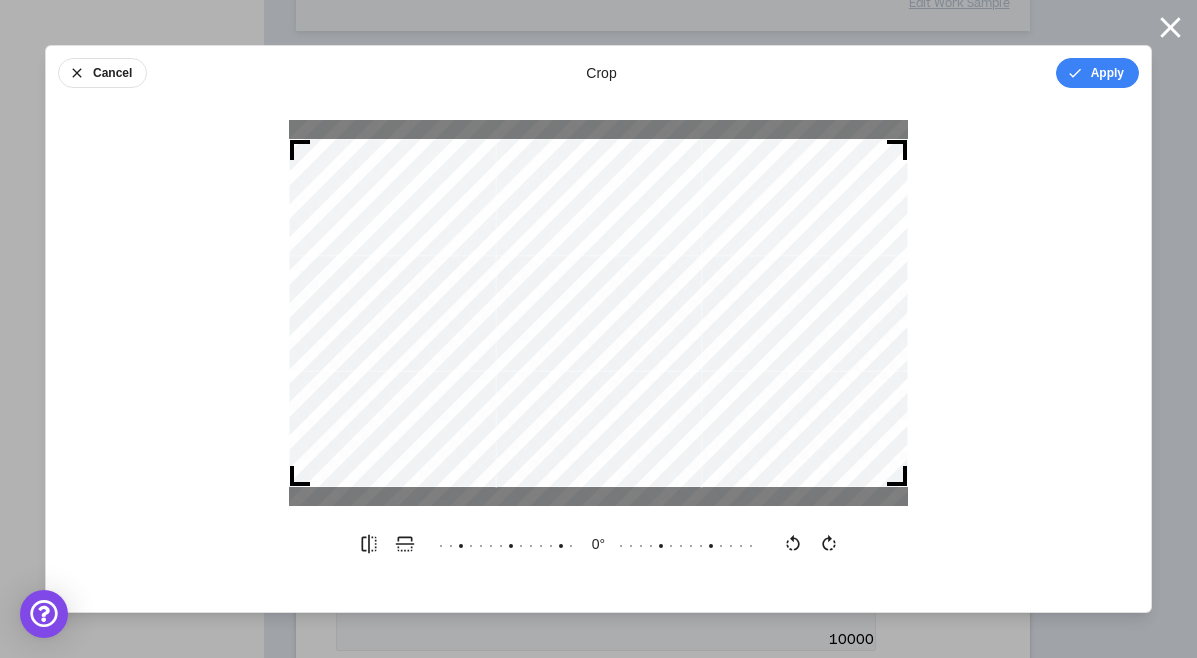 drag, startPoint x: 902, startPoint y: 480, endPoint x: 846, endPoint y: 483, distance: 56.0803 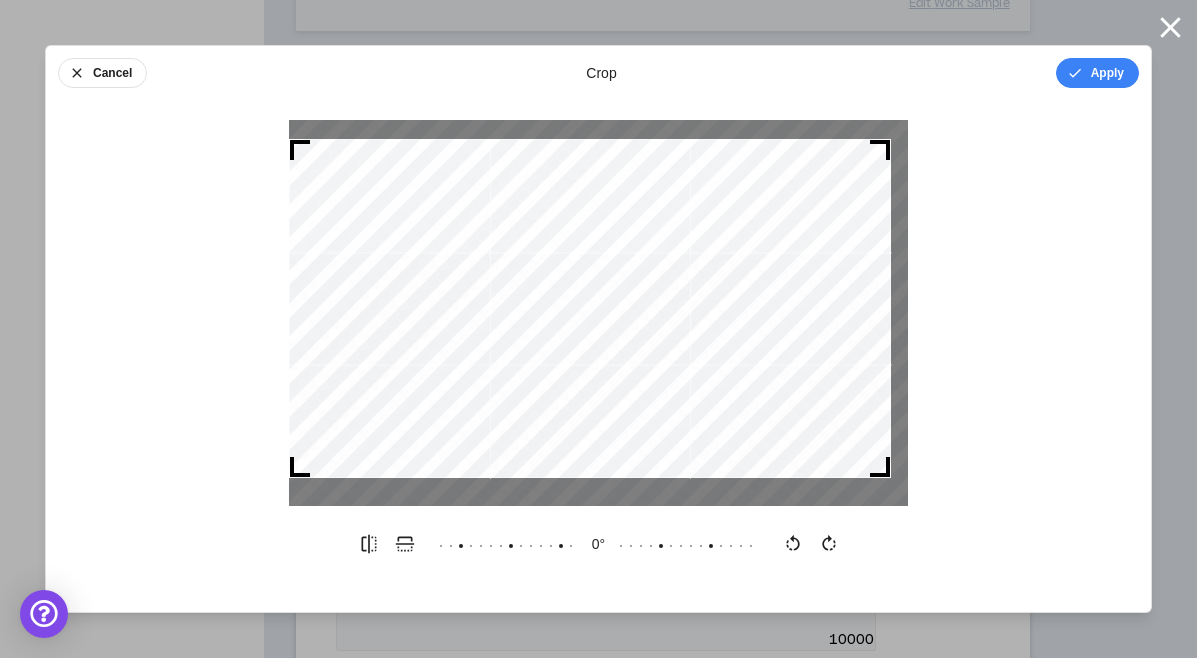 click at bounding box center (598, 492) 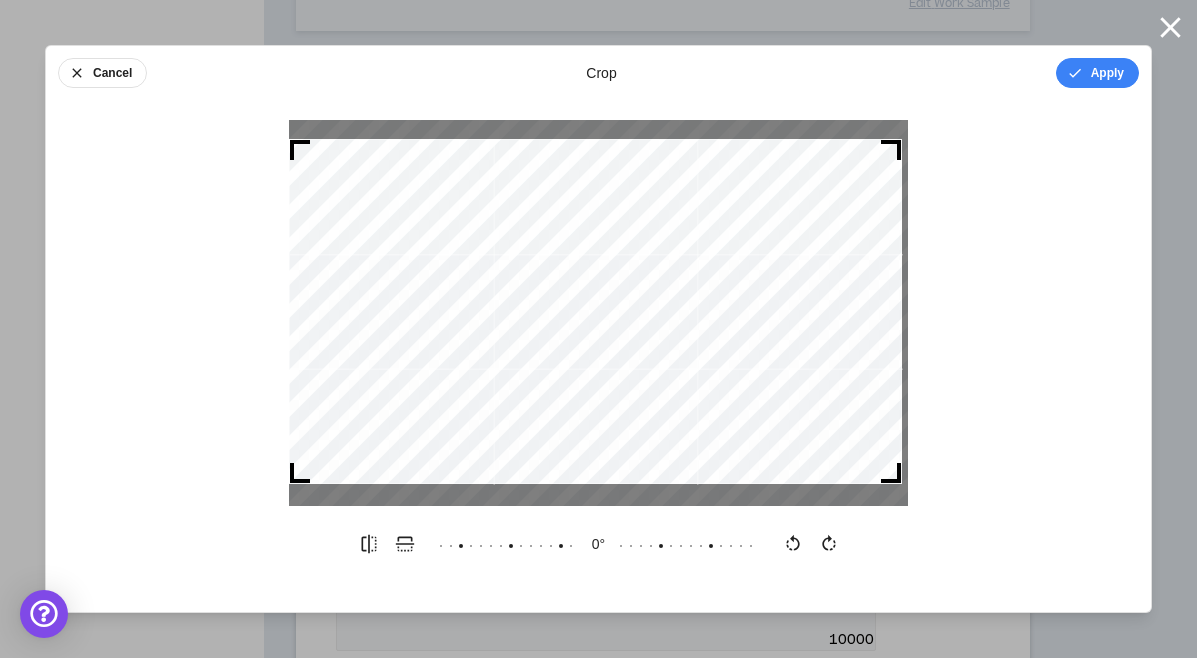 drag, startPoint x: 888, startPoint y: 471, endPoint x: 919, endPoint y: 487, distance: 34.88553 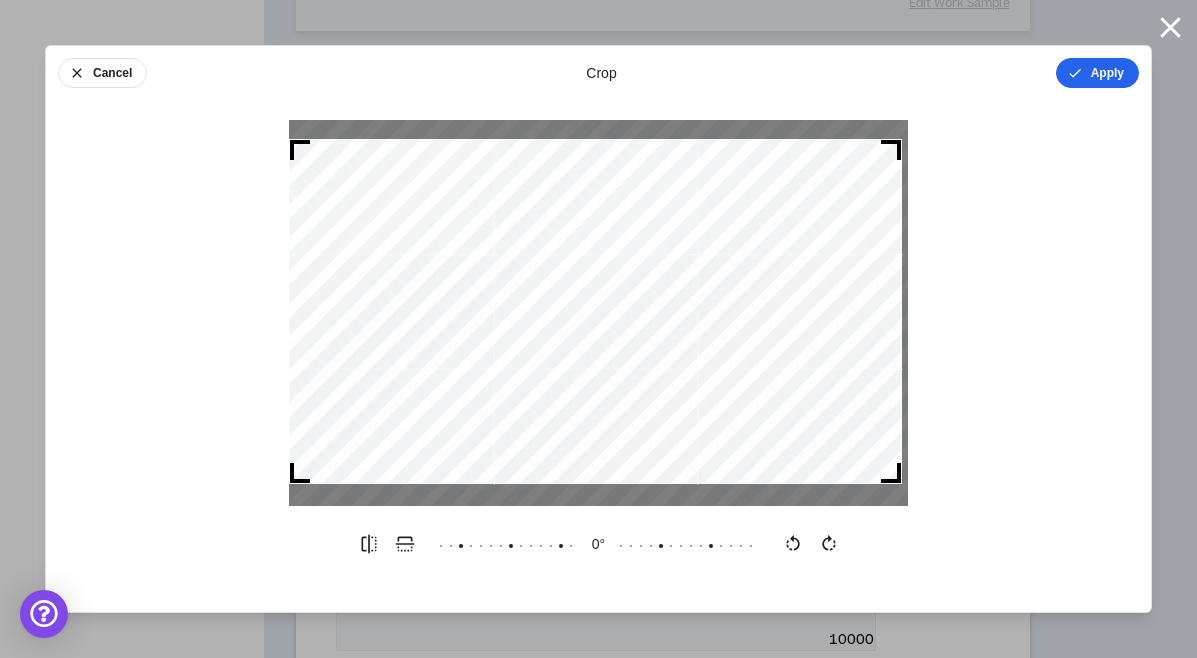 click on "Apply" at bounding box center [1097, 73] 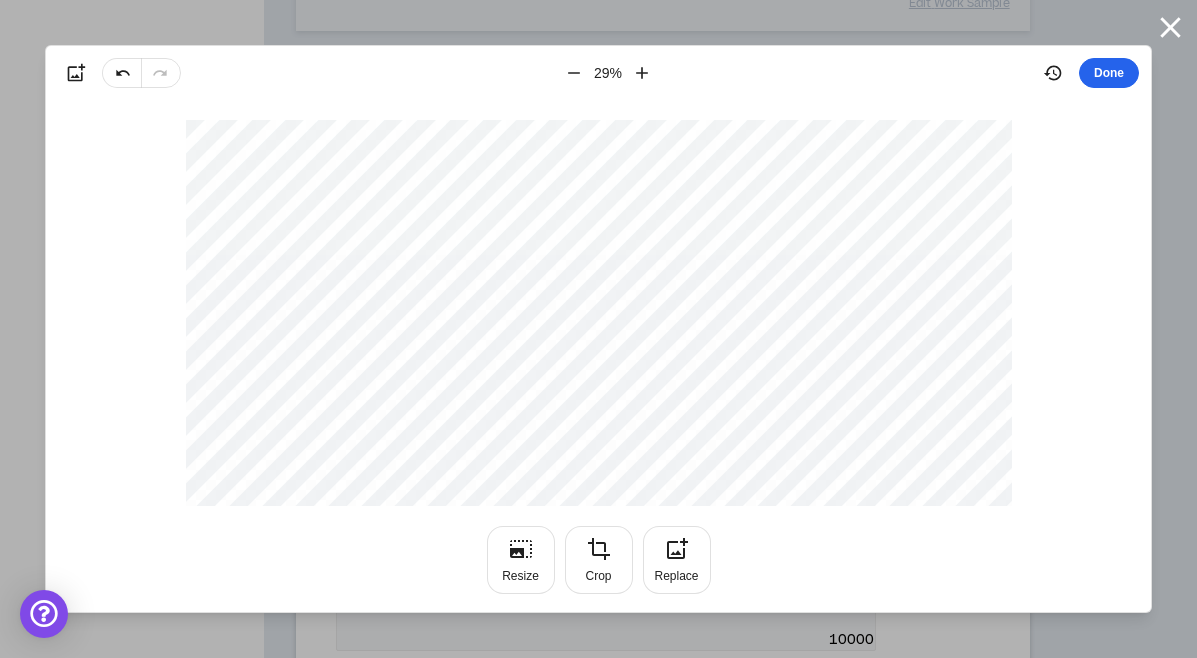 click on "Done" at bounding box center [1109, 73] 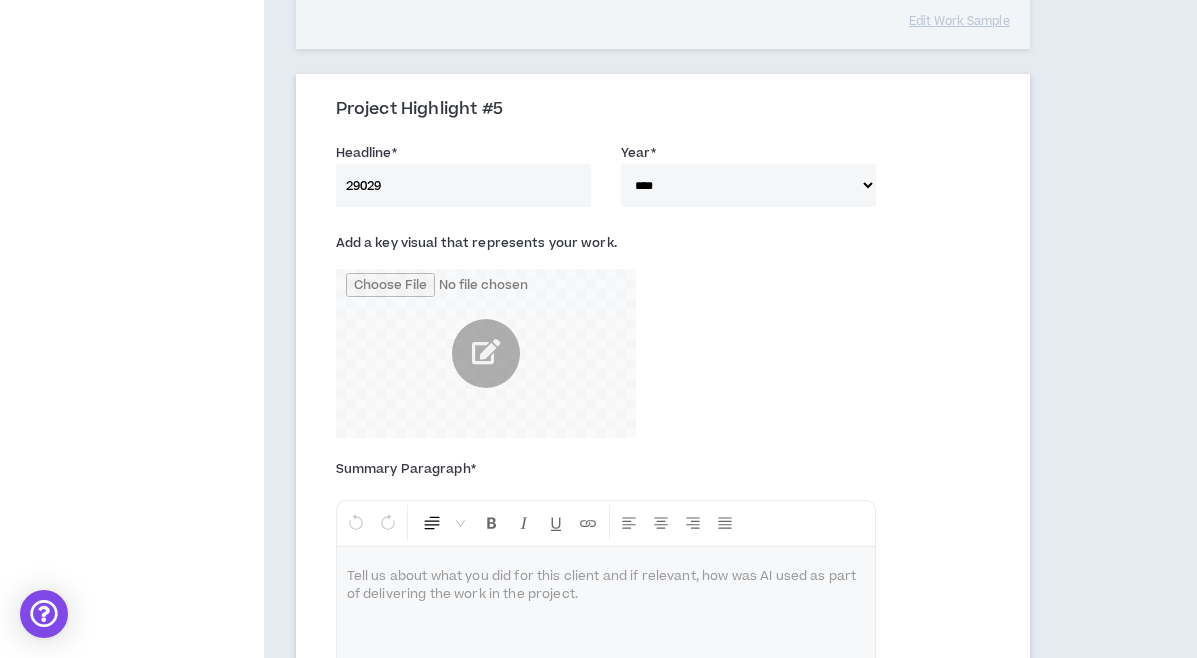 scroll, scrollTop: 2413, scrollLeft: 0, axis: vertical 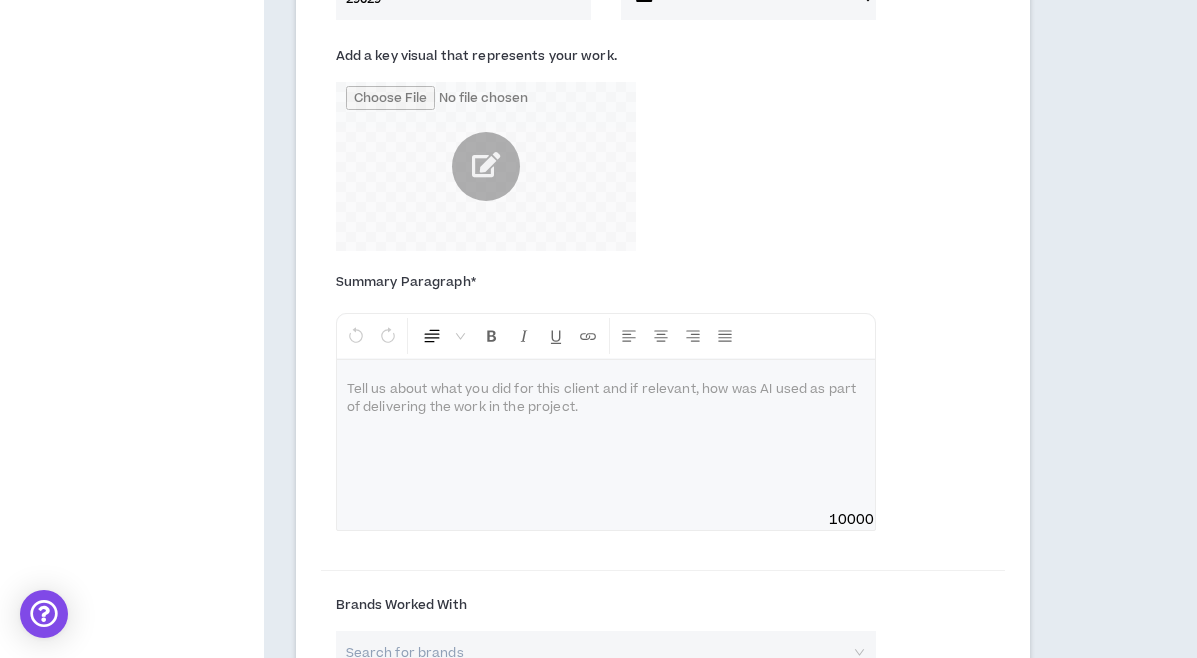 click at bounding box center [606, 435] 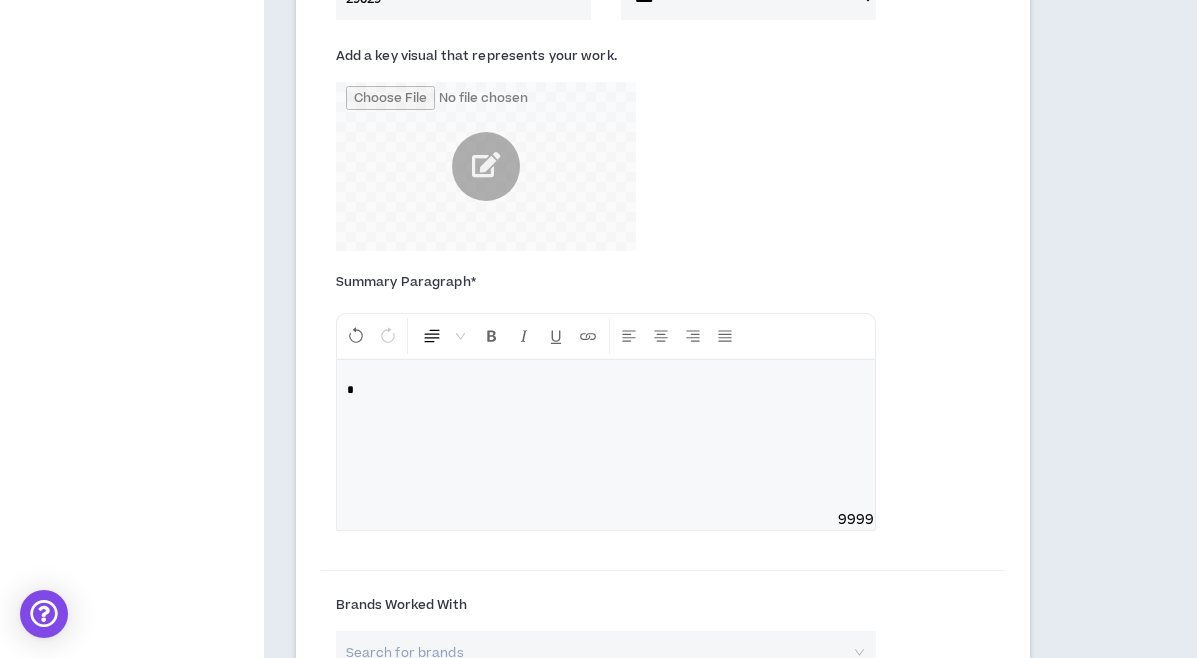 type 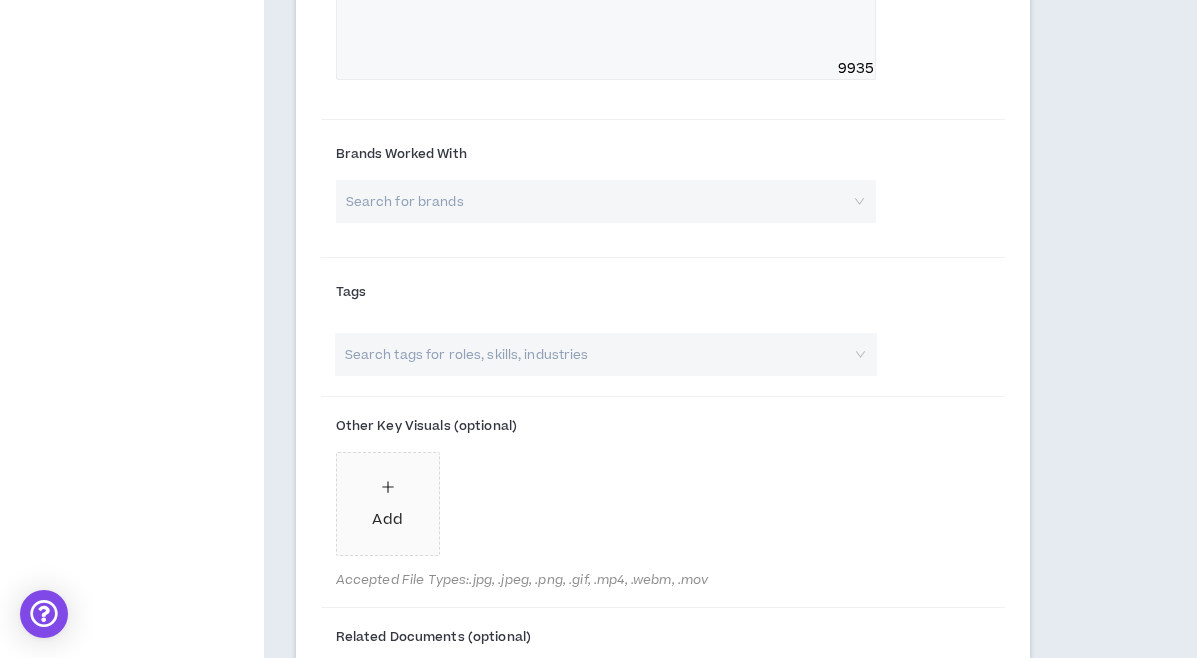 scroll, scrollTop: 2874, scrollLeft: 0, axis: vertical 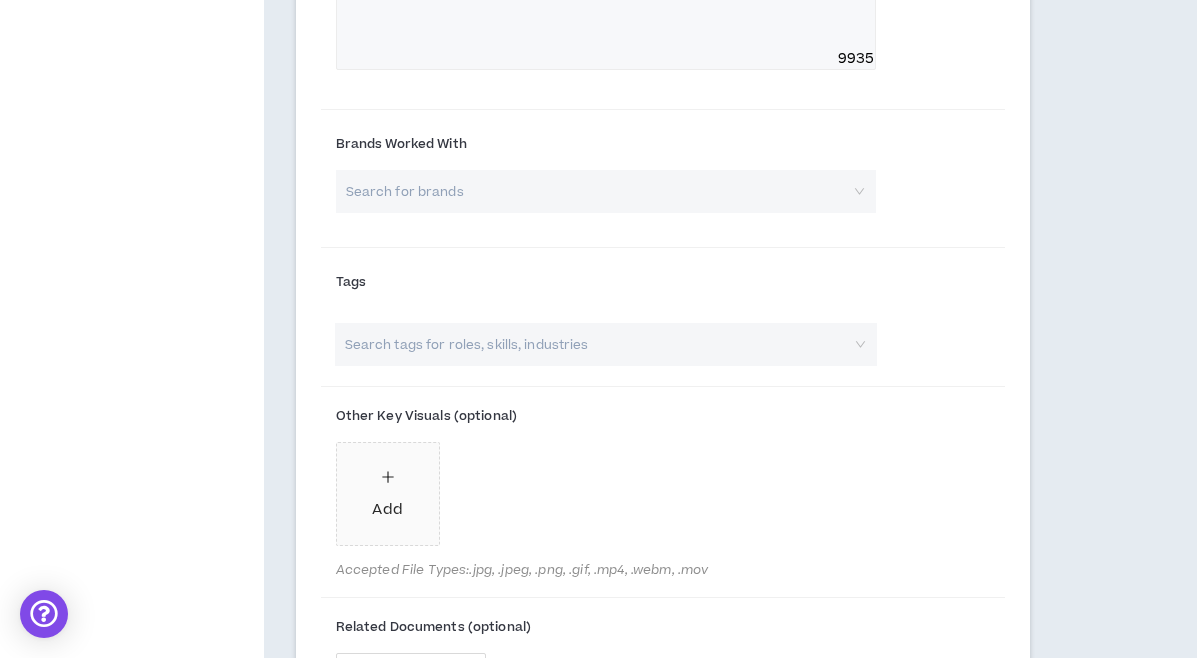 click at bounding box center [595, 344] 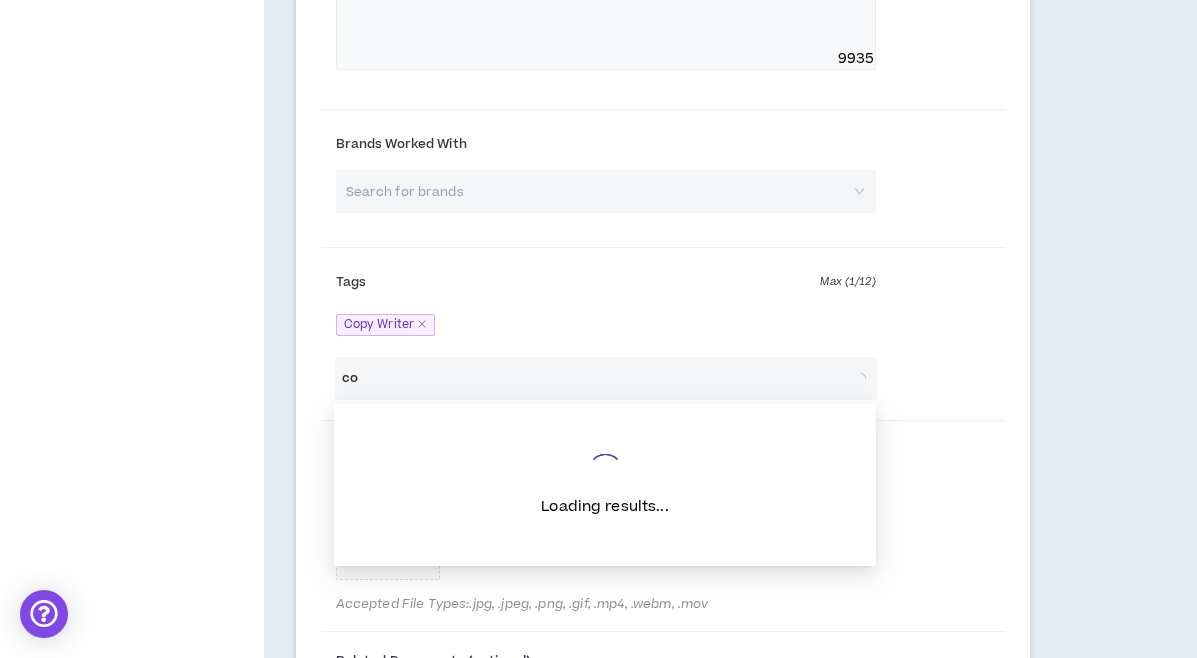 type on "c" 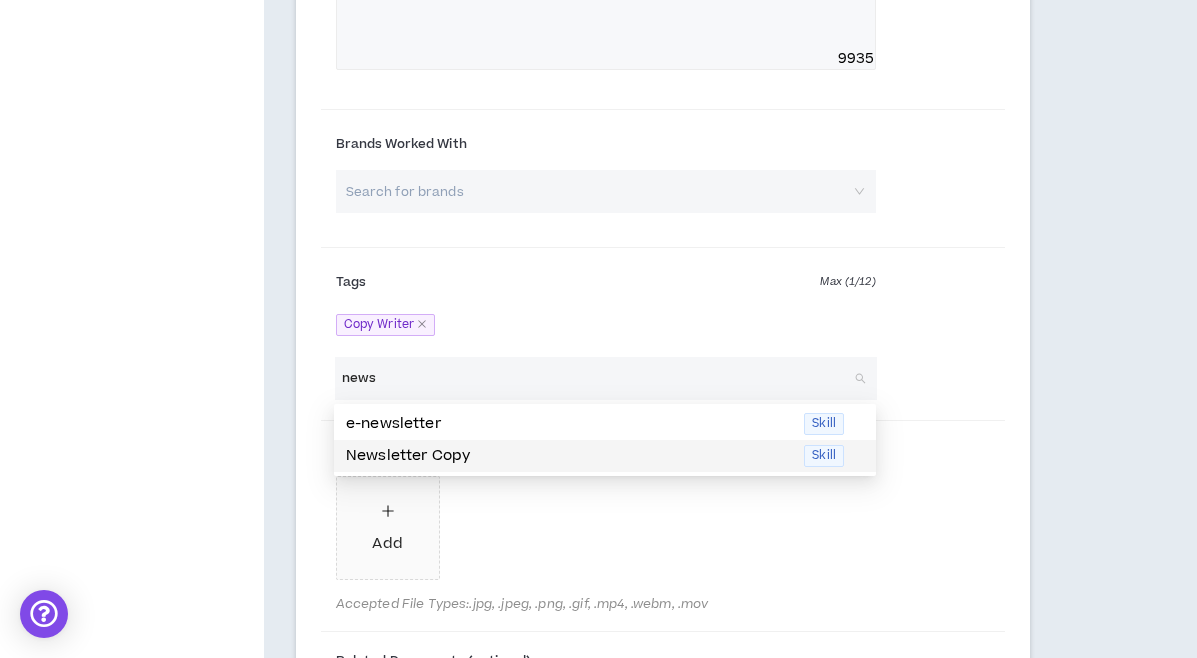 click on "Newsletter Copy" at bounding box center (569, 456) 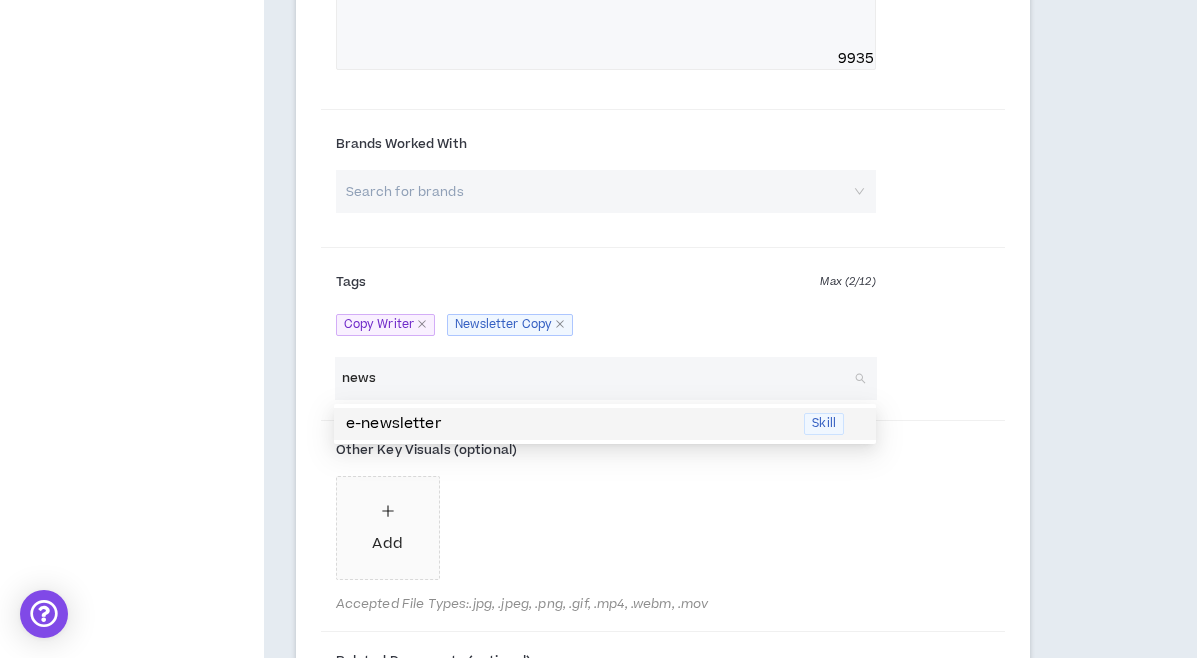 click on "news" at bounding box center [595, 378] 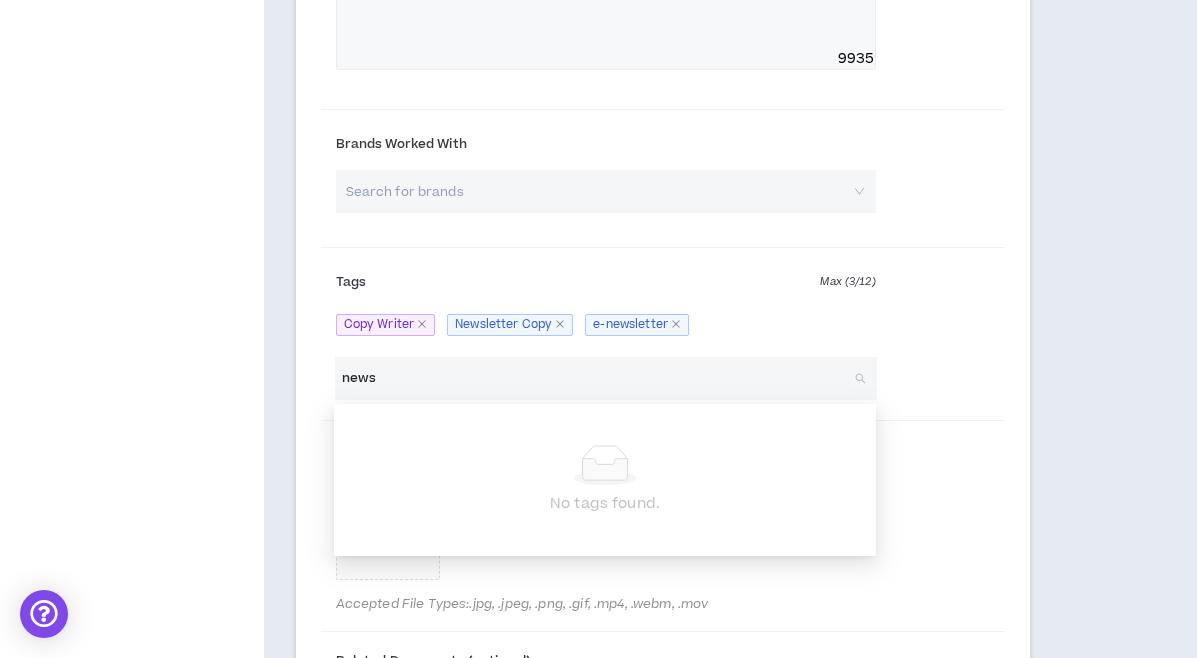 click on "news" at bounding box center [595, 378] 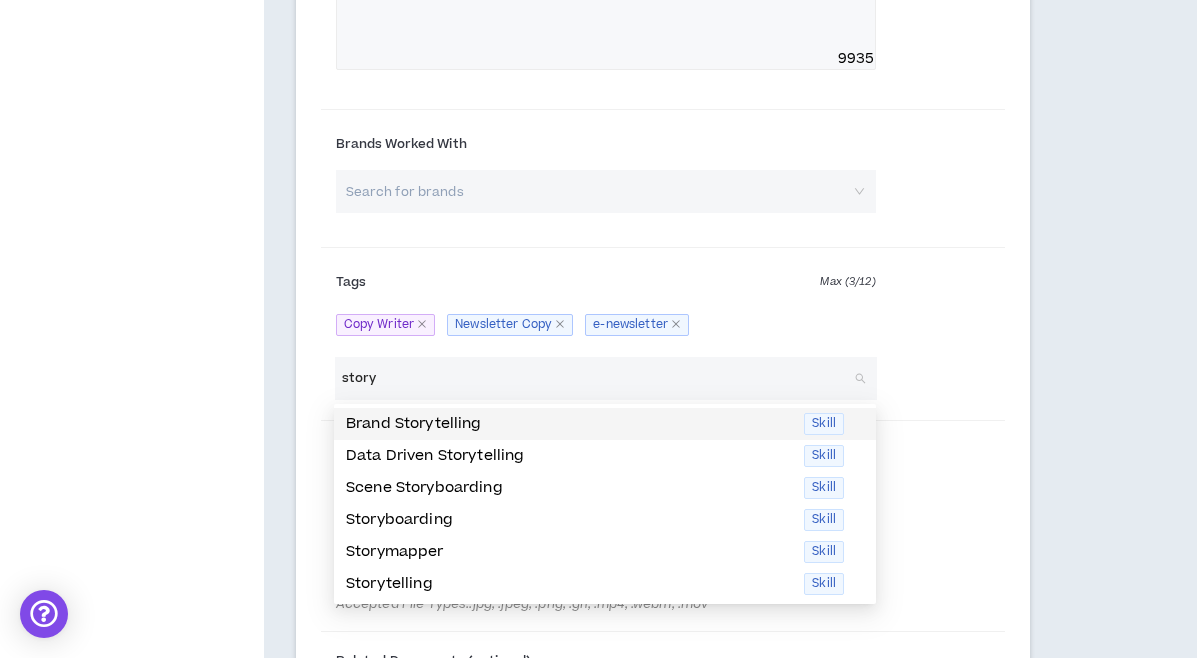 click on "Brand Storytelling" at bounding box center [569, 424] 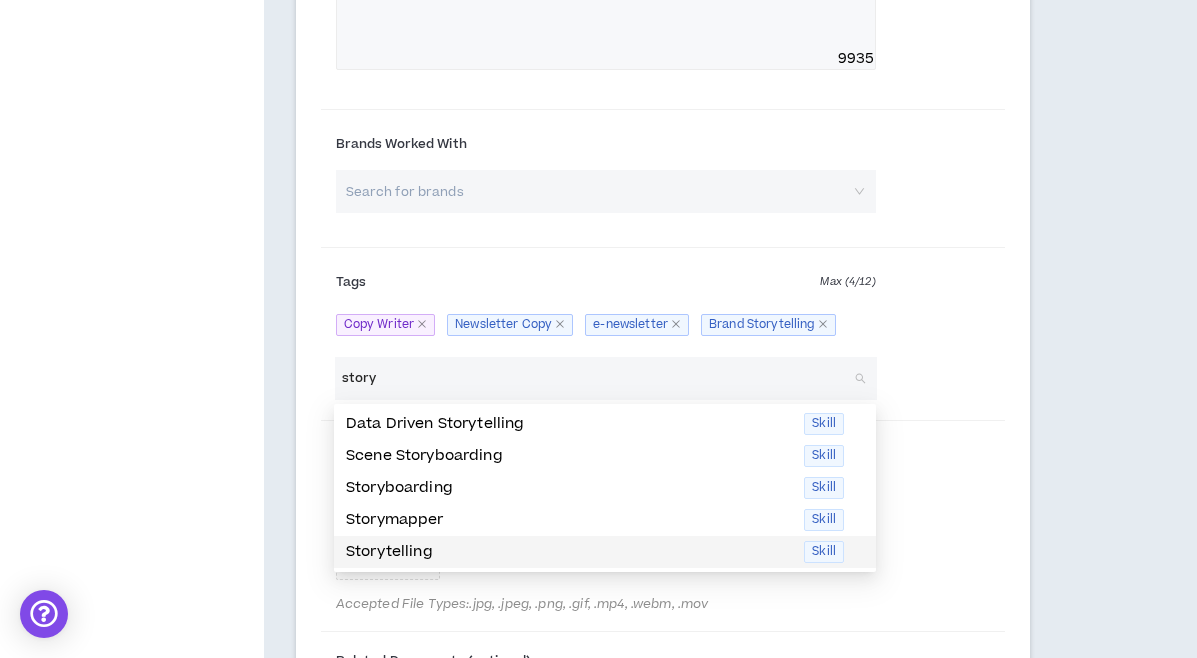 click on "Storytelling" at bounding box center (569, 552) 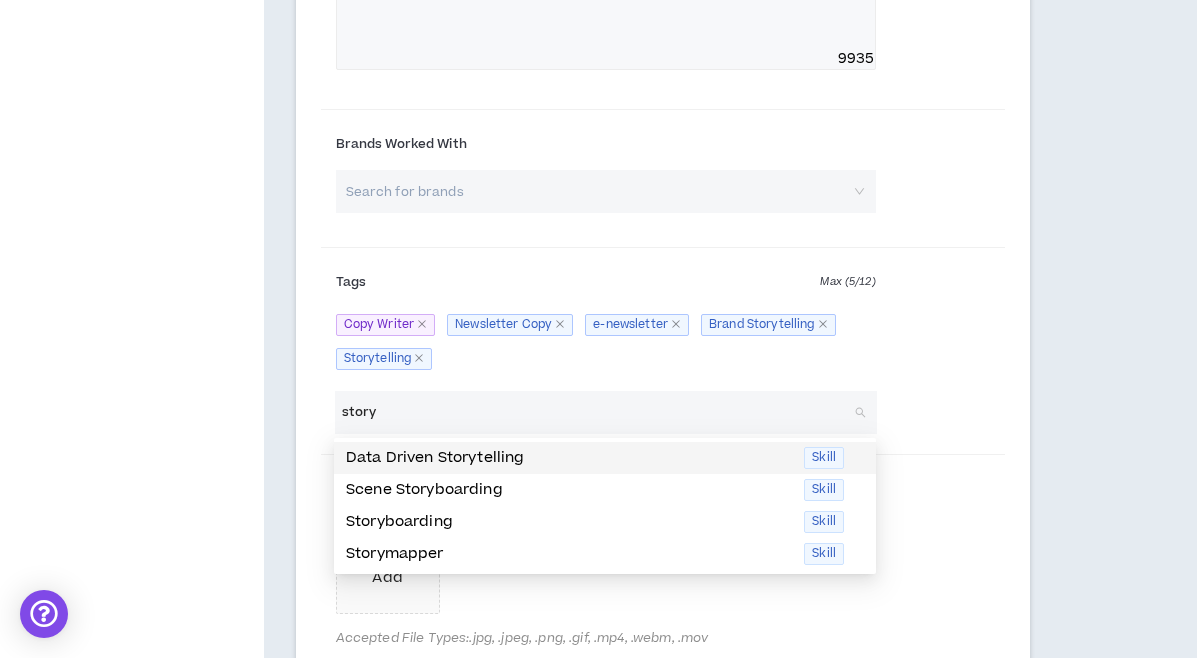 type on "story" 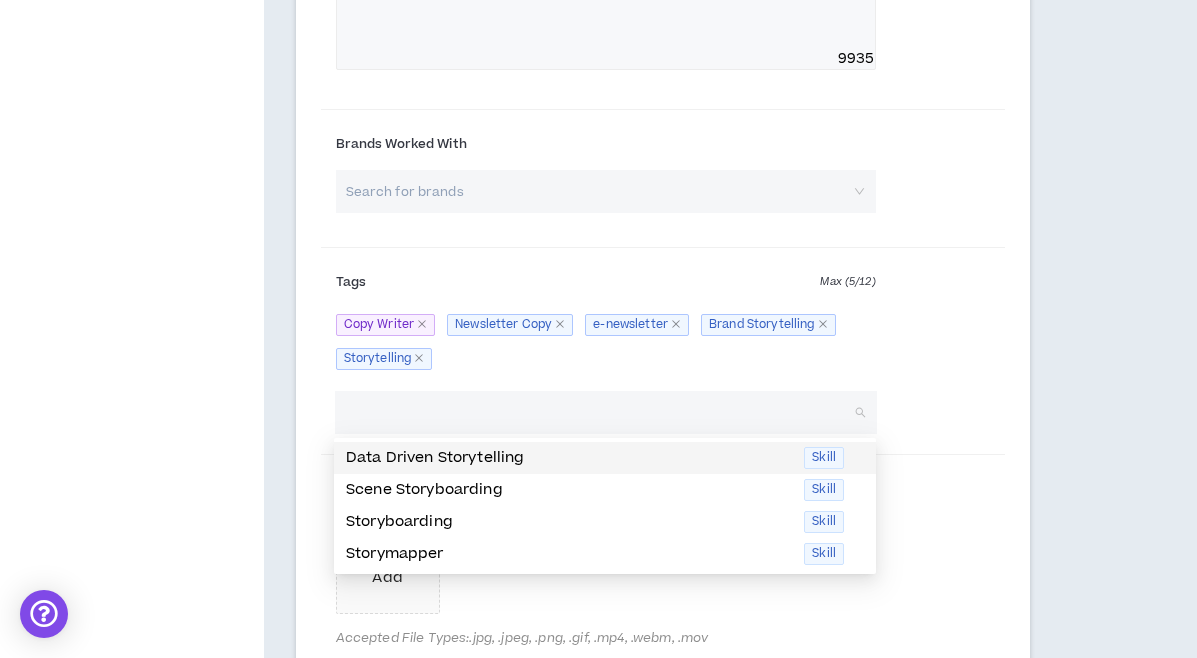 click on "Tags Max ( 5  /  12 ) Copy Writer Newsletter Copy e-newsletter Brand Storytelling Storytelling" at bounding box center (663, 323) 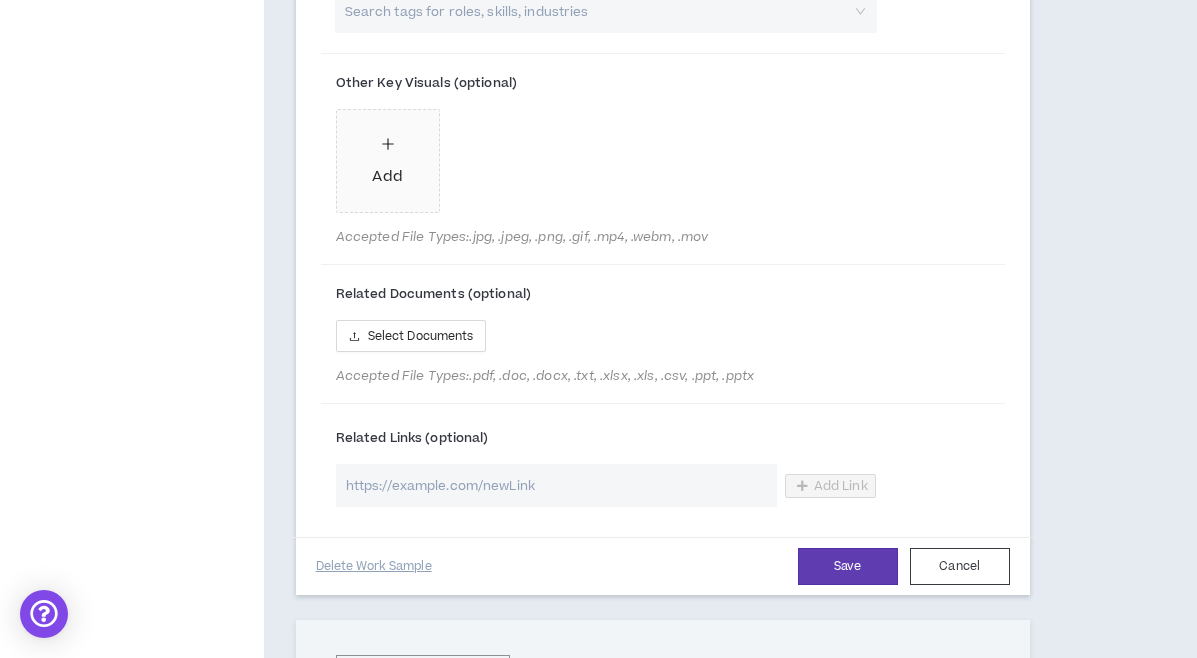 scroll, scrollTop: 3289, scrollLeft: 0, axis: vertical 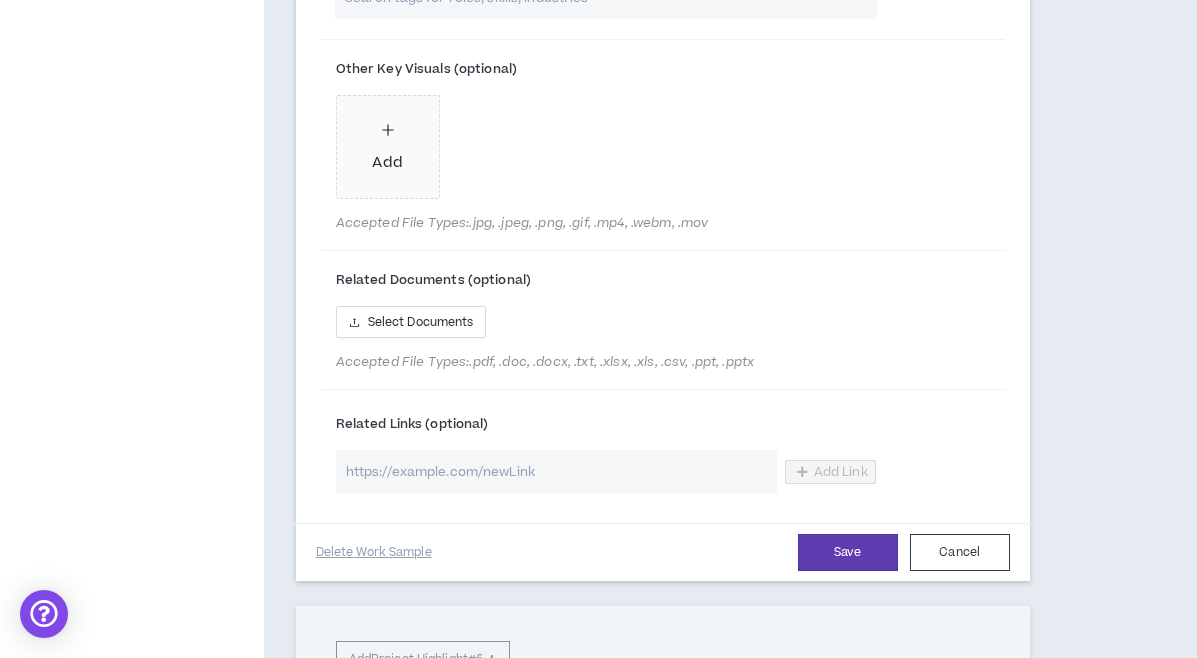click at bounding box center [556, 471] 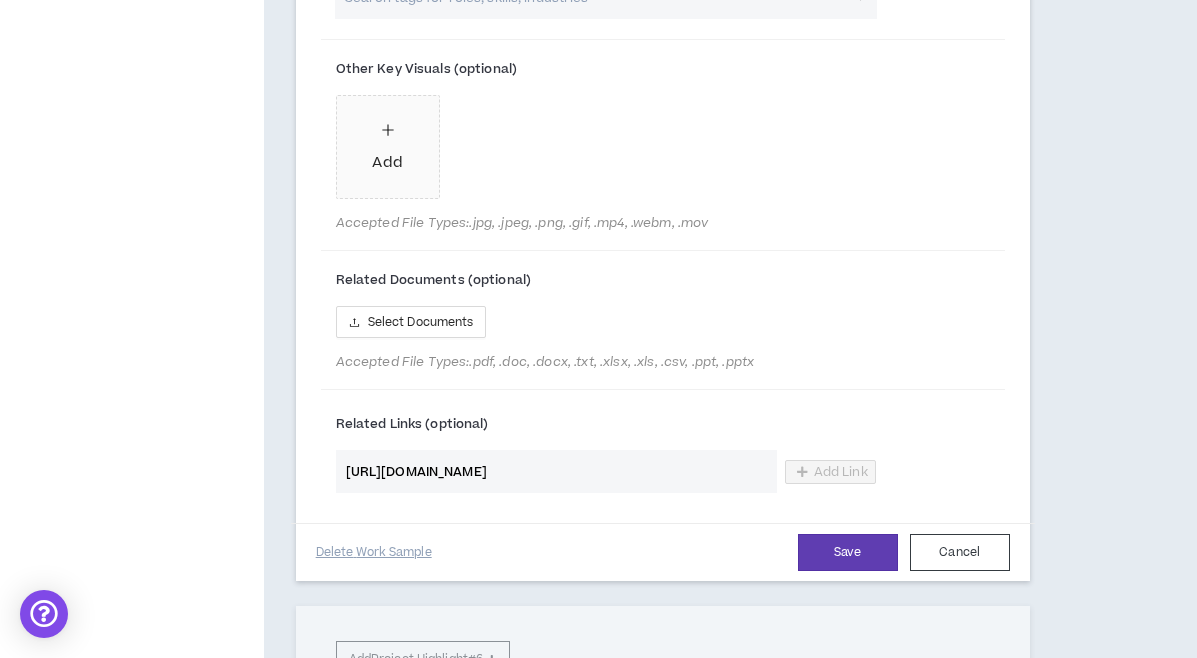 scroll, scrollTop: 0, scrollLeft: 55, axis: horizontal 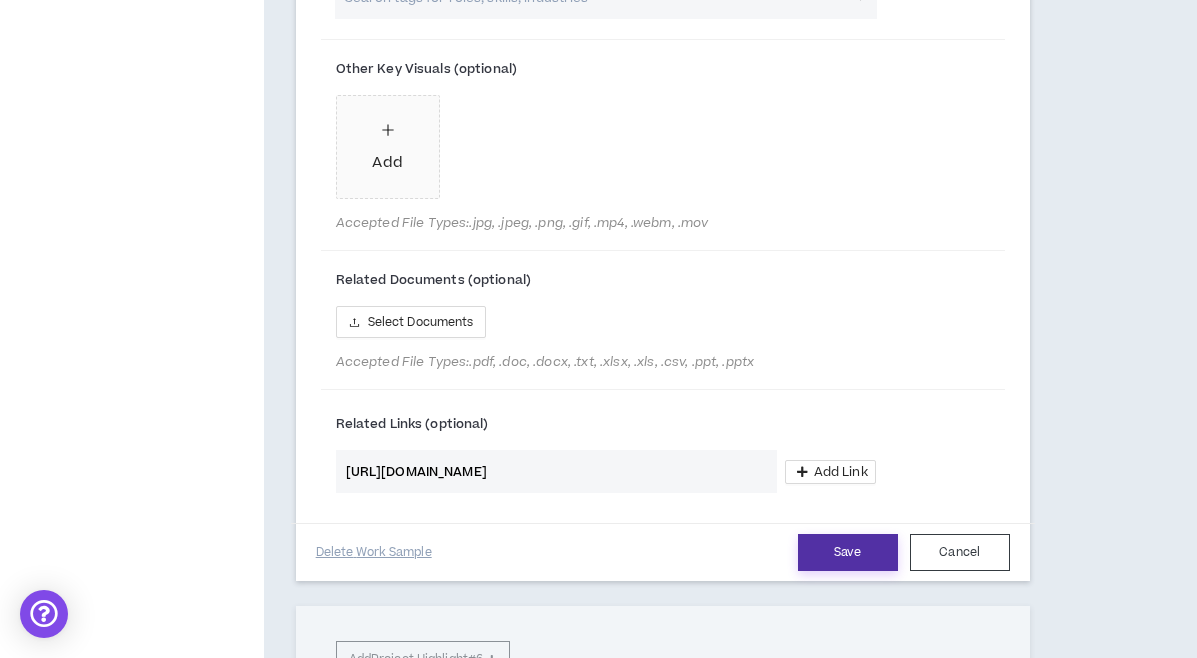 type on "https://stories.29029everesting.com/24cb0796e32ff88604df70fba391387d" 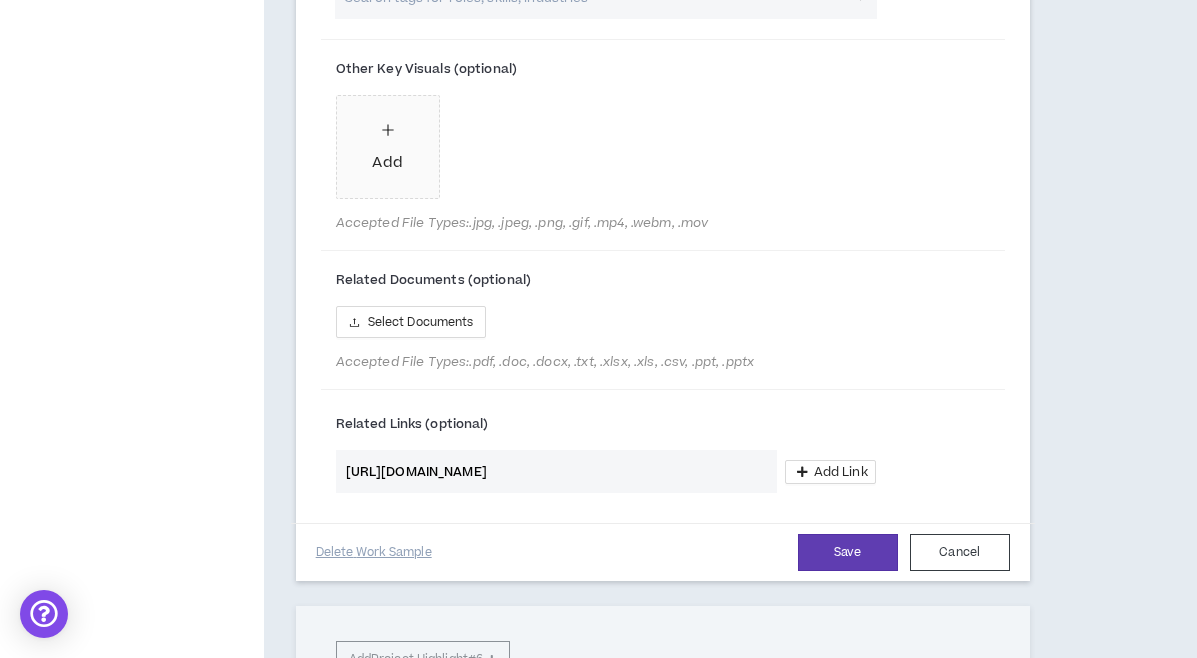 scroll, scrollTop: 0, scrollLeft: 0, axis: both 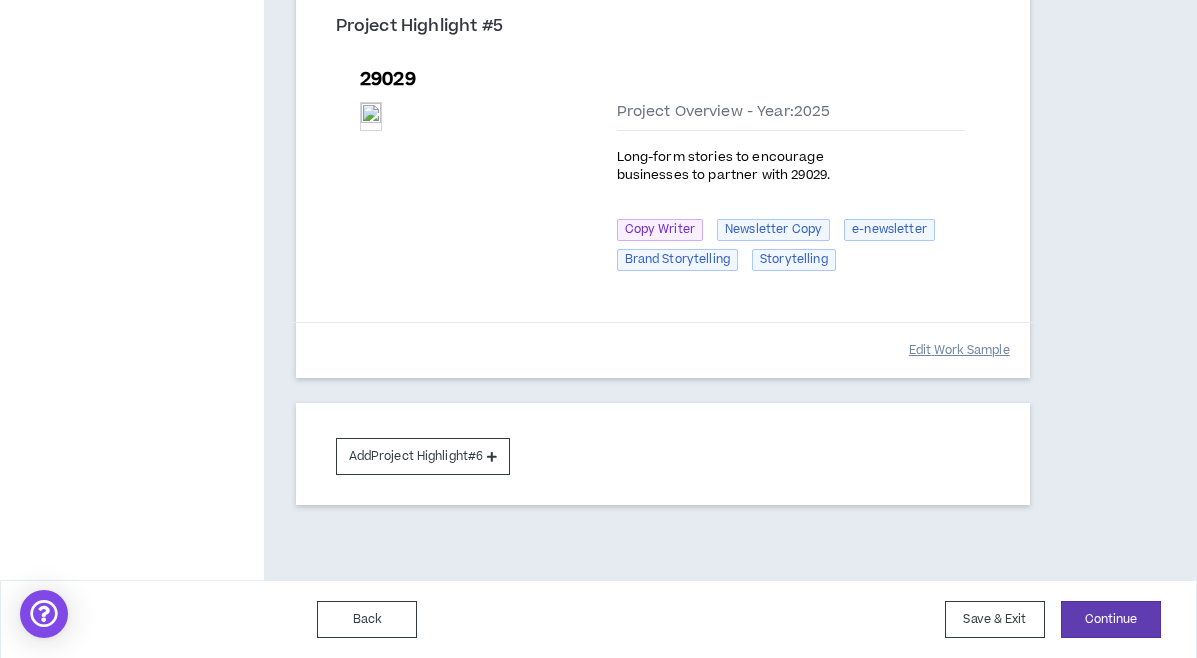 click on "Edit   Work Sample" at bounding box center [959, 350] 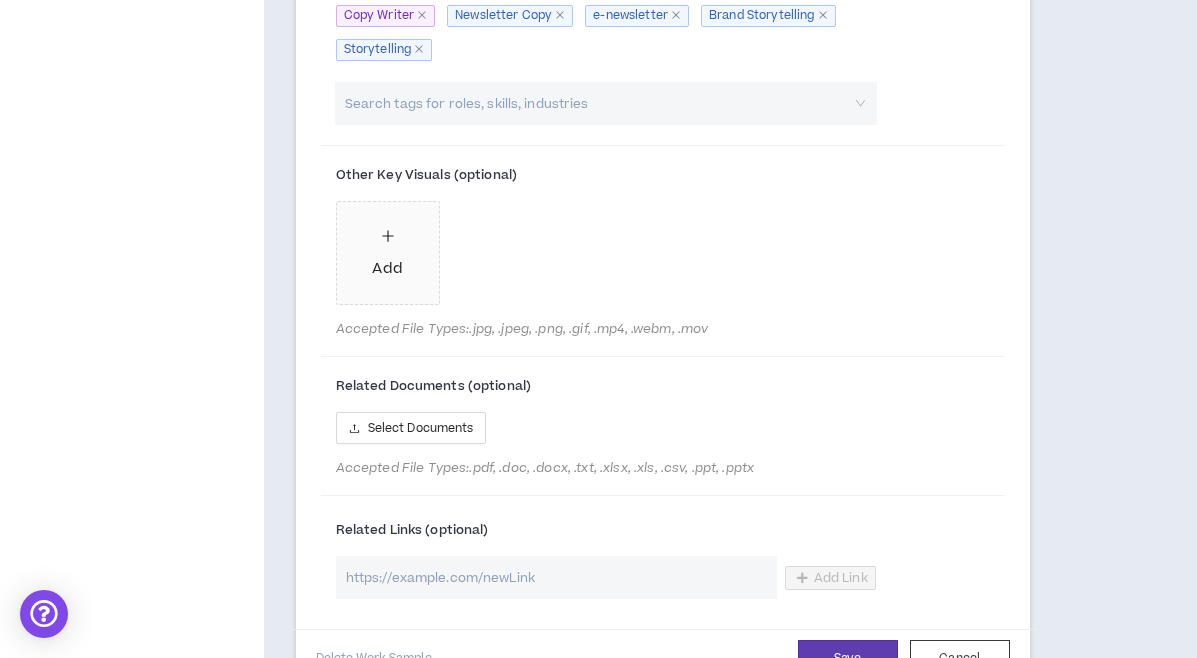 scroll, scrollTop: 3375, scrollLeft: 0, axis: vertical 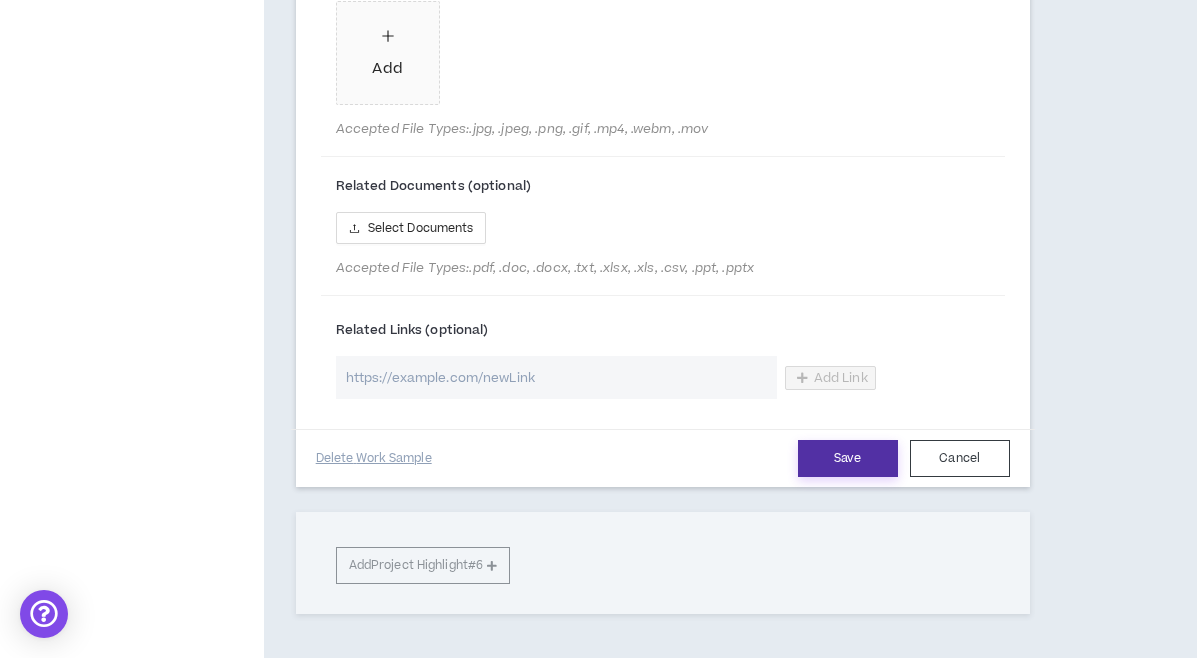 click on "Save" at bounding box center [848, 458] 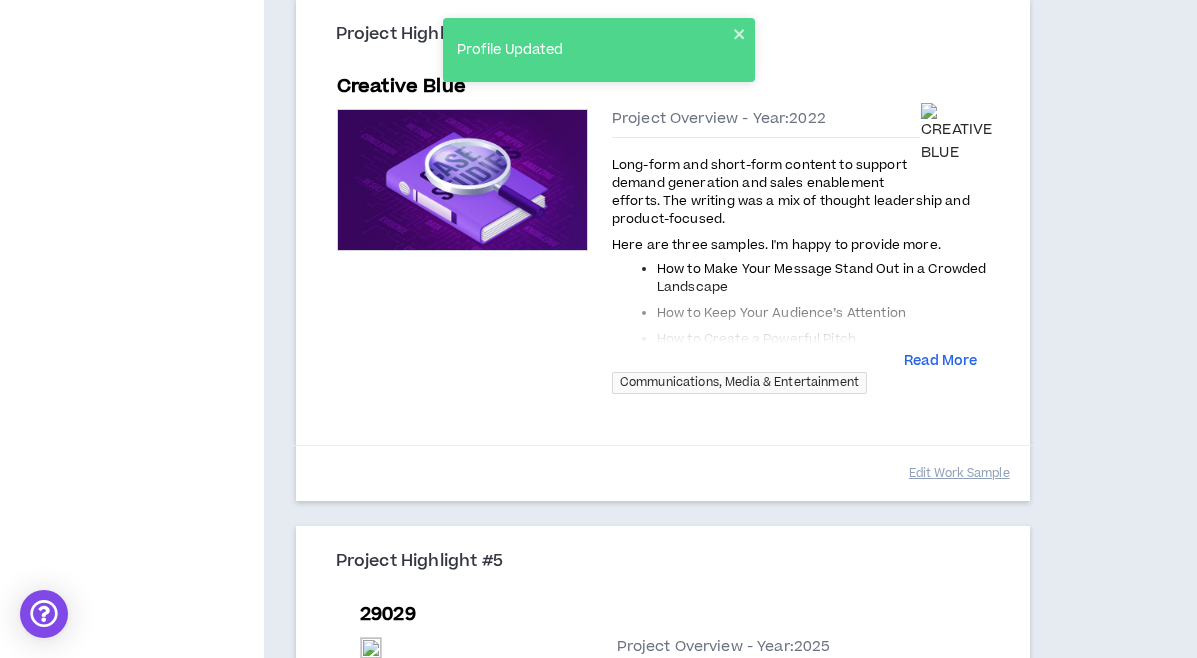 scroll, scrollTop: 2301, scrollLeft: 0, axis: vertical 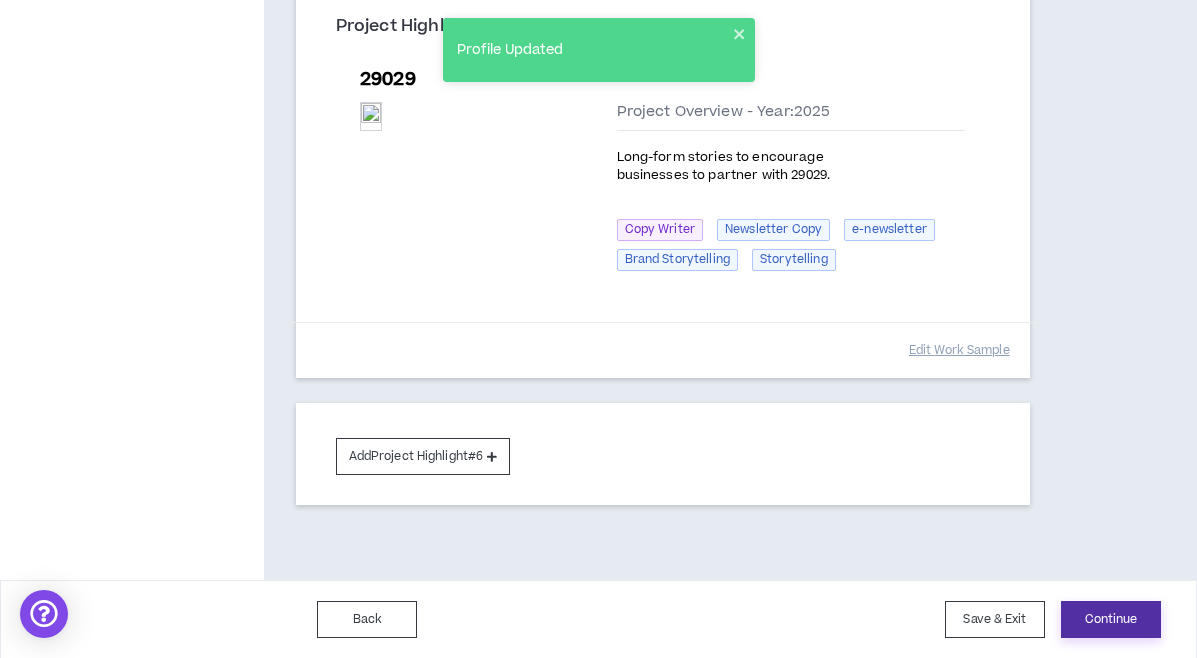 click on "Continue" at bounding box center [1111, 619] 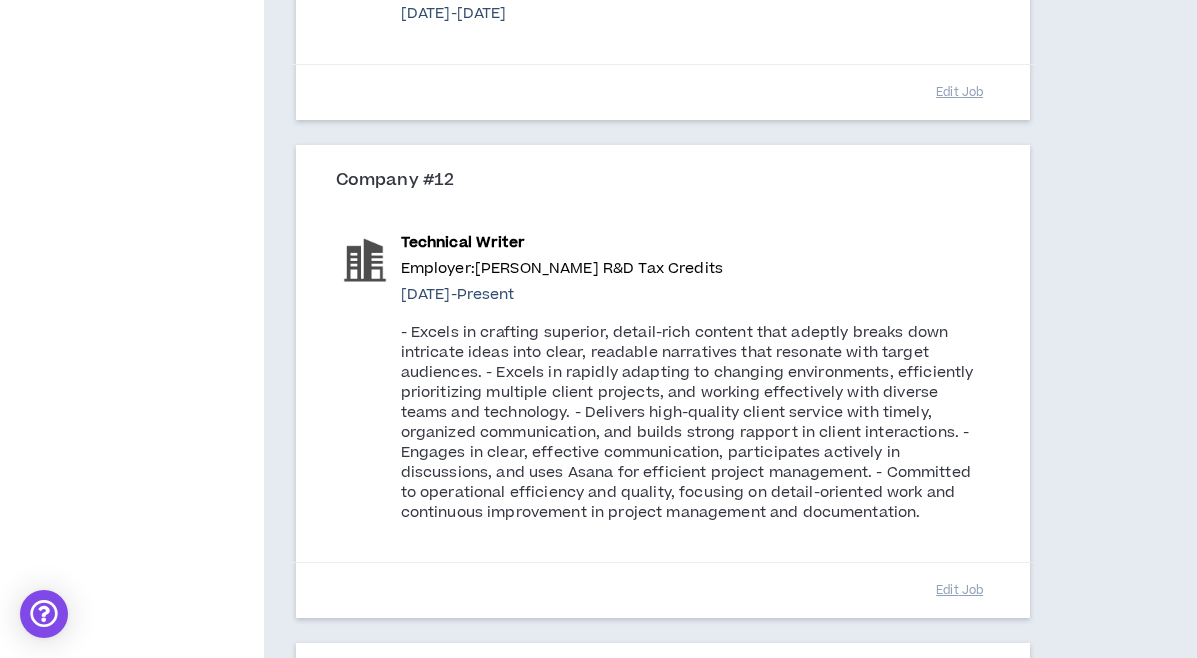 scroll, scrollTop: 3604, scrollLeft: 0, axis: vertical 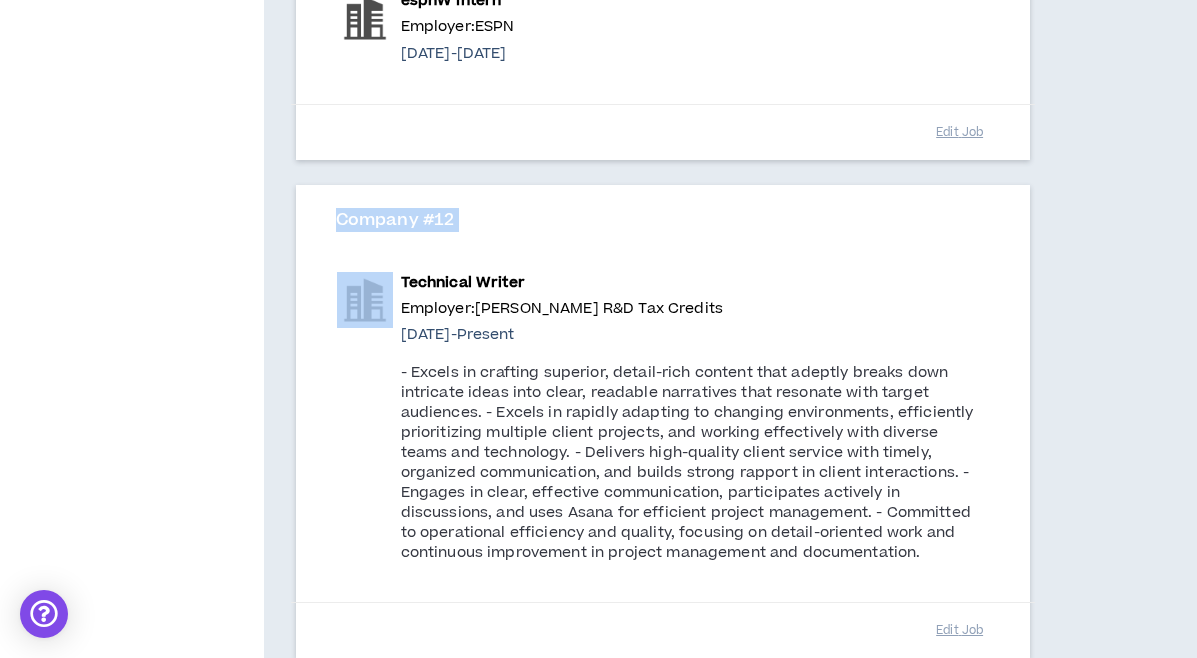 drag, startPoint x: 418, startPoint y: 271, endPoint x: 432, endPoint y: 179, distance: 93.05912 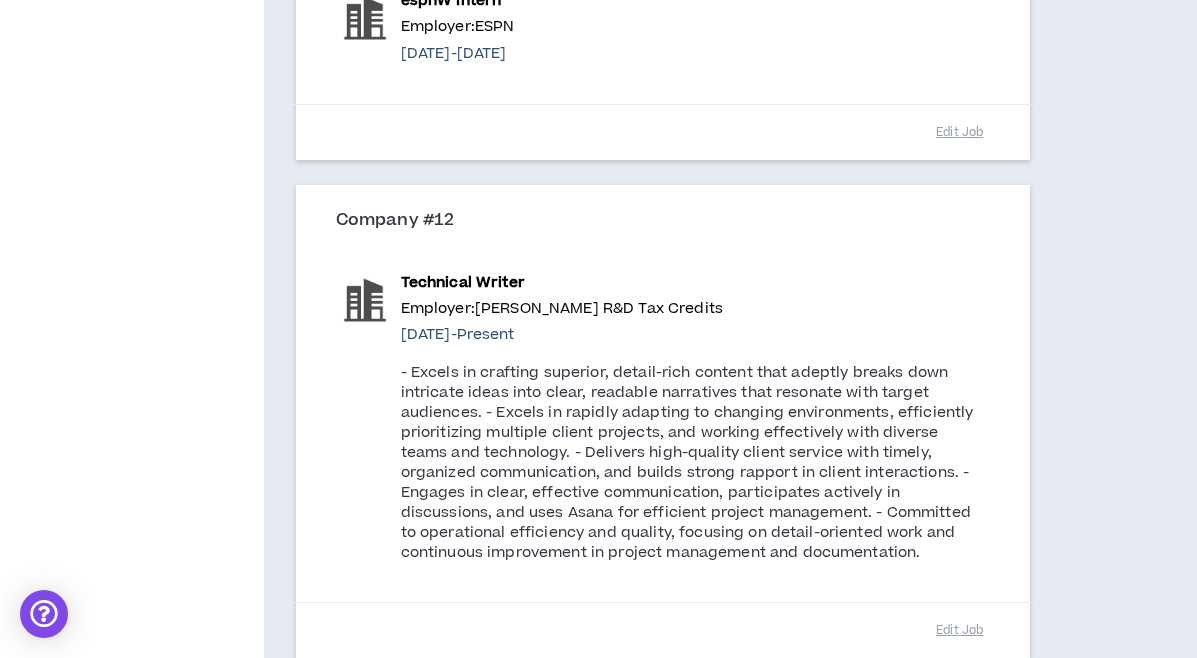 click on "Company #12" at bounding box center [663, 229] 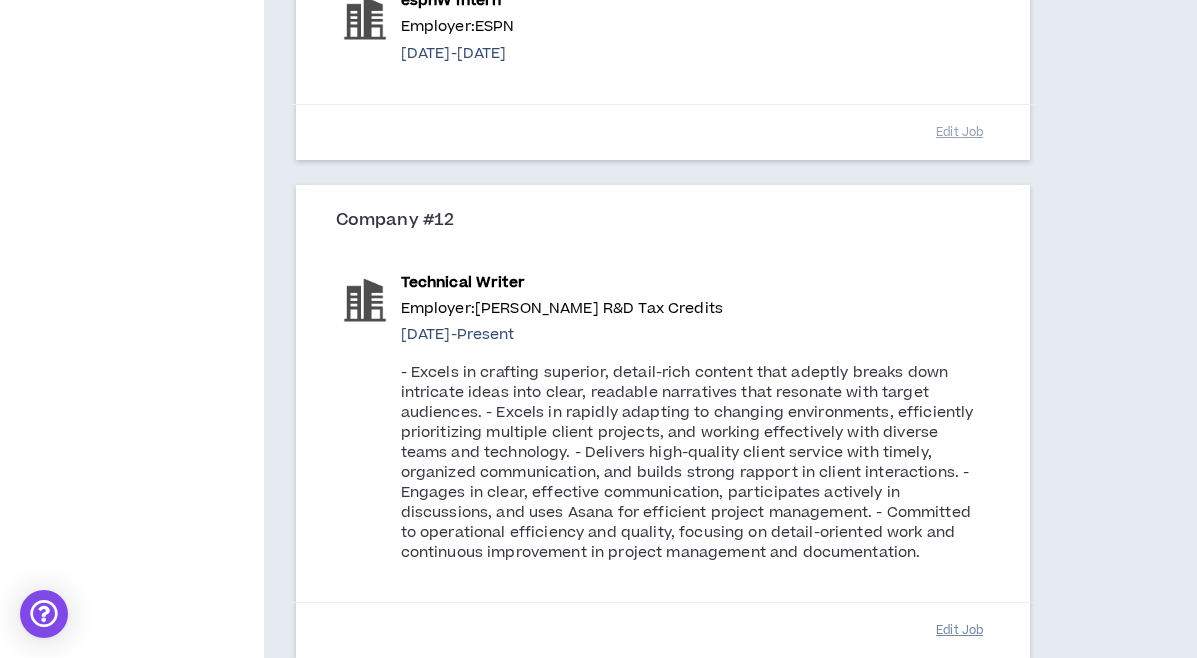 click on "Edit   Job" at bounding box center [960, 630] 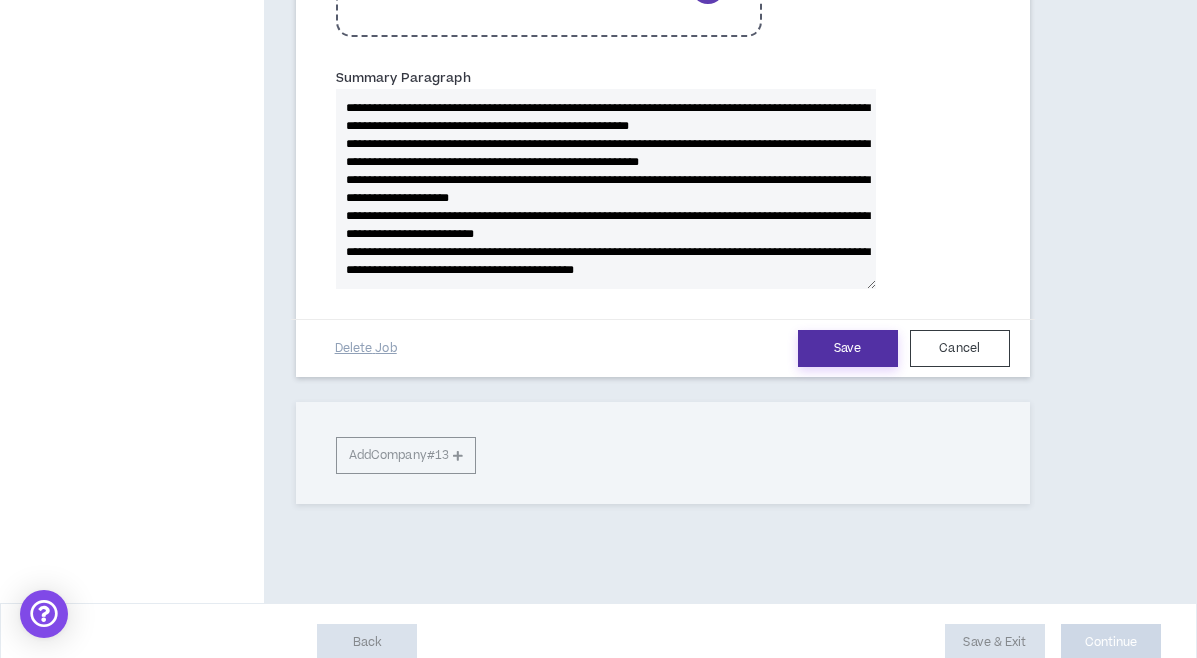 click on "Save" at bounding box center (848, 348) 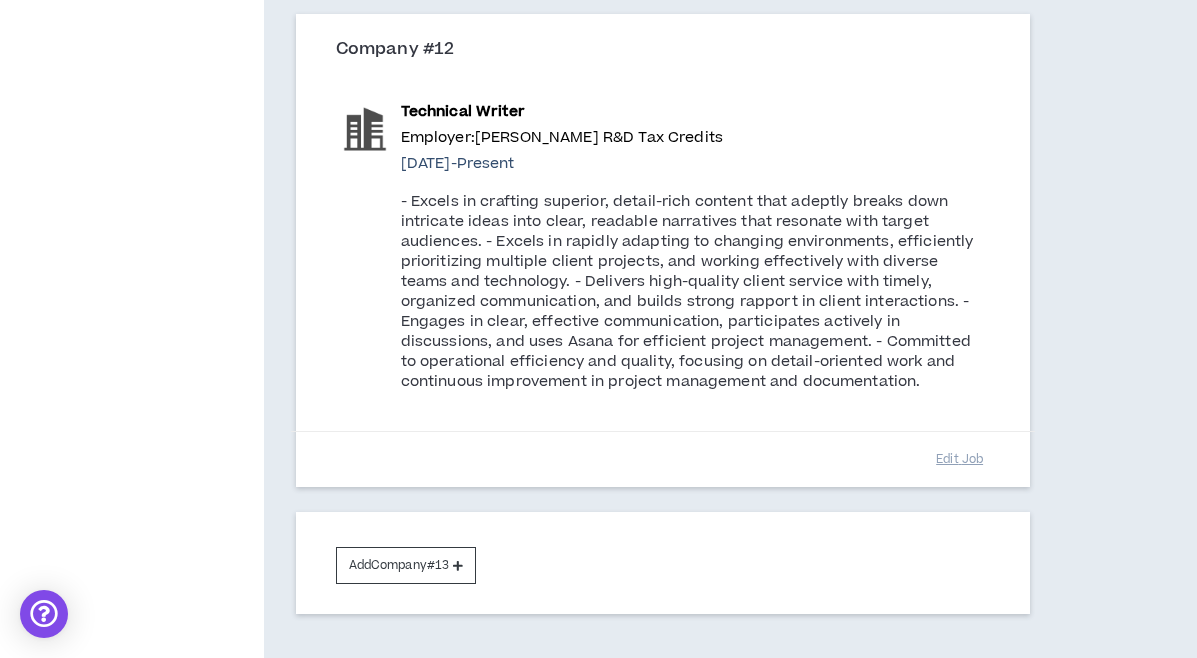 scroll, scrollTop: 3909, scrollLeft: 0, axis: vertical 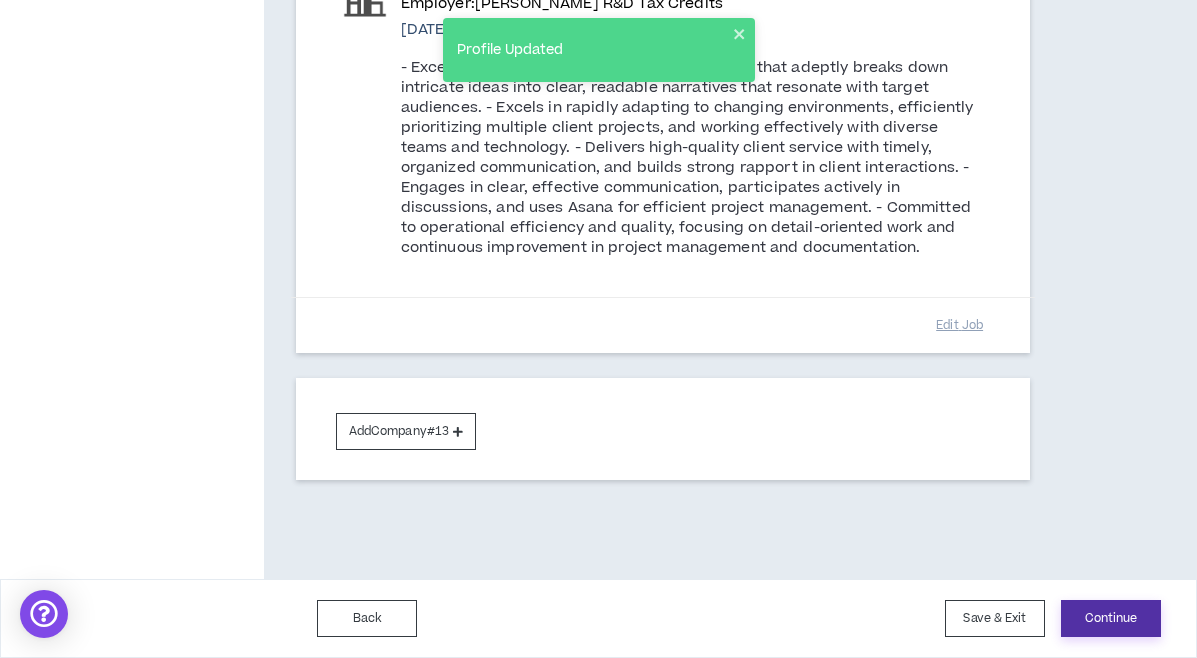 click on "Continue" at bounding box center [1111, 618] 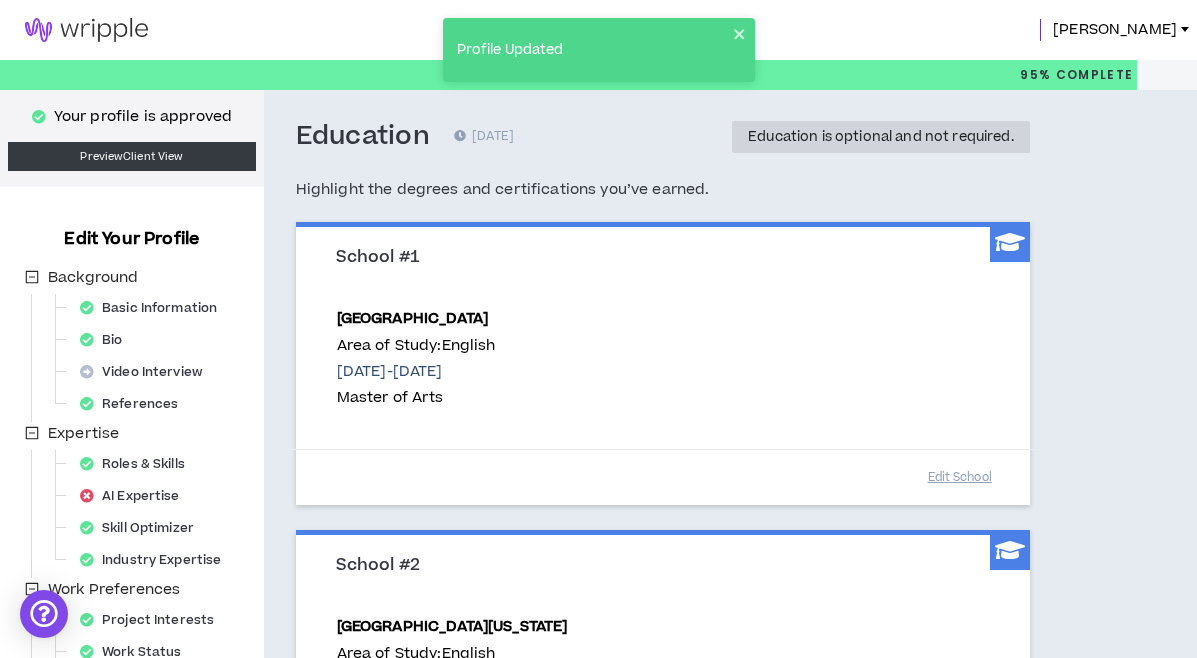 scroll, scrollTop: 460, scrollLeft: 0, axis: vertical 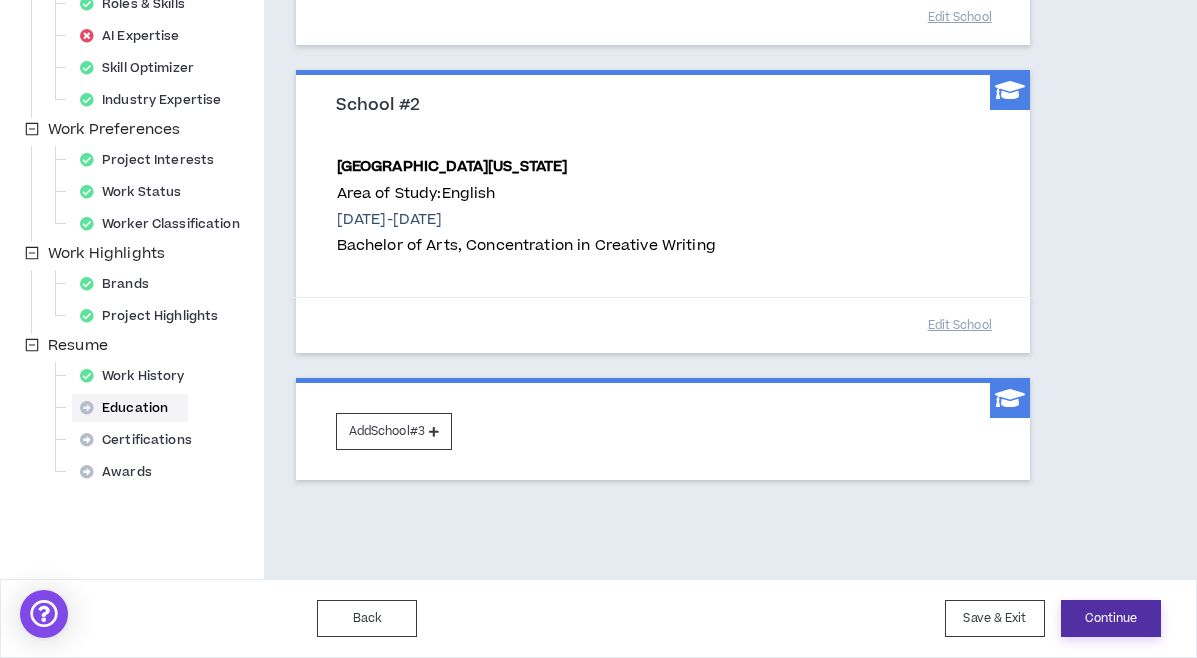 click on "Continue" at bounding box center [1111, 618] 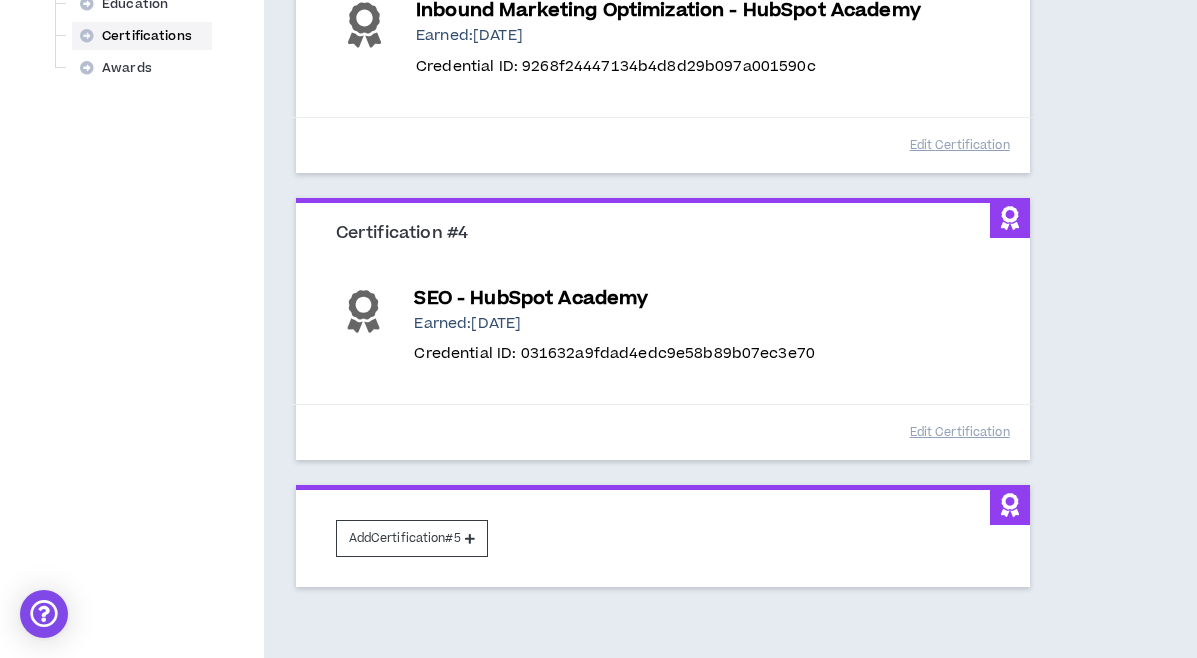 scroll, scrollTop: 936, scrollLeft: 0, axis: vertical 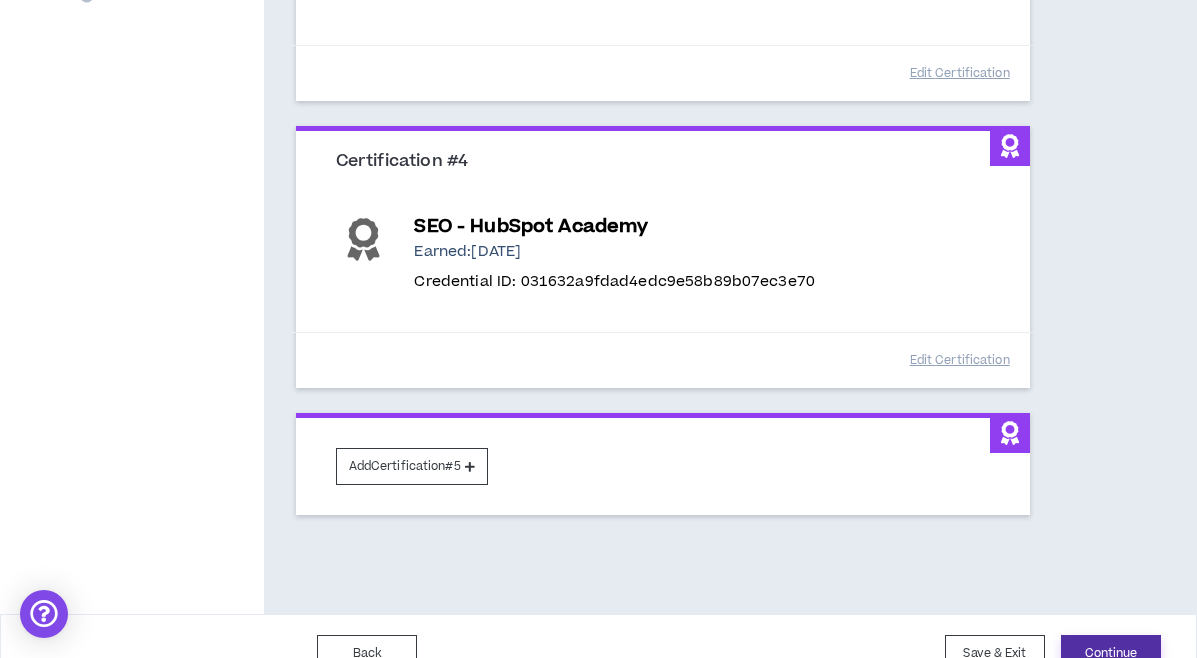 click on "Continue" at bounding box center [1111, 653] 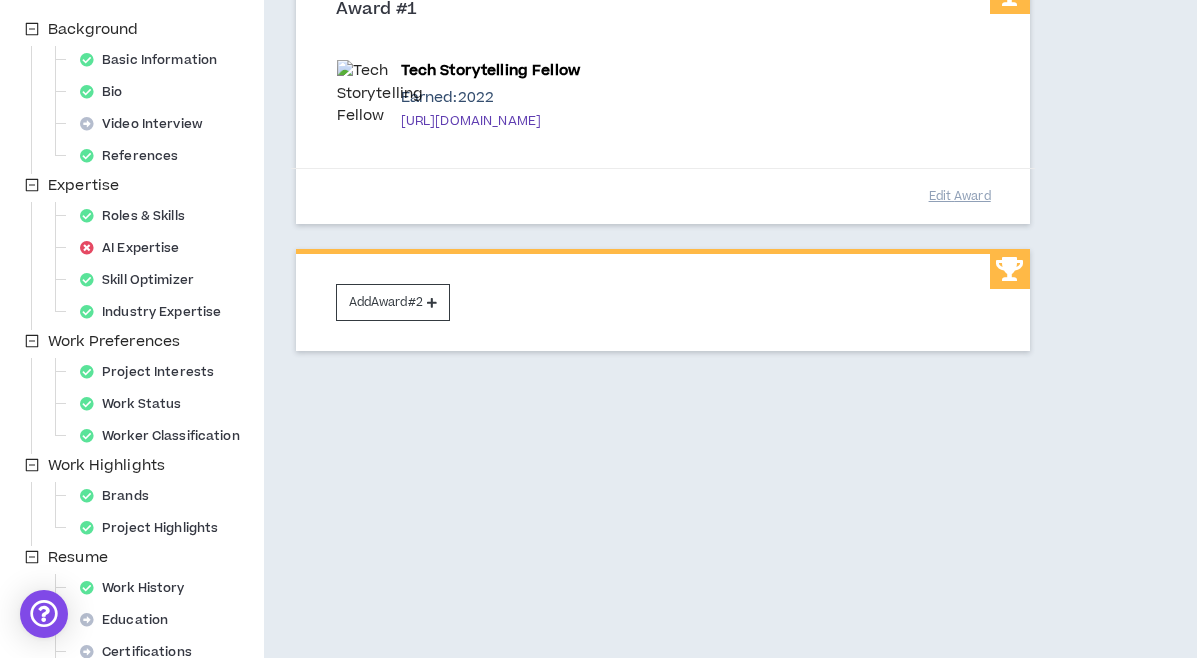 scroll, scrollTop: 371, scrollLeft: 0, axis: vertical 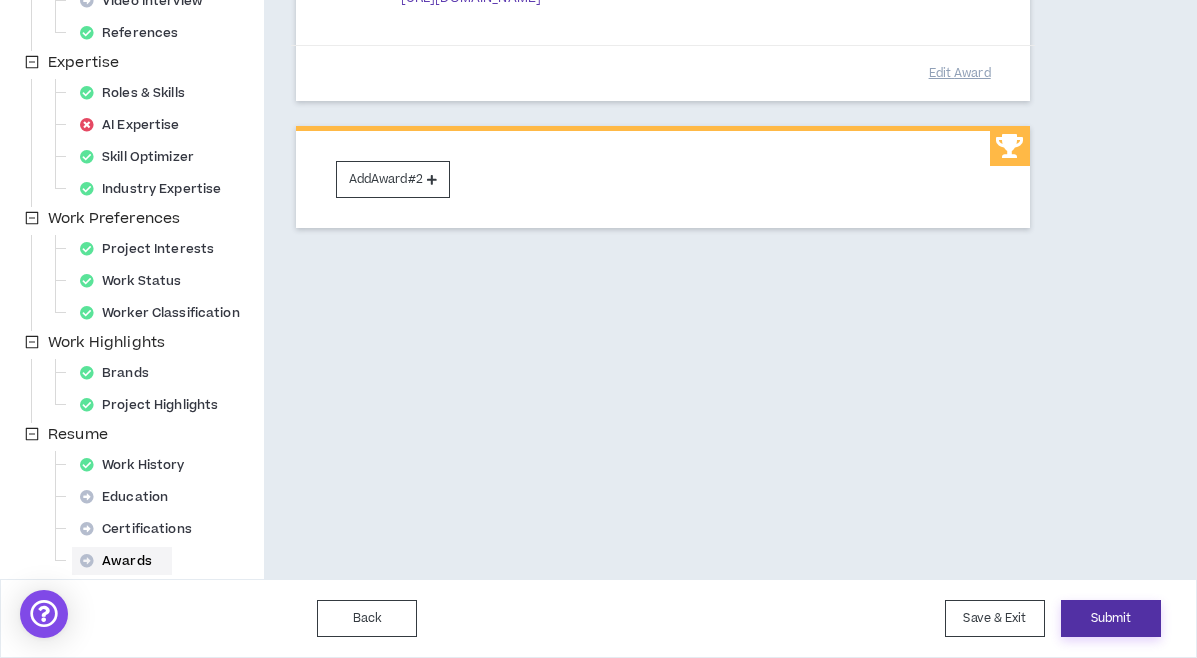 click on "Submit" at bounding box center (1111, 618) 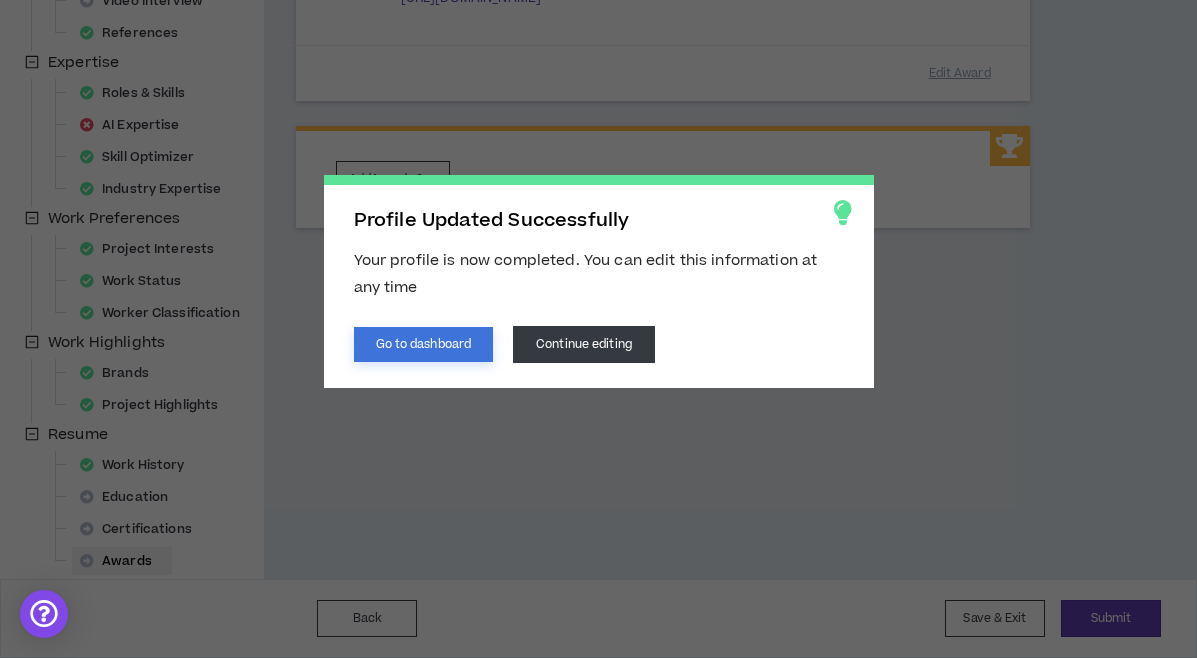 click on "Go to dashboard" at bounding box center (424, 344) 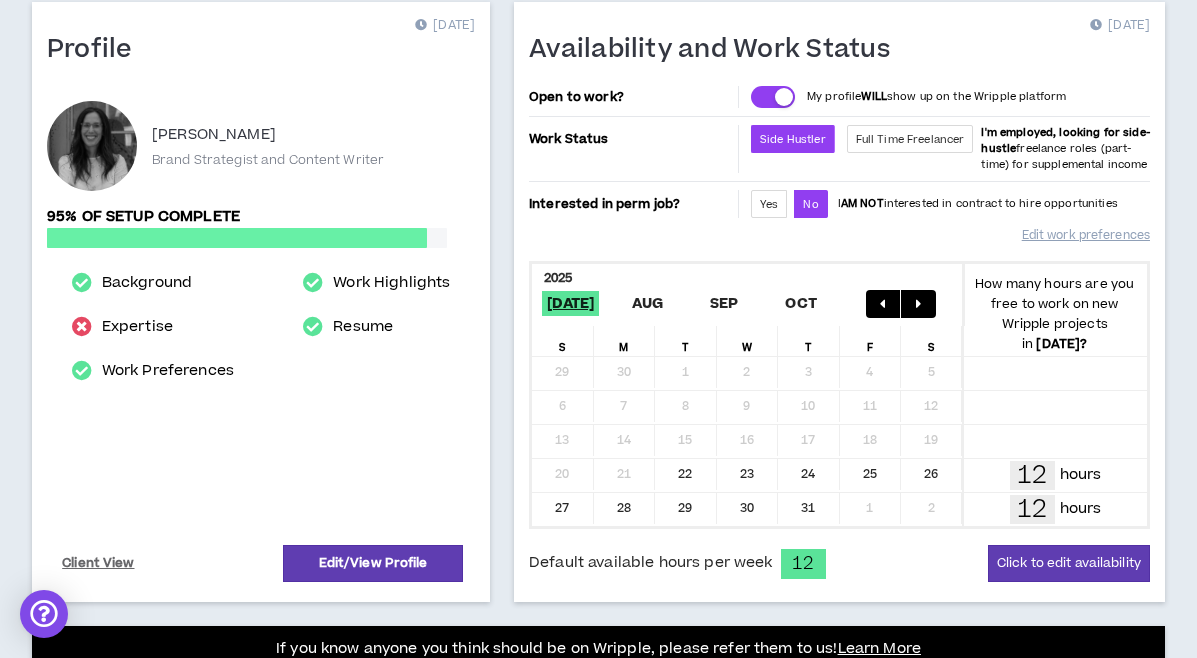 scroll, scrollTop: 566, scrollLeft: 0, axis: vertical 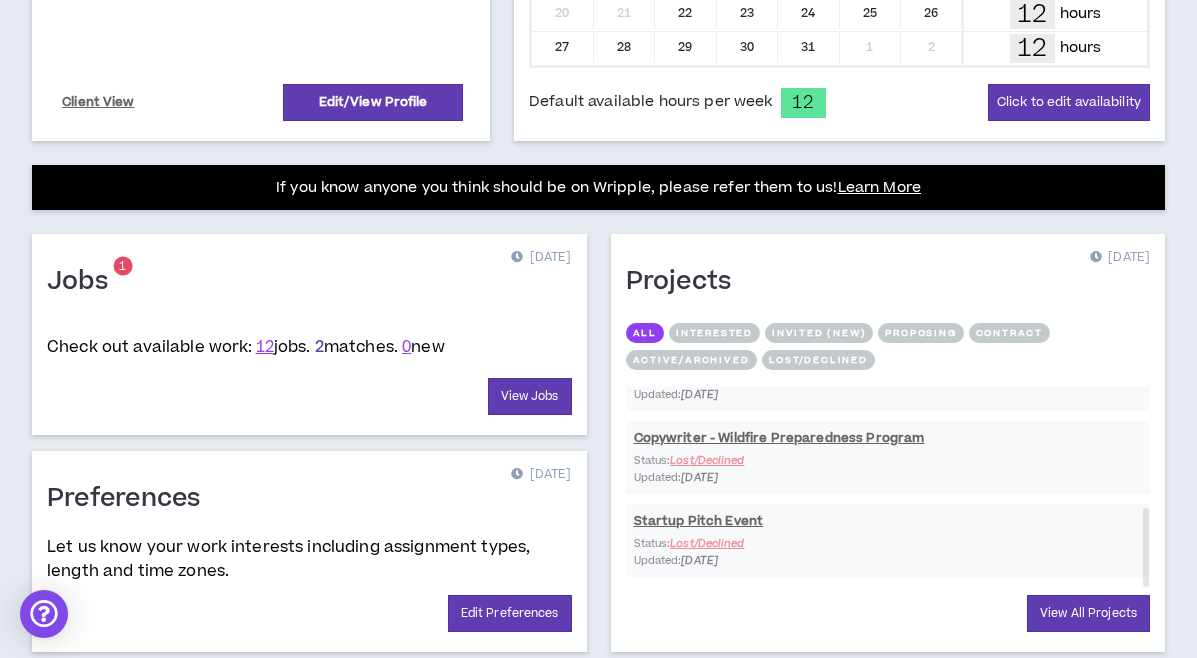 click on "2" at bounding box center [319, 347] 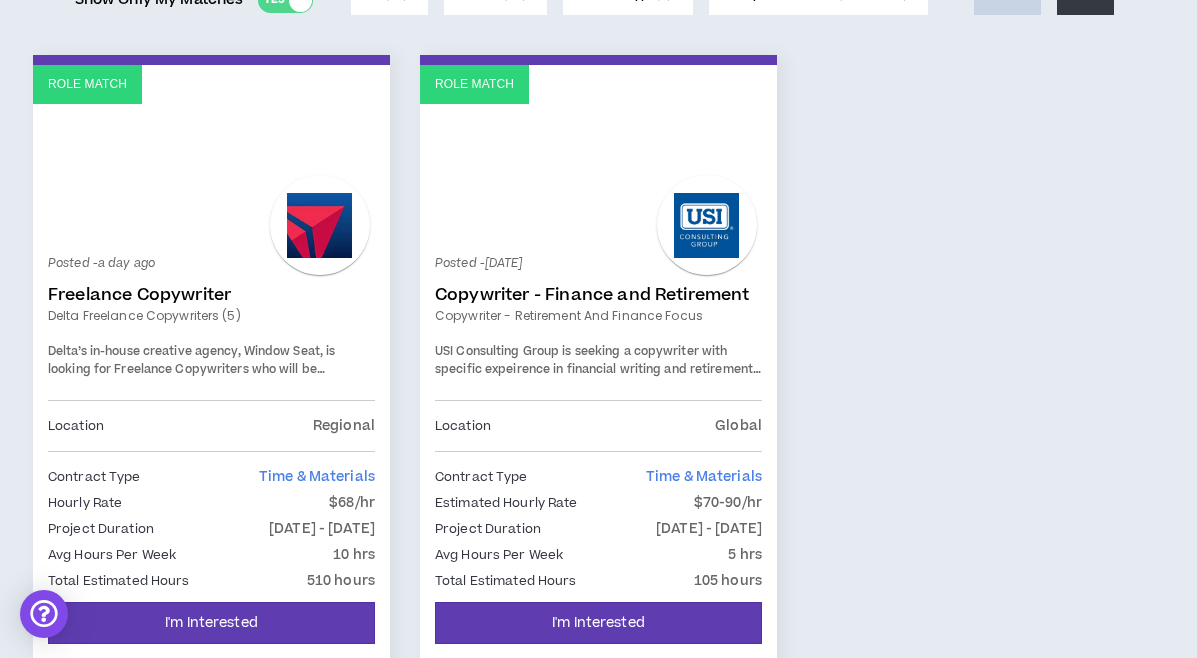 scroll, scrollTop: 305, scrollLeft: 0, axis: vertical 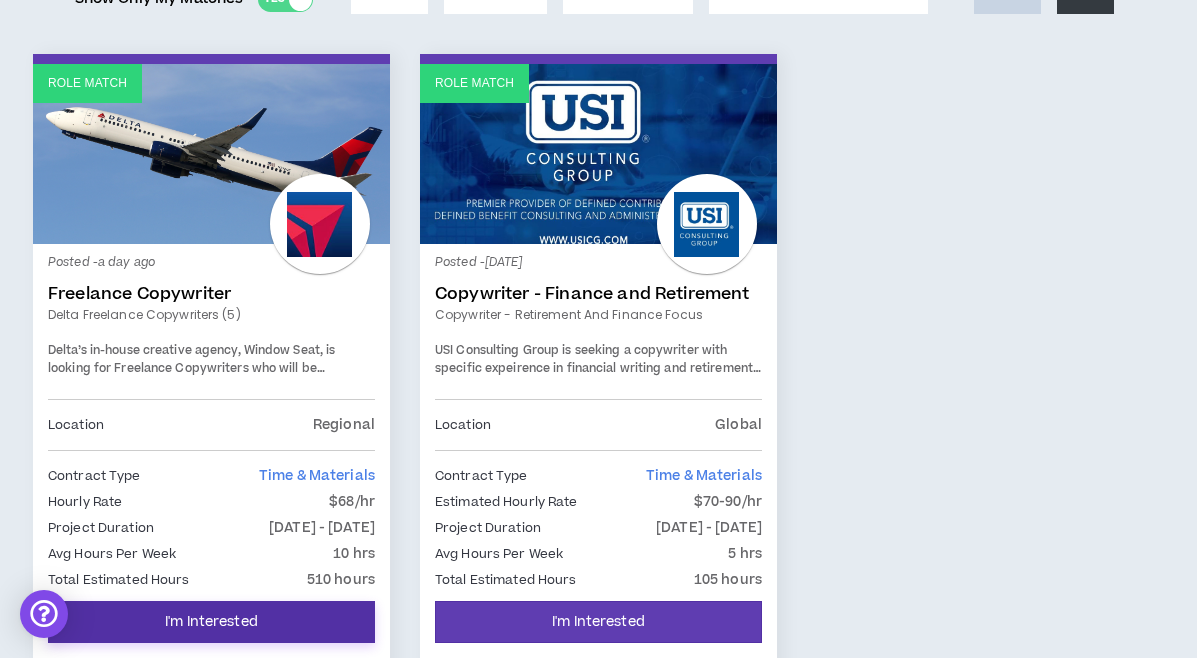 click on "I'm Interested" at bounding box center (211, 622) 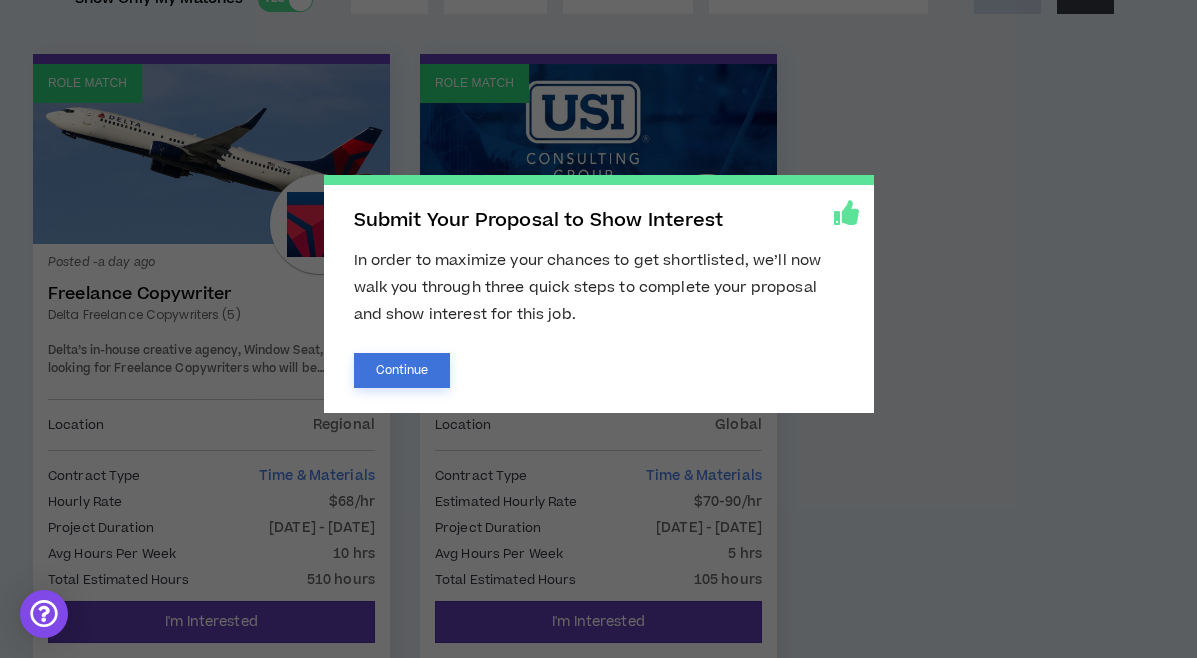 click on "Continue" at bounding box center (402, 370) 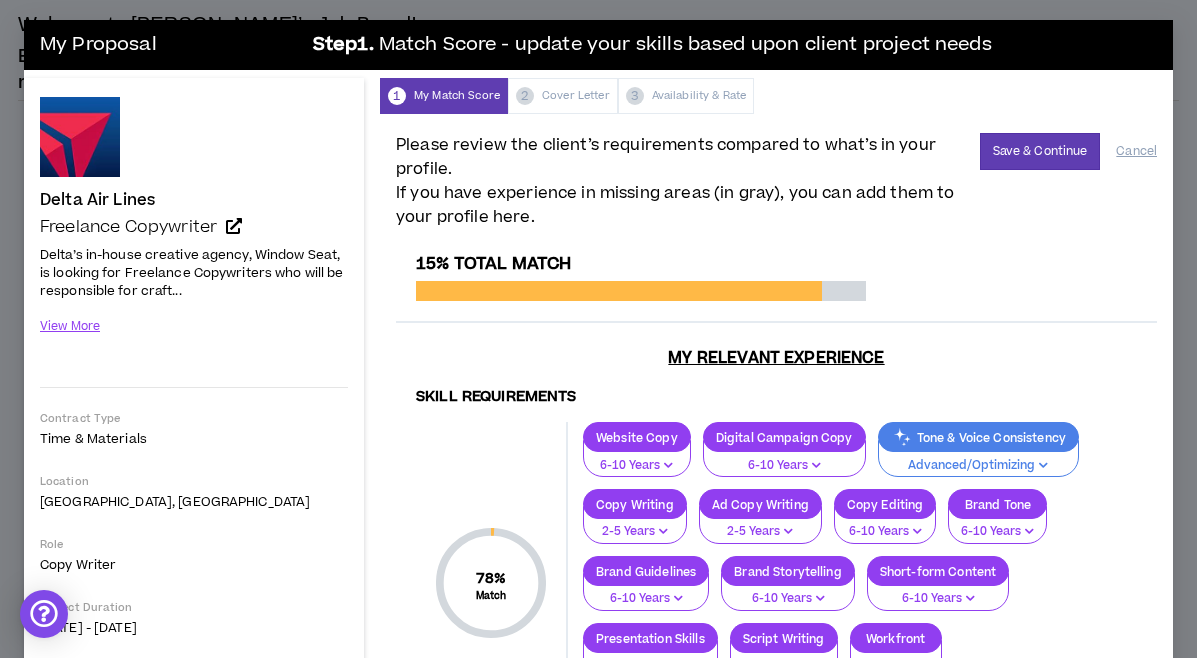 scroll, scrollTop: 22, scrollLeft: 0, axis: vertical 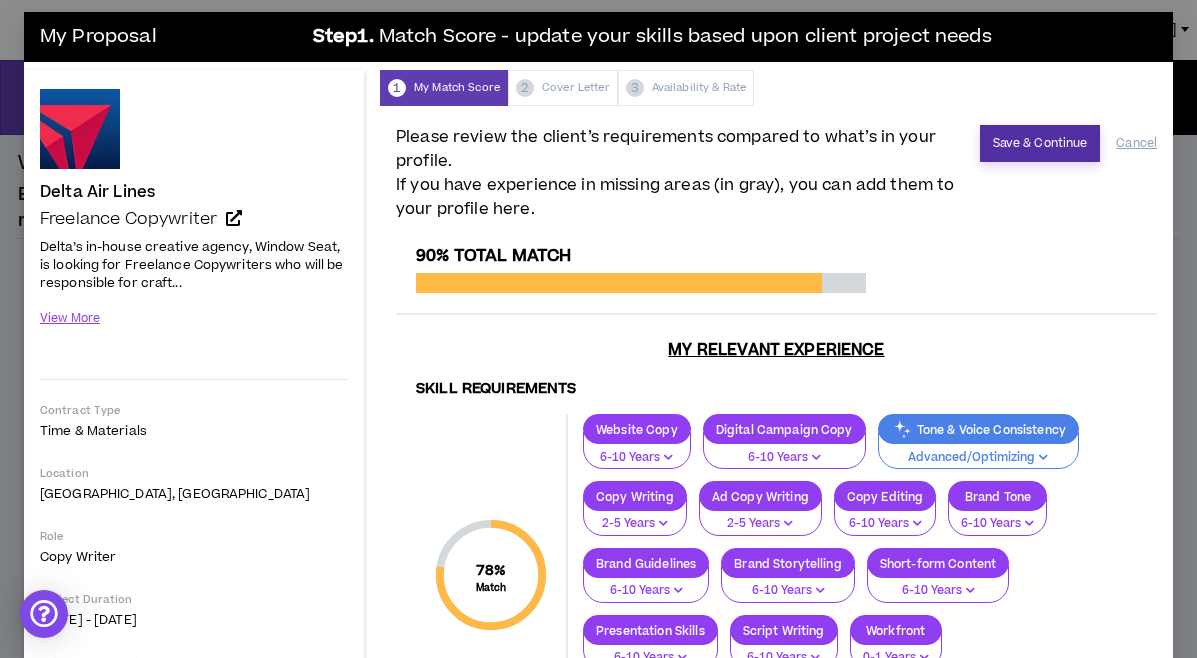 click on "Save & Continue" at bounding box center [1040, 143] 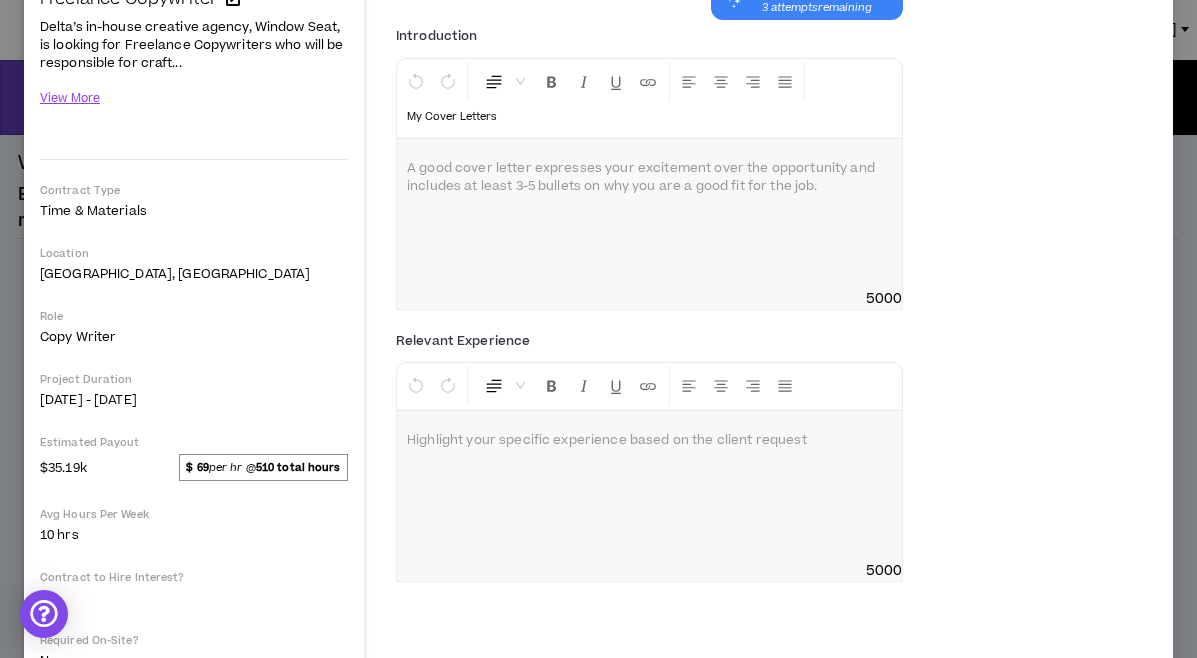 scroll, scrollTop: 229, scrollLeft: 0, axis: vertical 